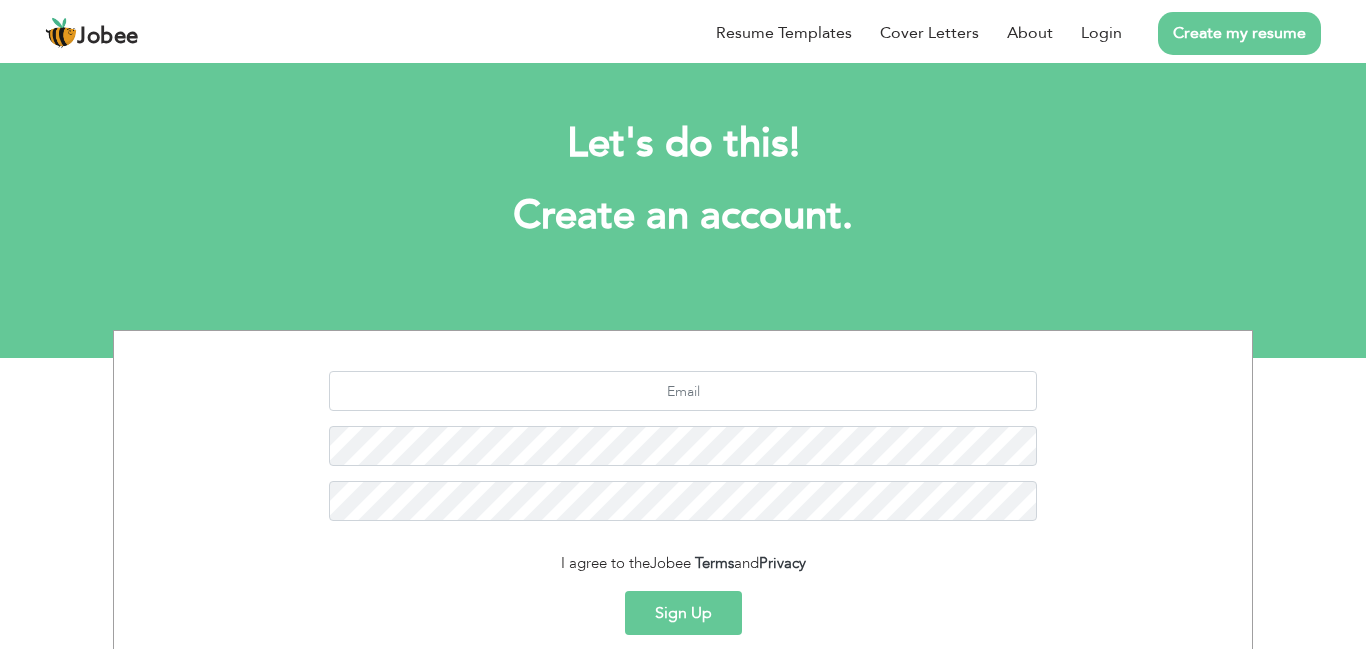 scroll, scrollTop: 0, scrollLeft: 0, axis: both 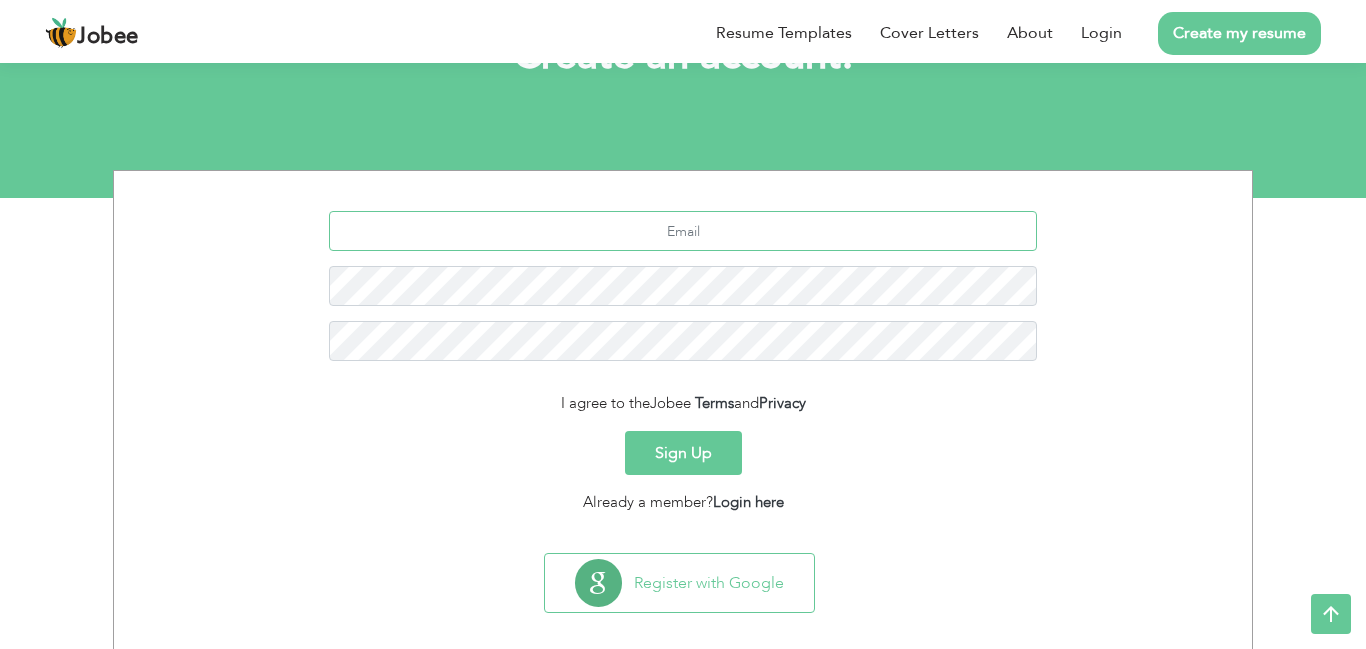 click at bounding box center (683, 231) 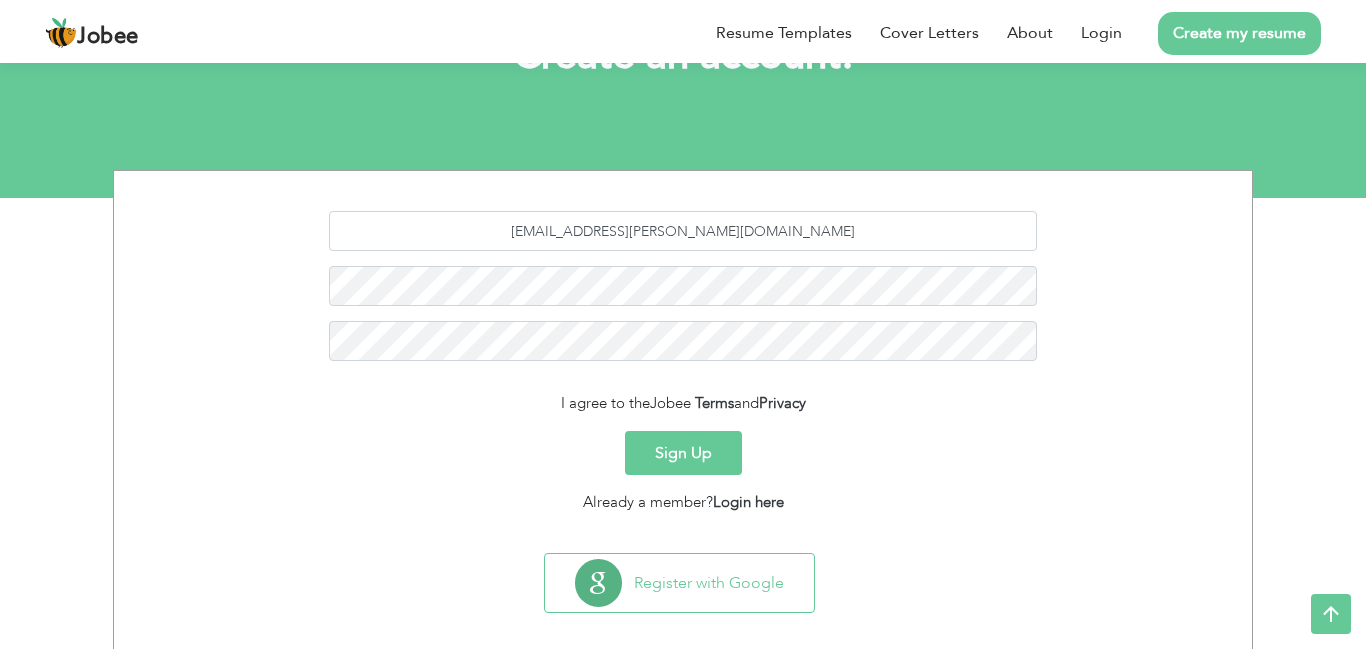 click on "Sign Up" at bounding box center (683, 453) 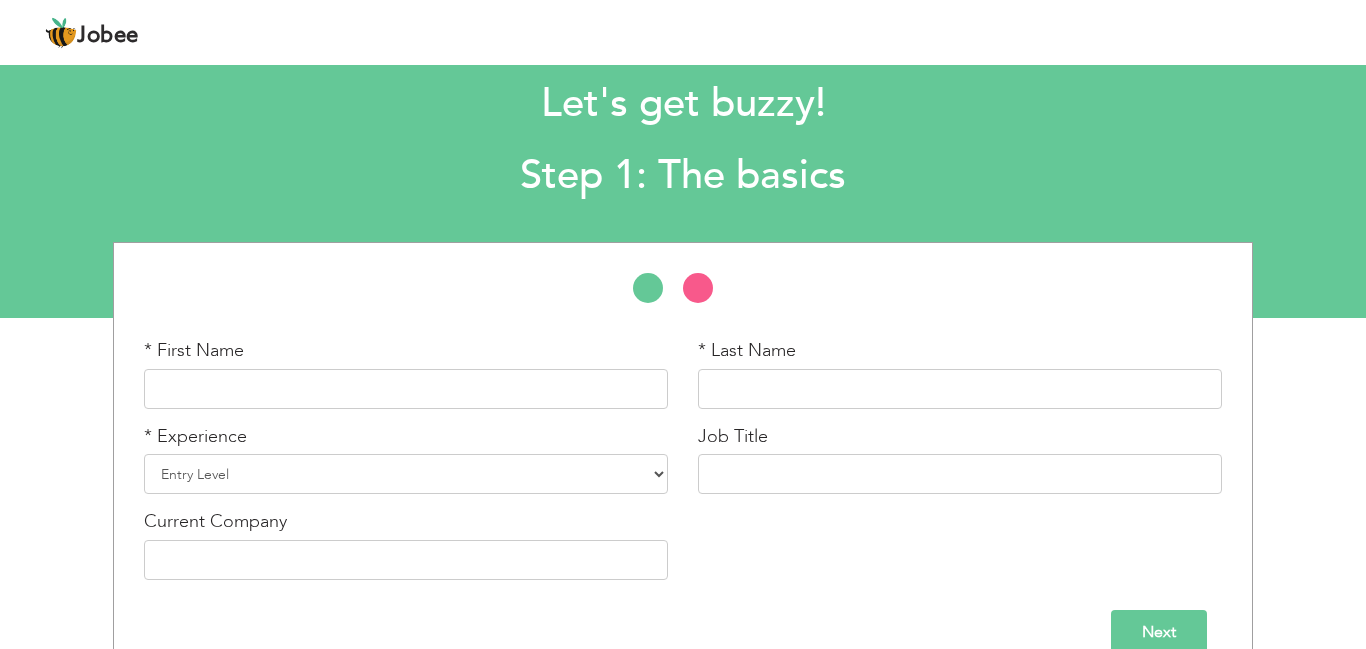 scroll, scrollTop: 37, scrollLeft: 0, axis: vertical 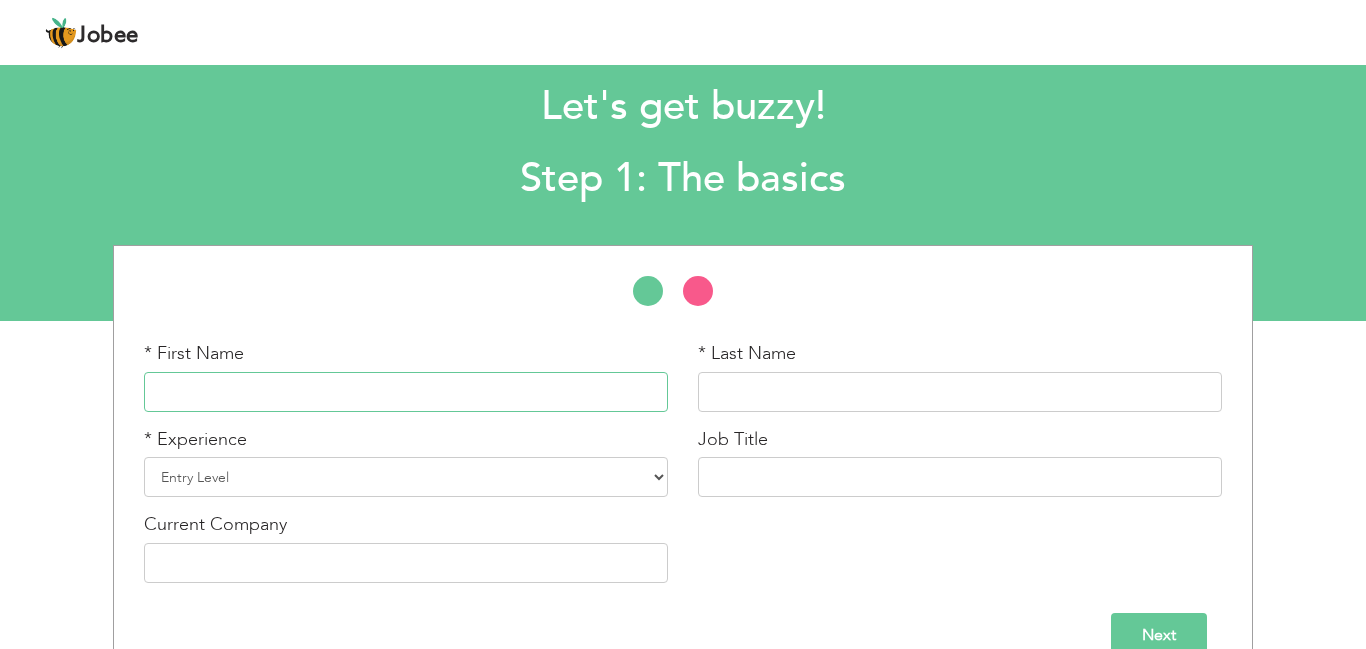 click at bounding box center (406, 392) 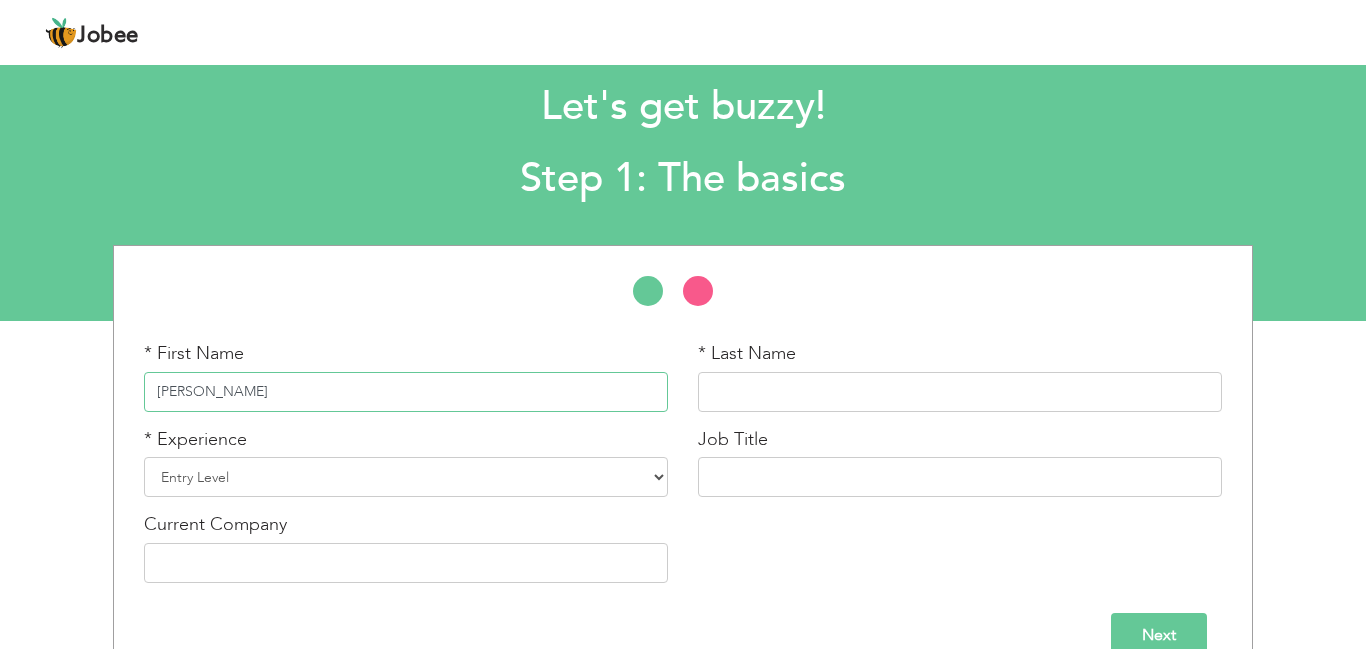 type on "Areeb" 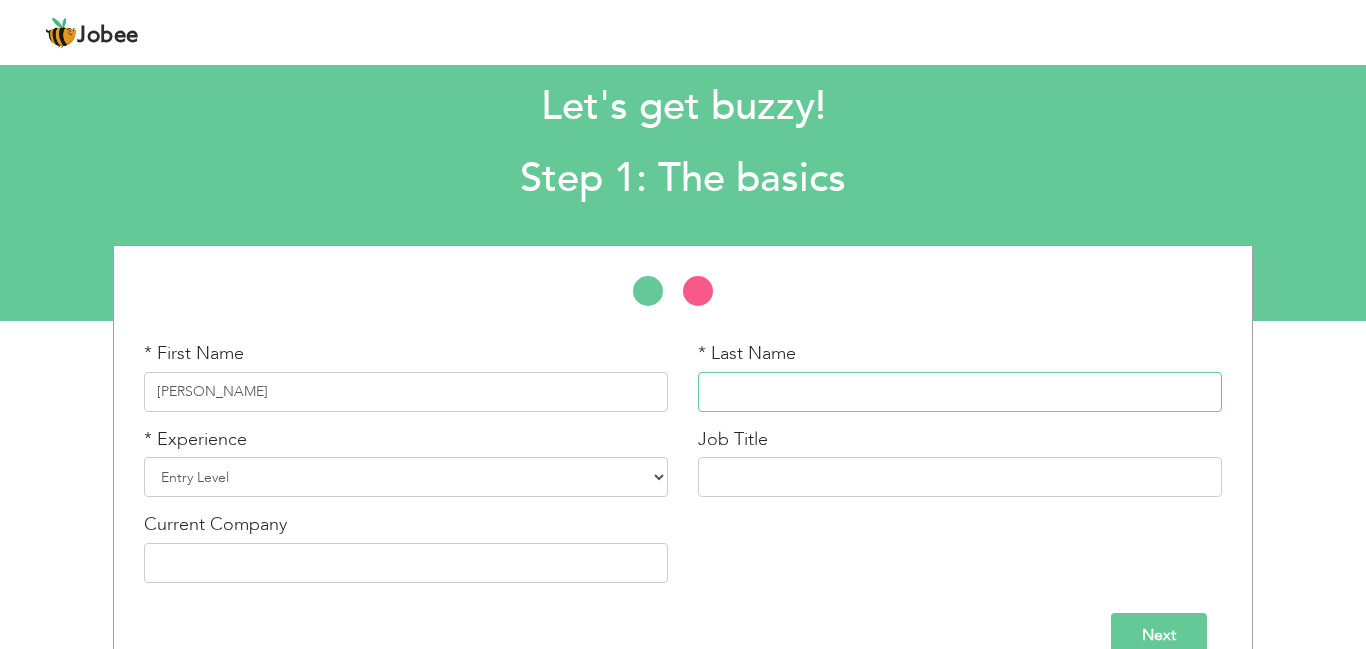 click at bounding box center (960, 392) 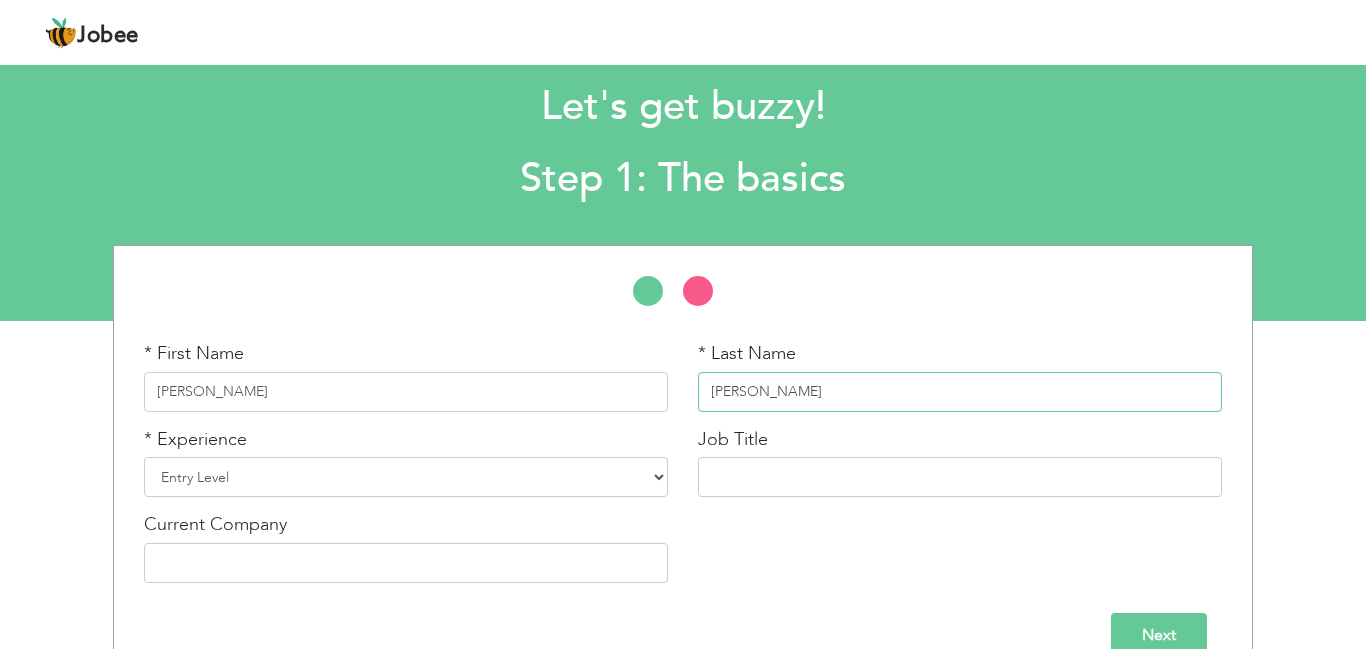 type on "Farhan" 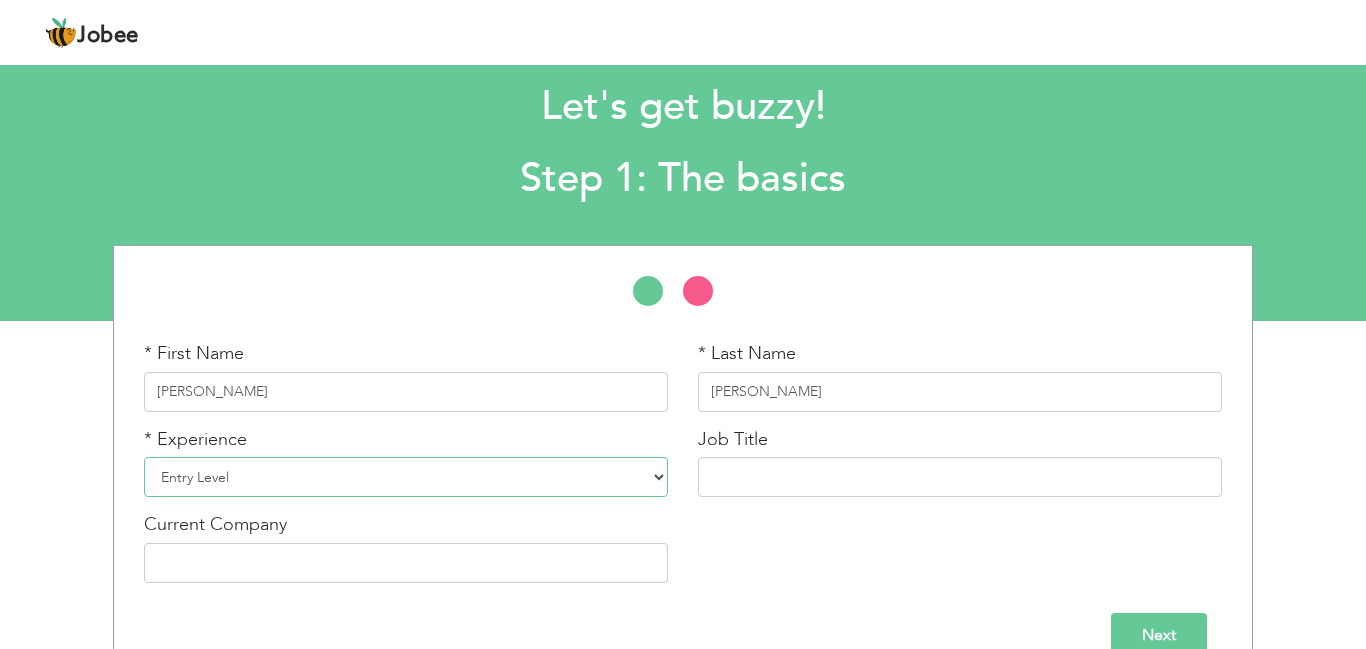 click on "Entry Level
Less than 1 Year
1 Year
2 Years
3 Years
4 Years
5 Years
6 Years
7 Years
8 Years
9 Years
10 Years
11 Years
12 Years
13 Years
14 Years
15 Years
16 Years
17 Years
18 Years
19 Years
20 Years
21 Years
22 Years
23 Years
24 Years
25 Years
26 Years
27 Years
28 Years
29 Years
30 Years
31 Years
32 Years
33 Years
34 Years
35 Years
More than 35 Years" at bounding box center (406, 477) 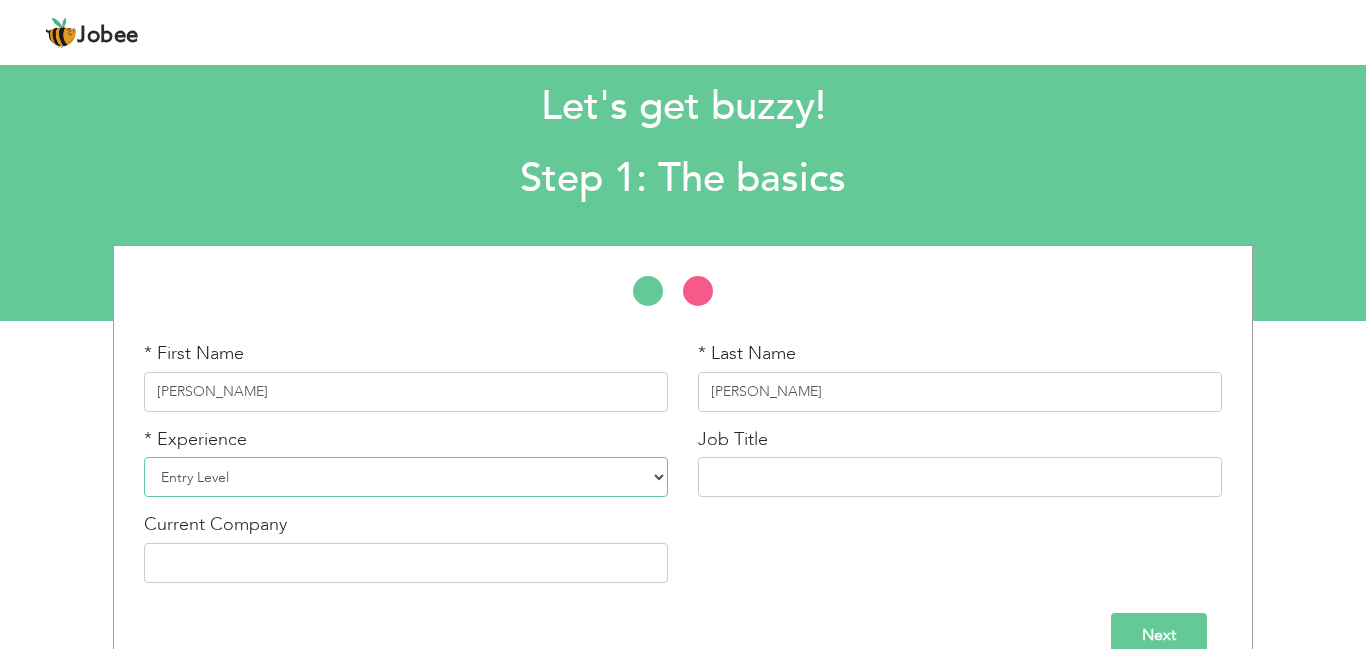 select on "3" 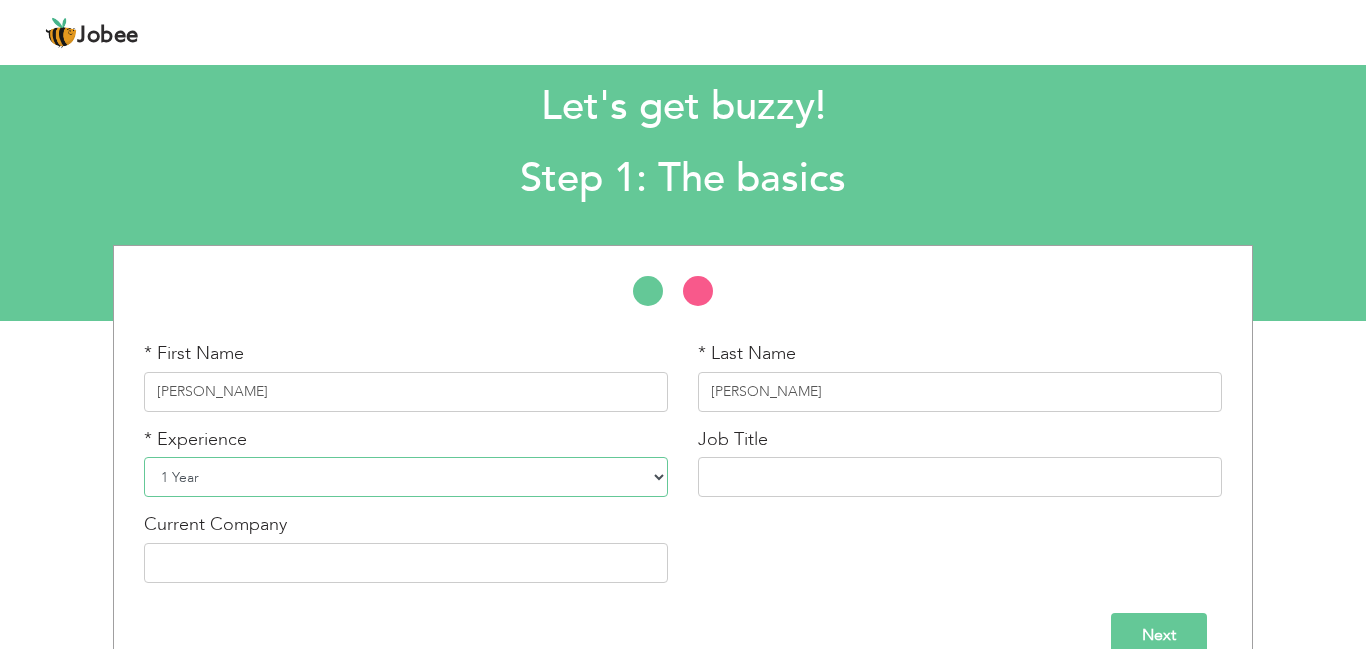 click on "Entry Level
Less than 1 Year
1 Year
2 Years
3 Years
4 Years
5 Years
6 Years
7 Years
8 Years
9 Years
10 Years
11 Years
12 Years
13 Years
14 Years
15 Years
16 Years
17 Years
18 Years
19 Years
20 Years
21 Years
22 Years
23 Years
24 Years
25 Years
26 Years
27 Years
28 Years
29 Years
30 Years
31 Years
32 Years
33 Years
34 Years
35 Years
More than 35 Years" at bounding box center [406, 477] 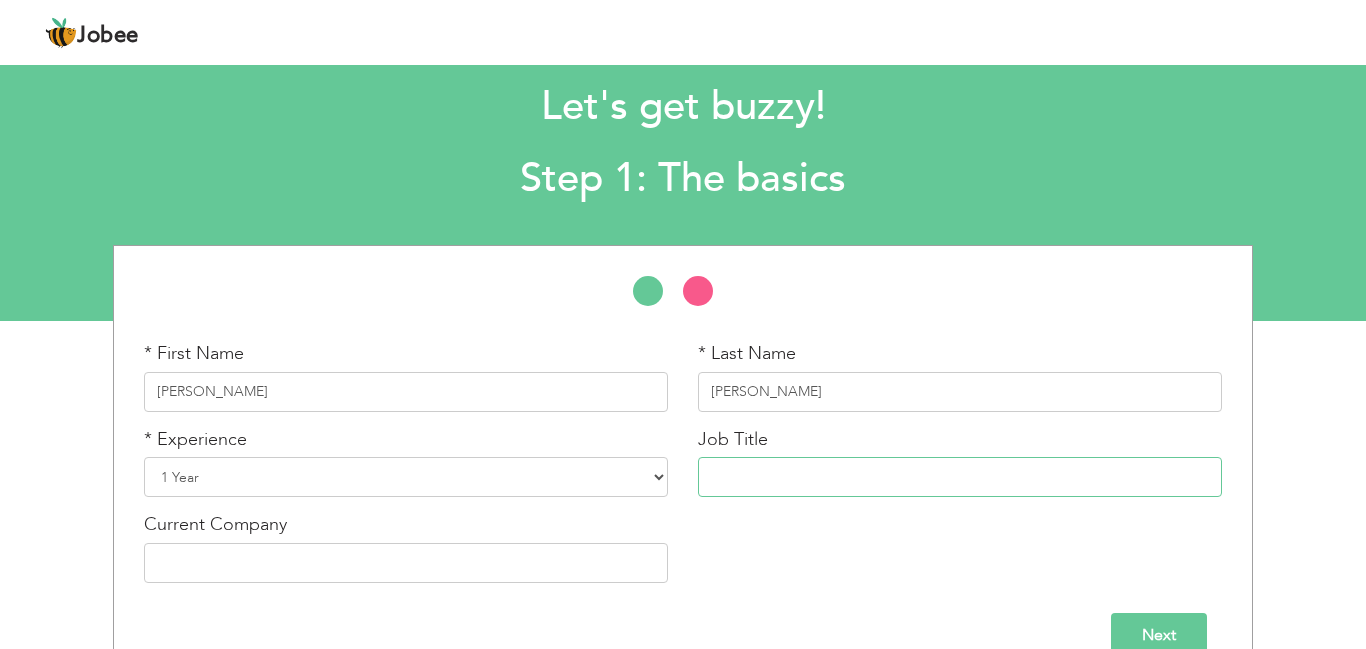 click at bounding box center (960, 477) 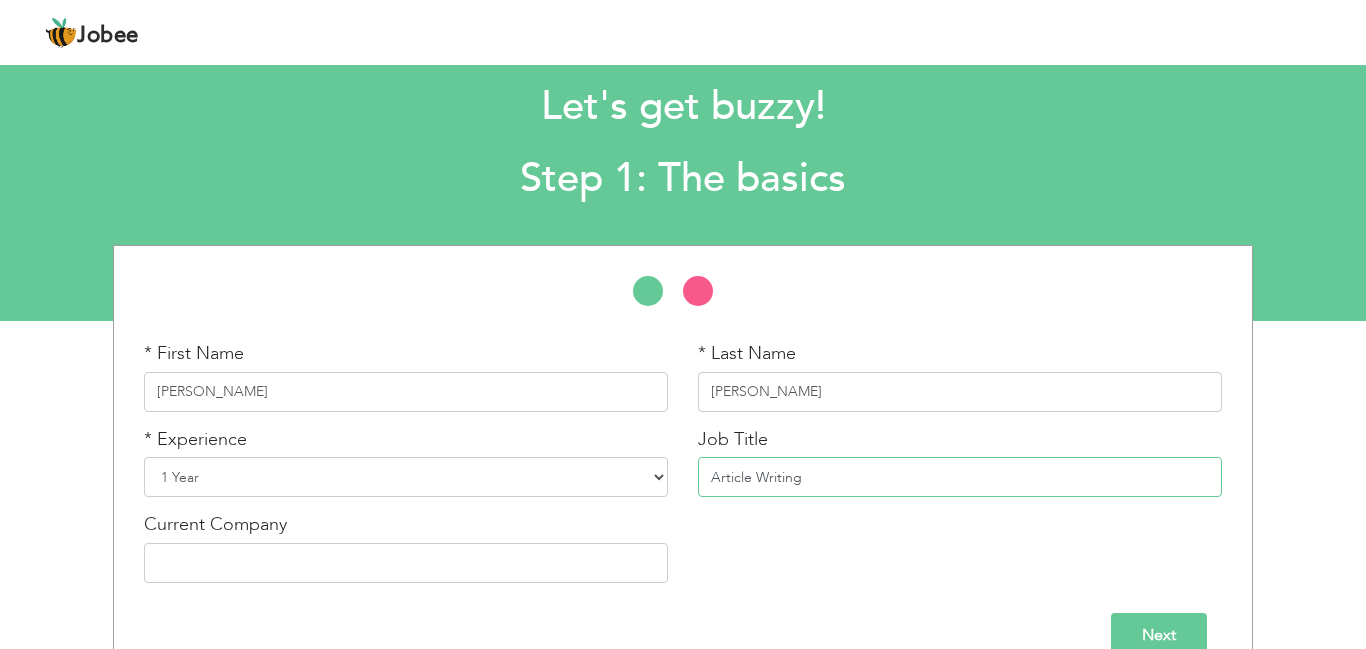 type on "Article Writing" 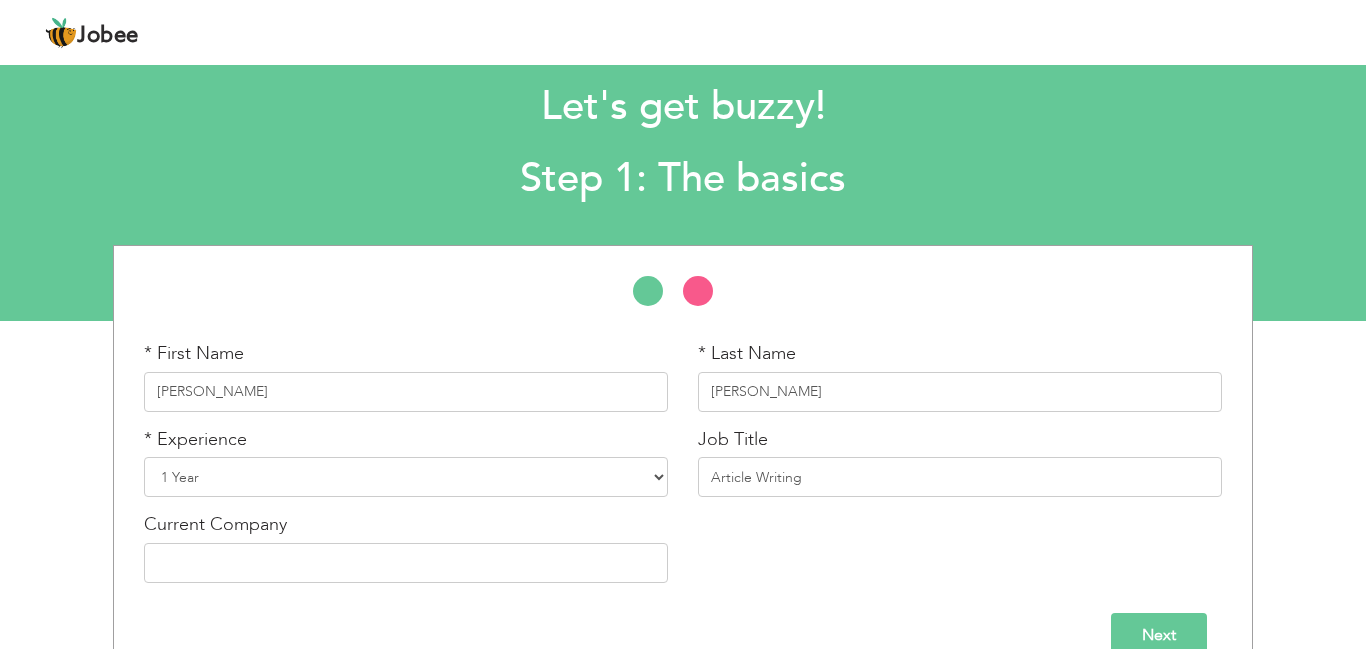 click on "* First Name
Areeb
* Last Name
Farhan
* Experience
Entry Level
Less than 1 Year
1 Year
2 Years
3 Years
4 Years
5 Years
6 Years
7 Years
8 Years
9 Years
10 Years
11 Years
12 Years
13 Years
14 Years
15 Years
16 Years
17 Years
18 Years
19 Years
20 Years
21 Years
22 Years
23 Years
24 Years
25 Years
26 Years
27 Years
28 Years
29 Years
30 Years
31 Years
32 Years
33 Years
34 Years
35 Years
Job Title" at bounding box center [683, 469] 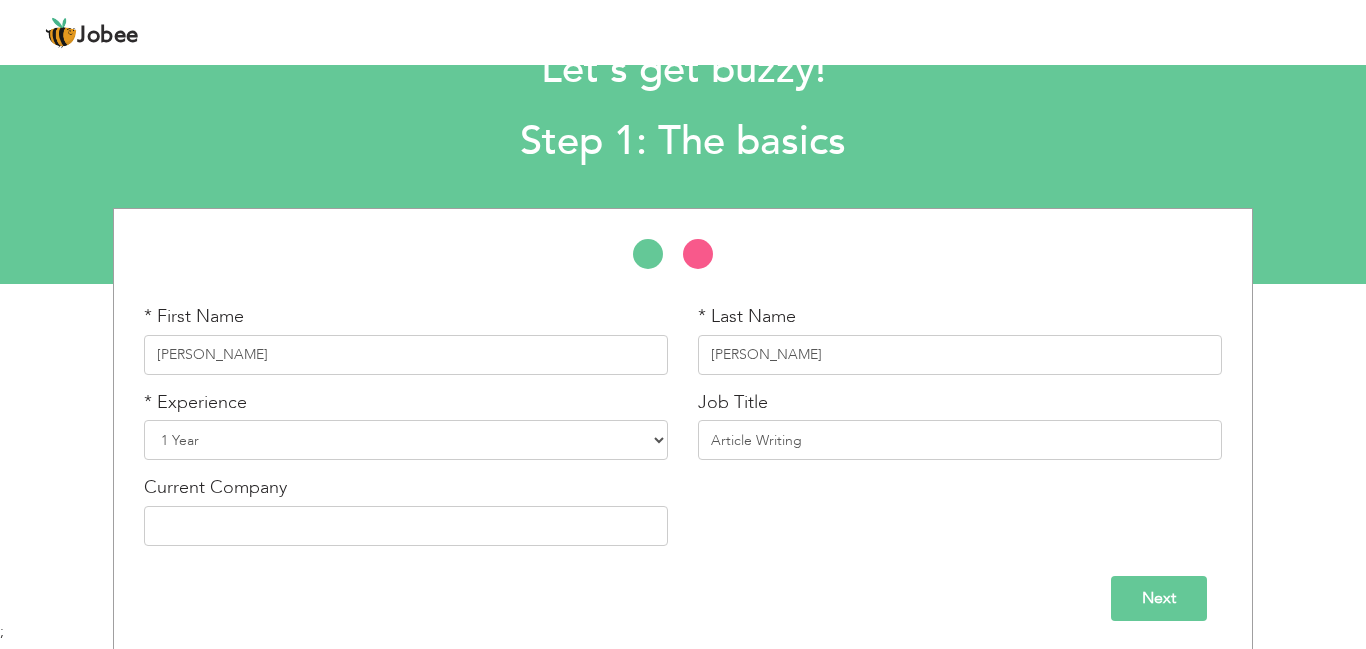 scroll, scrollTop: 77, scrollLeft: 0, axis: vertical 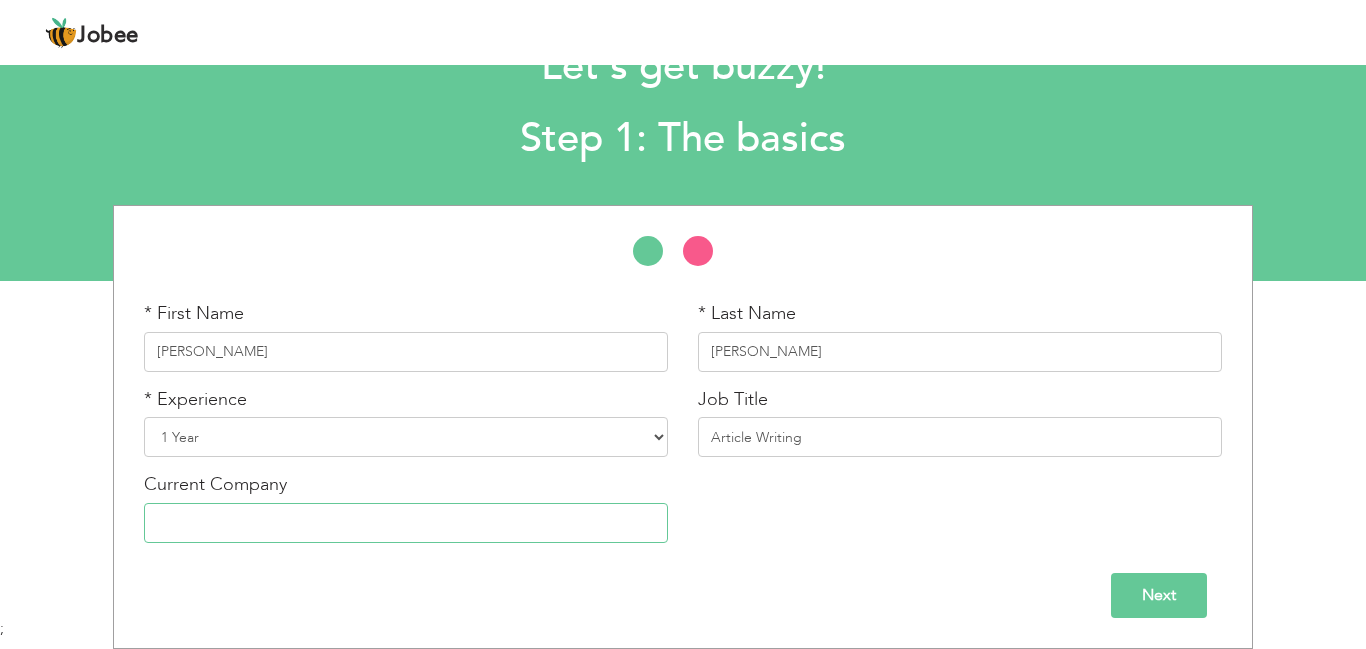 click at bounding box center (406, 523) 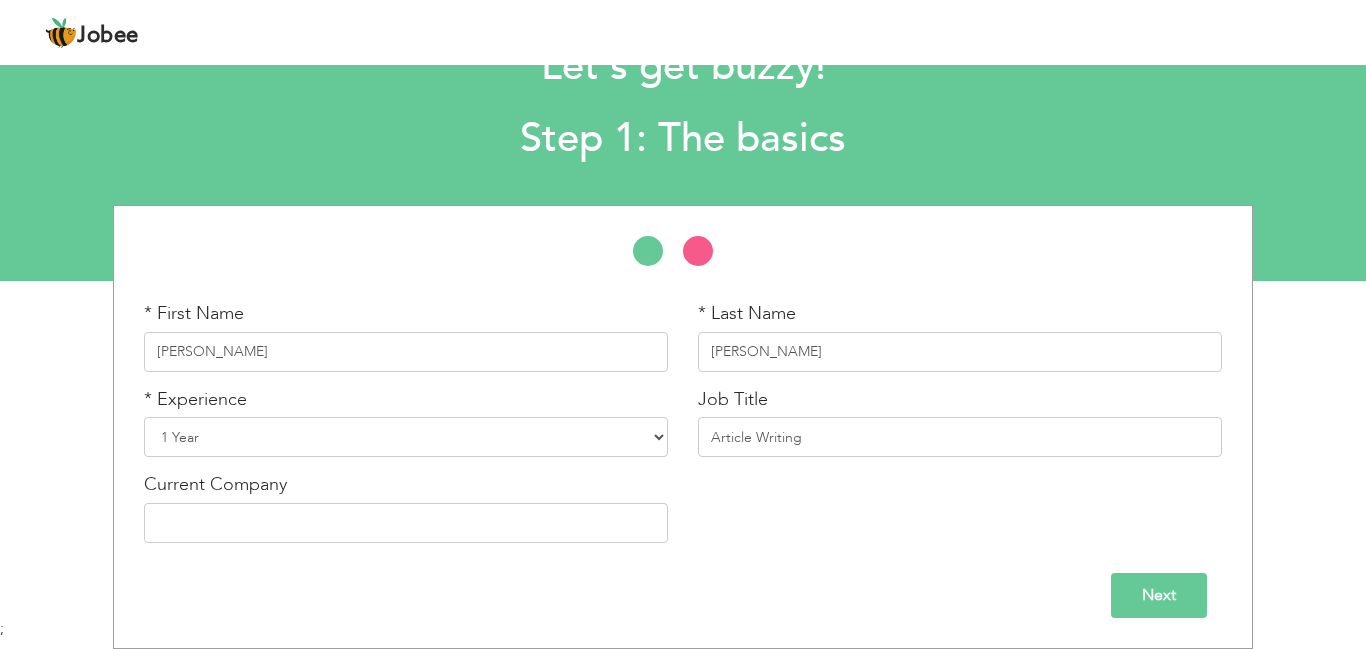 click on "Next" at bounding box center (1159, 595) 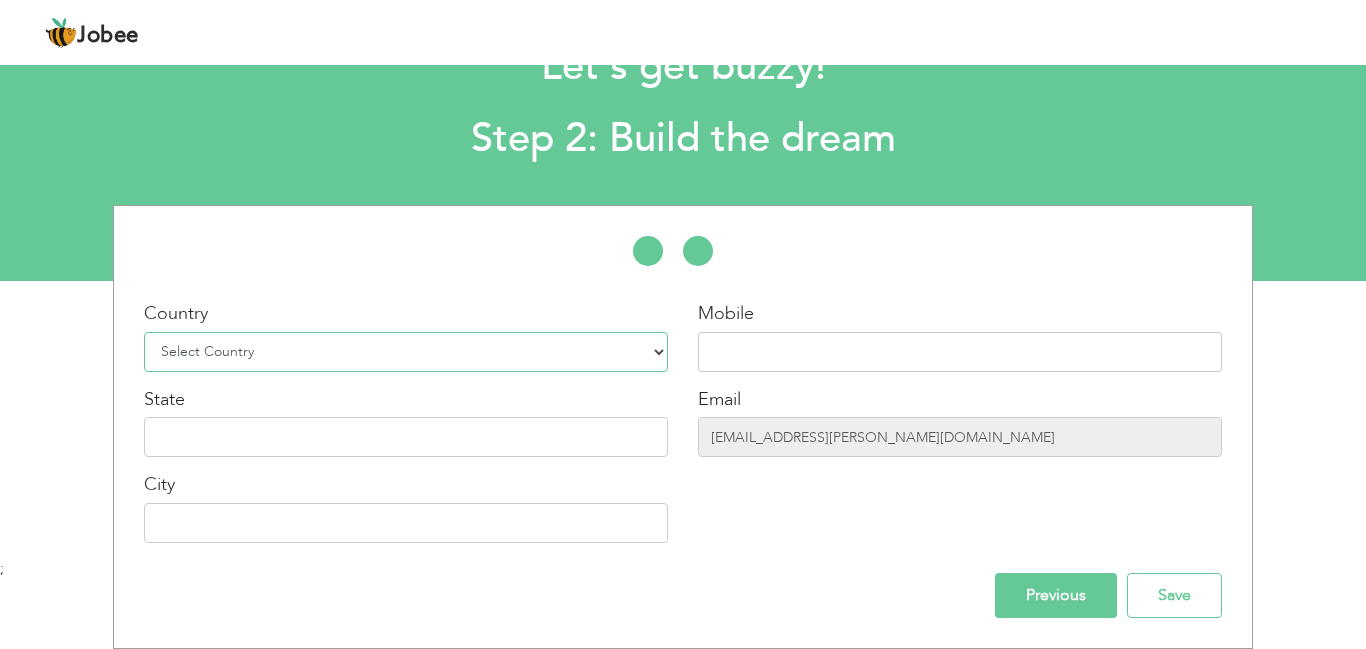 click on "Select Country
Afghanistan
Albania
Algeria
American Samoa
Andorra
Angola
Anguilla
Antarctica
Antigua and Barbuda
Argentina
Armenia
Aruba
Australia
Austria
Azerbaijan
Bahamas
Bahrain
Bangladesh
Barbados
Belarus
Belgium
Belize
Benin
Bermuda
Bhutan
Bolivia
Bosnia-Herzegovina
Botswana
Bouvet Island
Brazil
British Indian Ocean Territory
Brunei Darussalam
Bulgaria
Burkina Faso
Burundi
Cambodia
Cameroon
Canada
Cape Verde
Cayman Islands
Central African Republic
Chad
Chile
China
Christmas Island
Cocos (Keeling) Islands
Colombia
Comoros
Congo
Congo, Dem. Republic
Cook Islands
Costa Rica
Croatia
Cuba
Cyprus
Czech Rep
Denmark
Djibouti
Dominica
Dominican Republic
Ecuador
Egypt
El Salvador
Equatorial Guinea
Eritrea
Estonia
Ethiopia
European Union
Falkland Islands (Malvinas)
Faroe Islands
Fiji
Finland
France
French Guiana
French Southern Territories
Gabon
Gambia
Georgia" at bounding box center [406, 352] 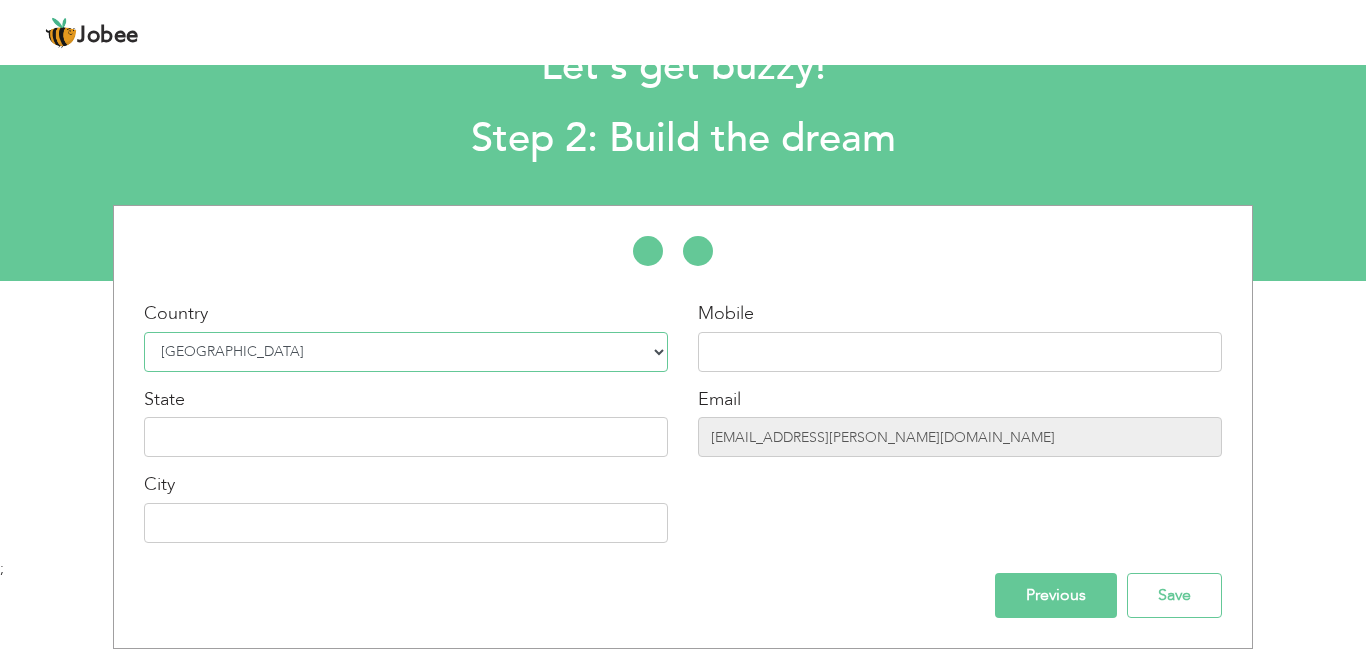 click on "Select Country
Afghanistan
Albania
Algeria
American Samoa
Andorra
Angola
Anguilla
Antarctica
Antigua and Barbuda
Argentina
Armenia
Aruba
Australia
Austria
Azerbaijan
Bahamas
Bahrain
Bangladesh
Barbados
Belarus
Belgium
Belize
Benin
Bermuda
Bhutan
Bolivia
Bosnia-Herzegovina
Botswana
Bouvet Island
Brazil
British Indian Ocean Territory
Brunei Darussalam
Bulgaria
Burkina Faso
Burundi
Cambodia
Cameroon
Canada
Cape Verde
Cayman Islands
Central African Republic
Chad
Chile
China
Christmas Island
Cocos (Keeling) Islands
Colombia
Comoros
Congo
Congo, Dem. Republic
Cook Islands
Costa Rica
Croatia
Cuba
Cyprus
Czech Rep
Denmark
Djibouti
Dominica
Dominican Republic
Ecuador
Egypt
El Salvador
Equatorial Guinea
Eritrea
Estonia
Ethiopia
European Union
Falkland Islands (Malvinas)
Faroe Islands
Fiji
Finland
France
French Guiana
French Southern Territories
Gabon
Gambia
Georgia" at bounding box center [406, 352] 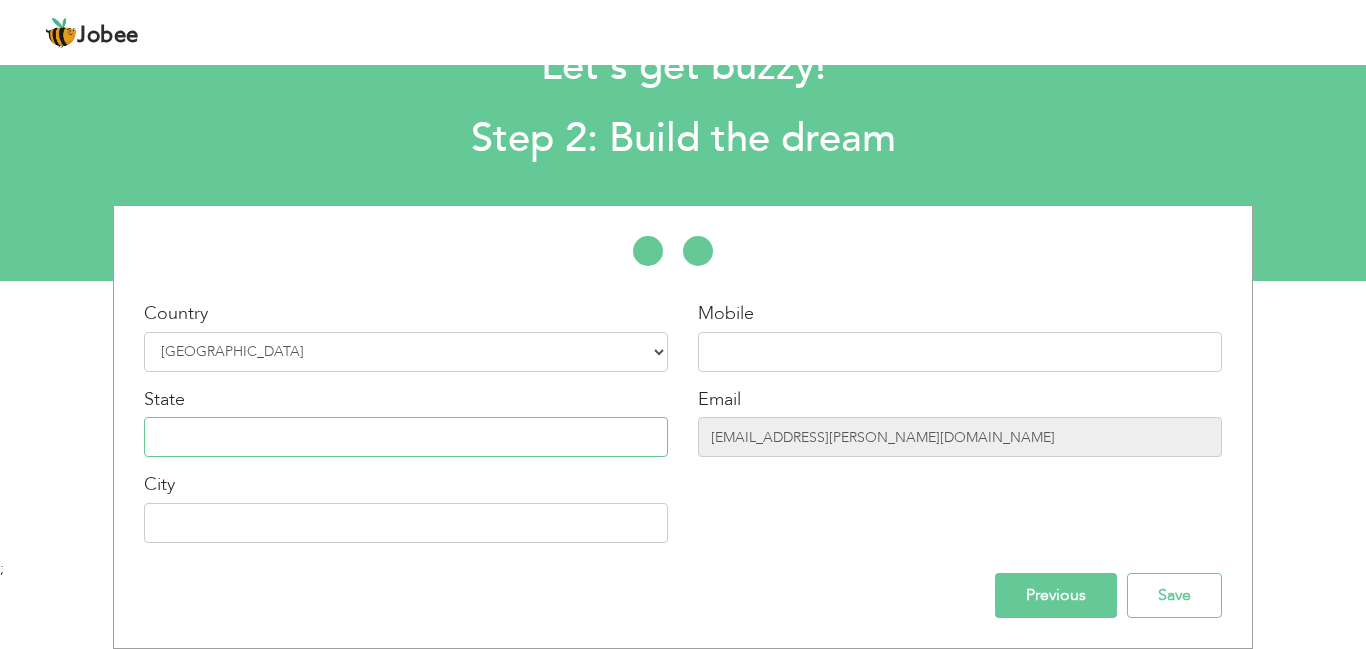 click at bounding box center (406, 437) 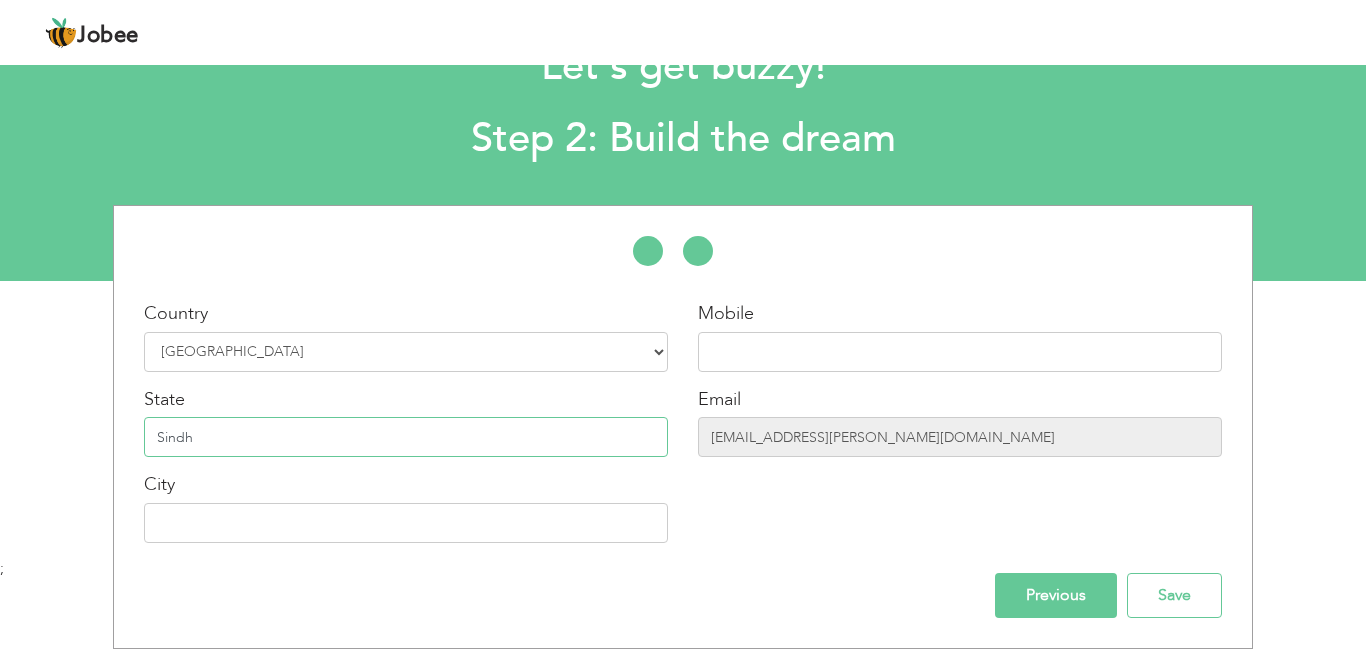 type on "Sindh" 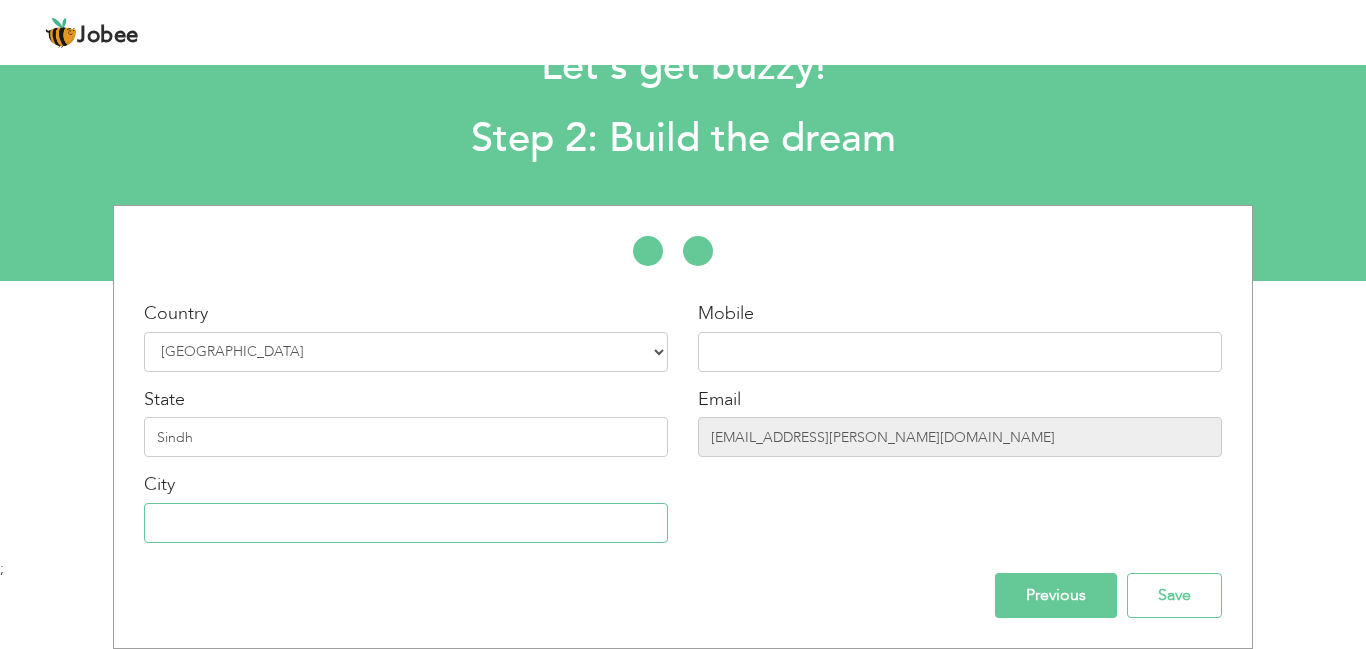 click at bounding box center (406, 523) 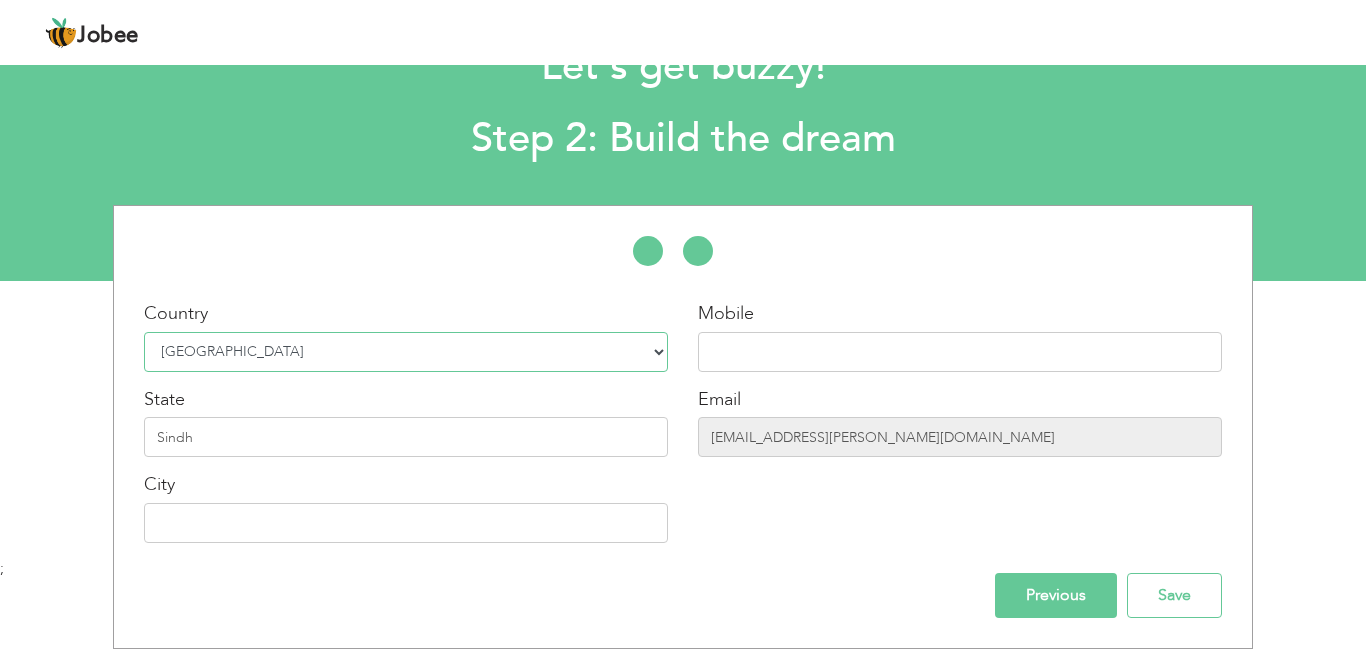 click on "Select Country
Afghanistan
Albania
Algeria
American Samoa
Andorra
Angola
Anguilla
Antarctica
Antigua and Barbuda
Argentina
Armenia
Aruba
Australia
Austria
Azerbaijan
Bahamas
Bahrain
Bangladesh
Barbados
Belarus
Belgium
Belize
Benin
Bermuda
Bhutan
Bolivia
Bosnia-Herzegovina
Botswana
Bouvet Island
Brazil
British Indian Ocean Territory
Brunei Darussalam
Bulgaria
Burkina Faso
Burundi
Cambodia
Cameroon
Canada
Cape Verde
Cayman Islands
Central African Republic
Chad
Chile
China
Christmas Island
Cocos (Keeling) Islands
Colombia
Comoros
Congo
Congo, Dem. Republic
Cook Islands
Costa Rica
Croatia
Cuba
Cyprus
Czech Rep
Denmark
Djibouti
Dominica
Dominican Republic
Ecuador
Egypt
El Salvador
Equatorial Guinea
Eritrea
Estonia
Ethiopia
European Union
Falkland Islands (Malvinas)
Faroe Islands
Fiji
Finland
France
French Guiana
French Southern Territories
Gabon
Gambia
Georgia" at bounding box center (406, 352) 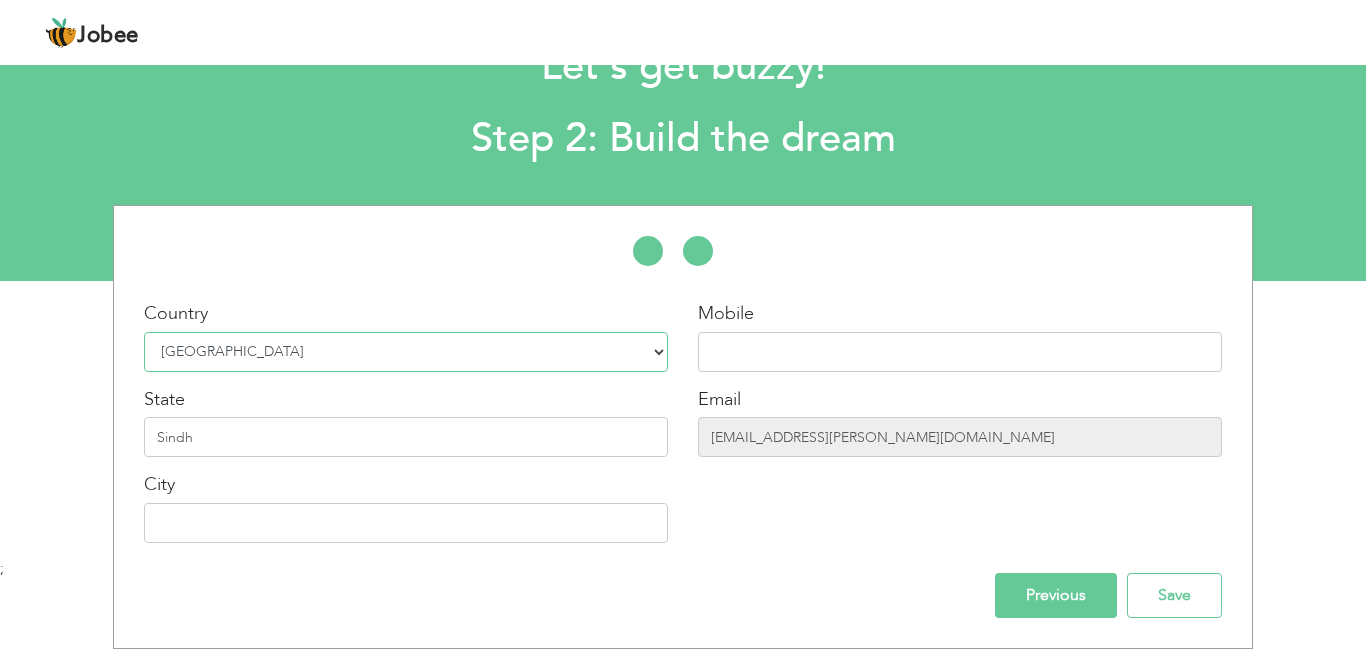 select on "166" 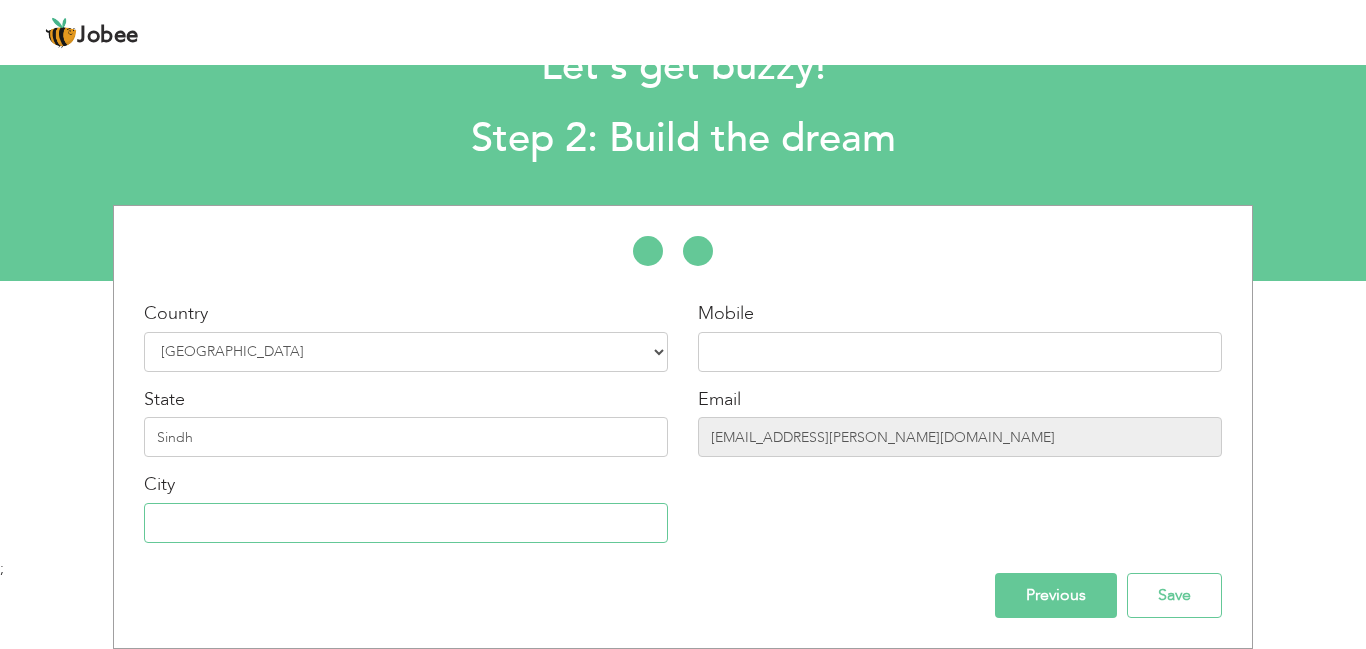 click at bounding box center [406, 523] 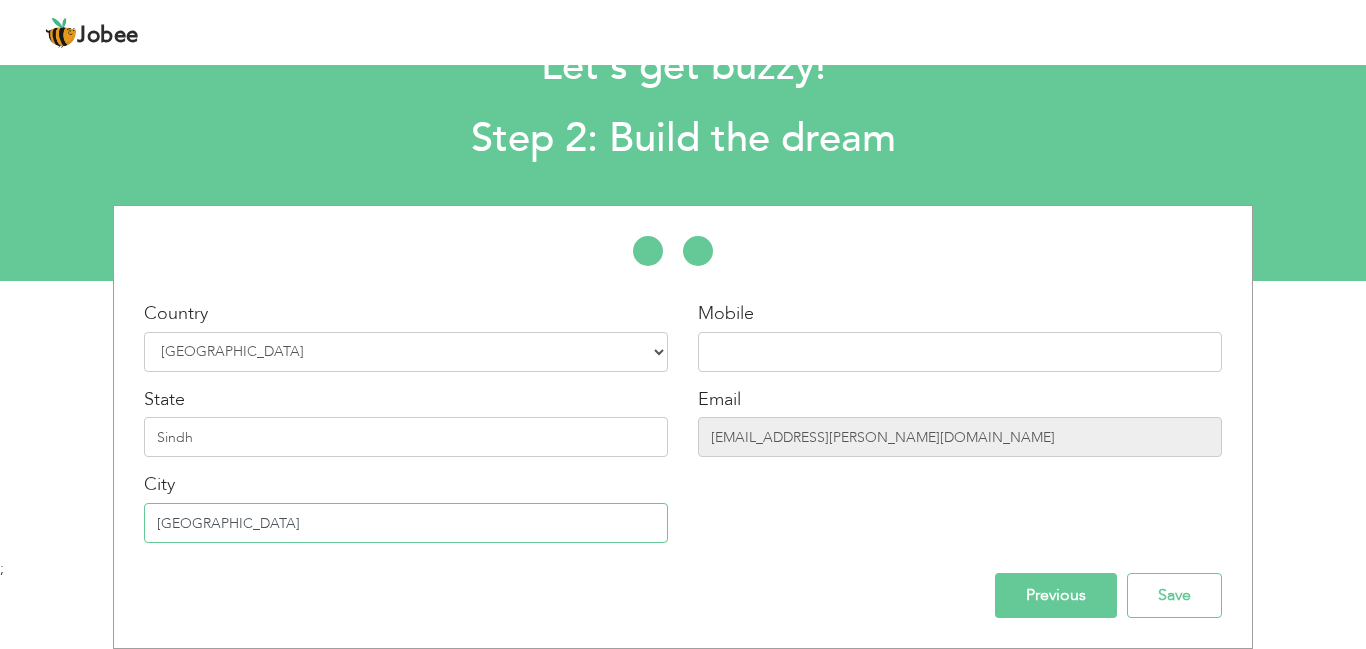 type on "[GEOGRAPHIC_DATA]" 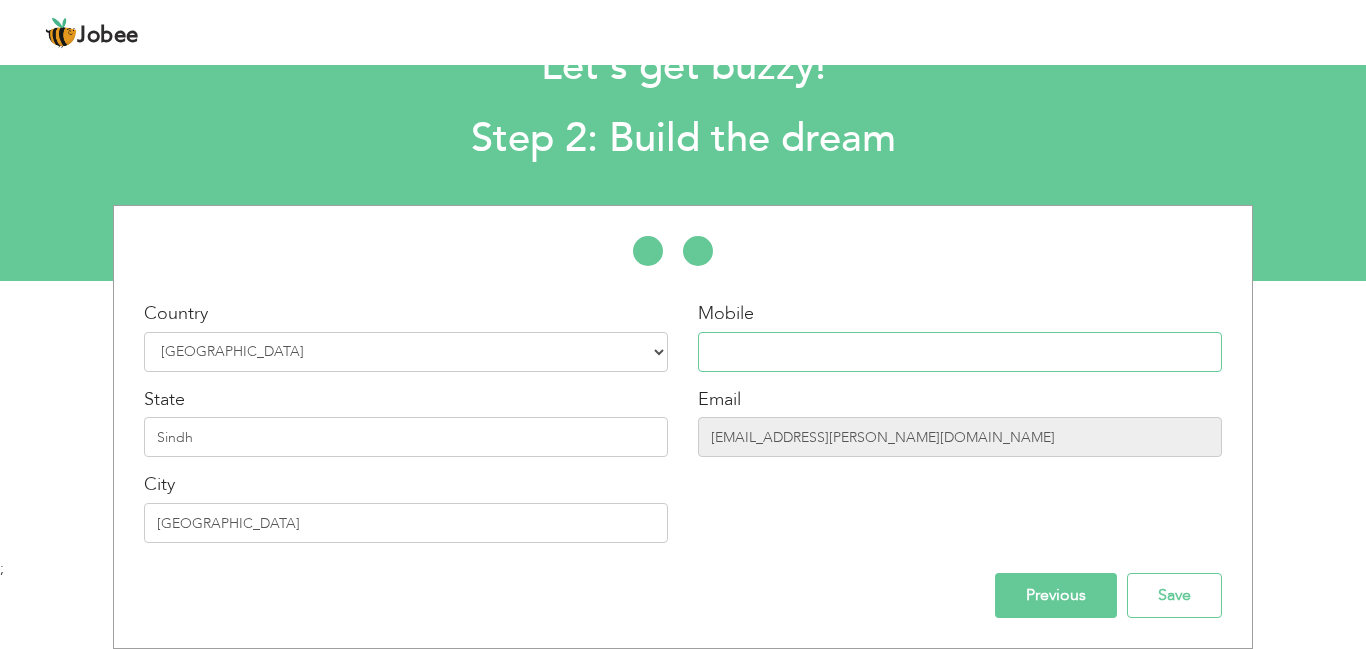 click at bounding box center (960, 352) 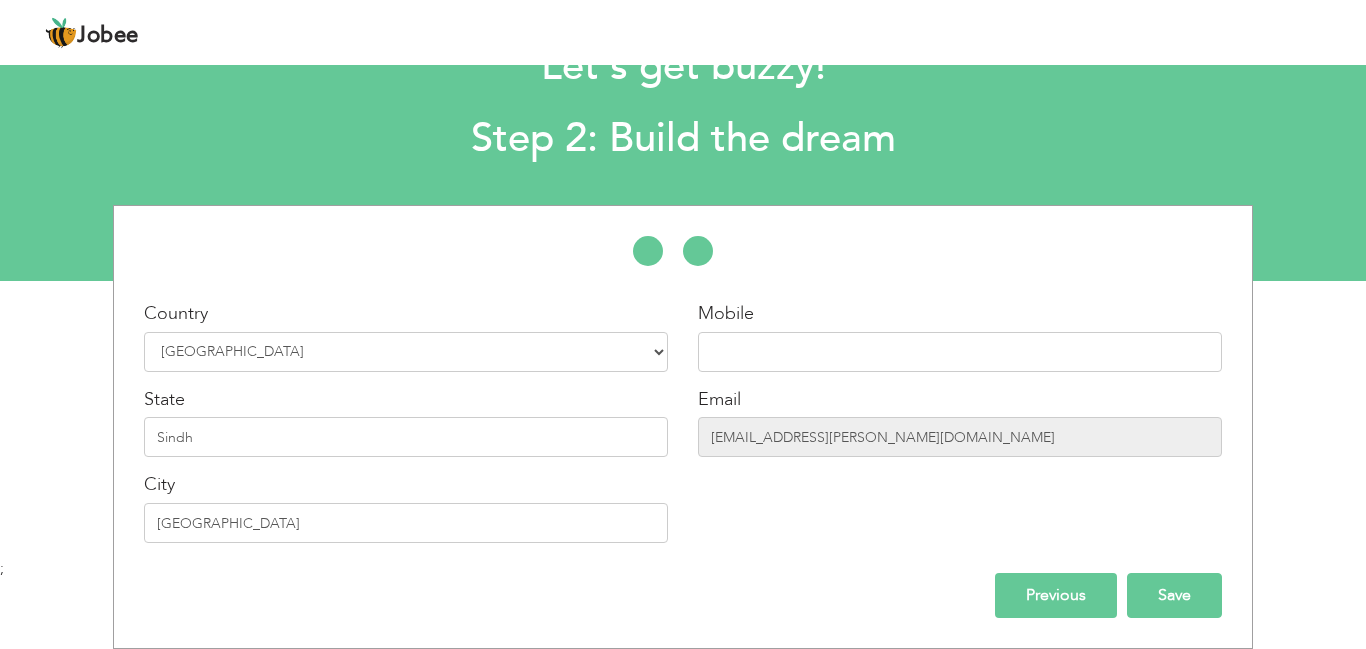 click on "Save" at bounding box center [1174, 595] 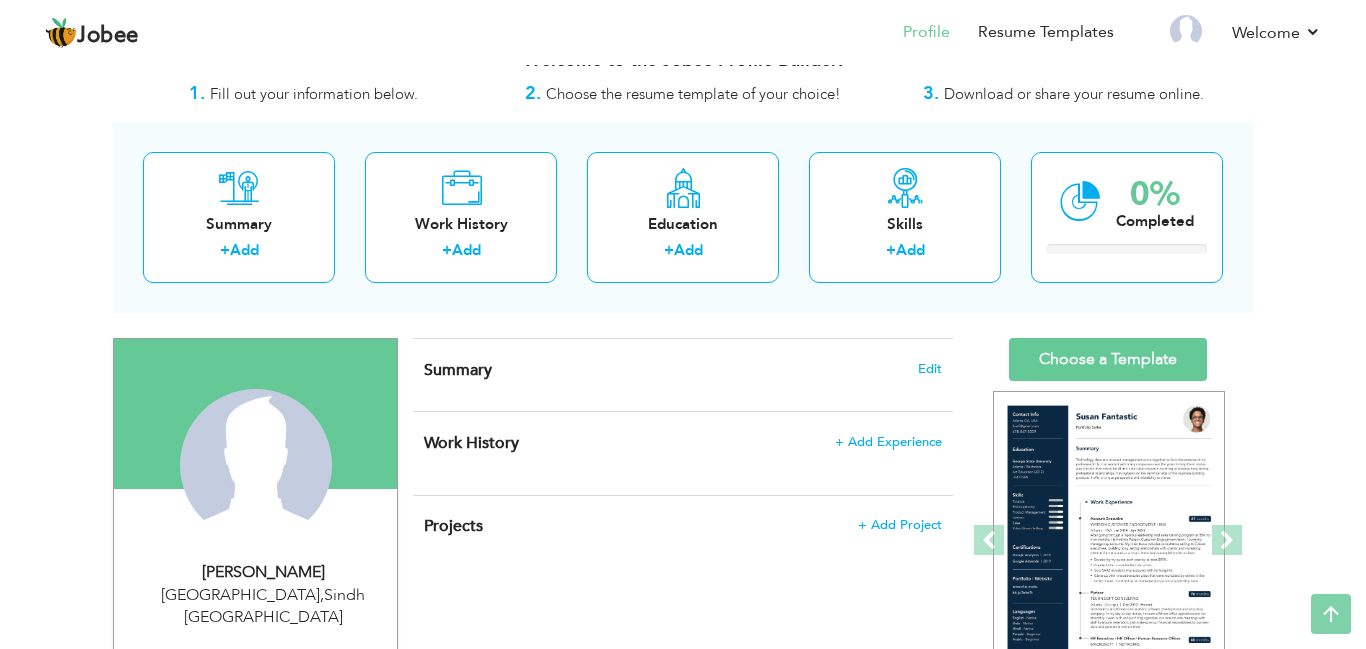 scroll, scrollTop: 0, scrollLeft: 0, axis: both 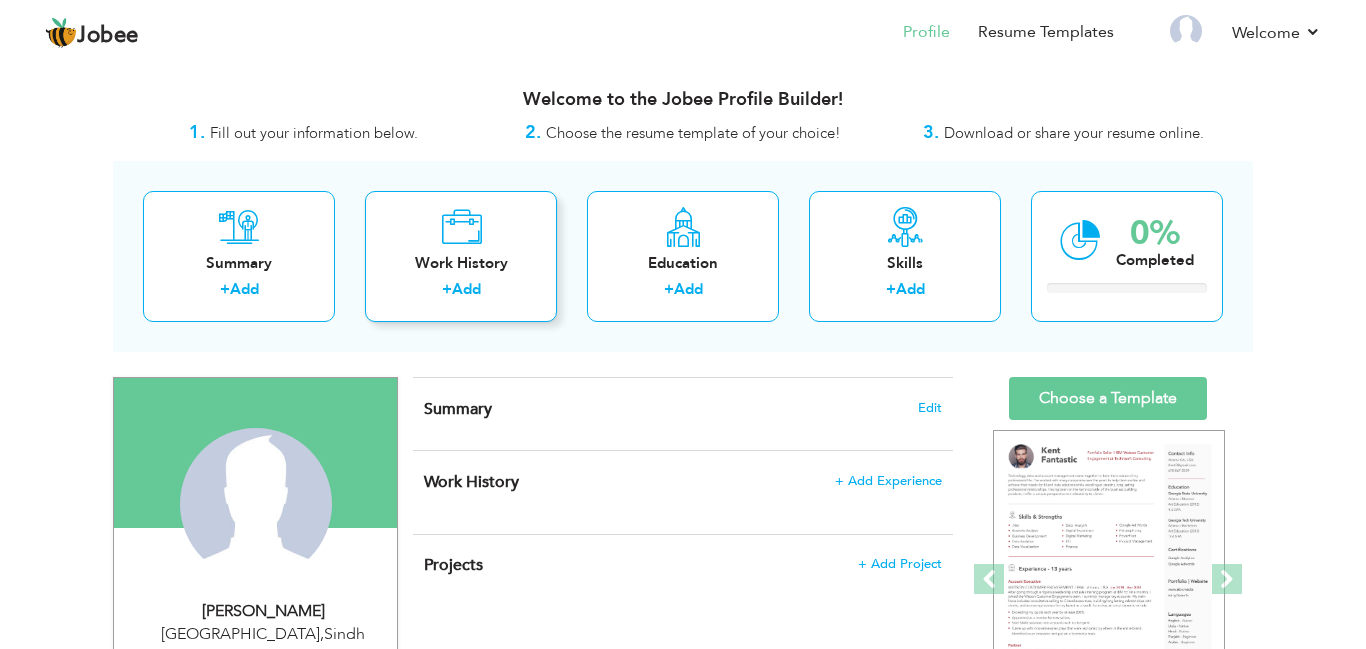 click on "Work History" at bounding box center (461, 263) 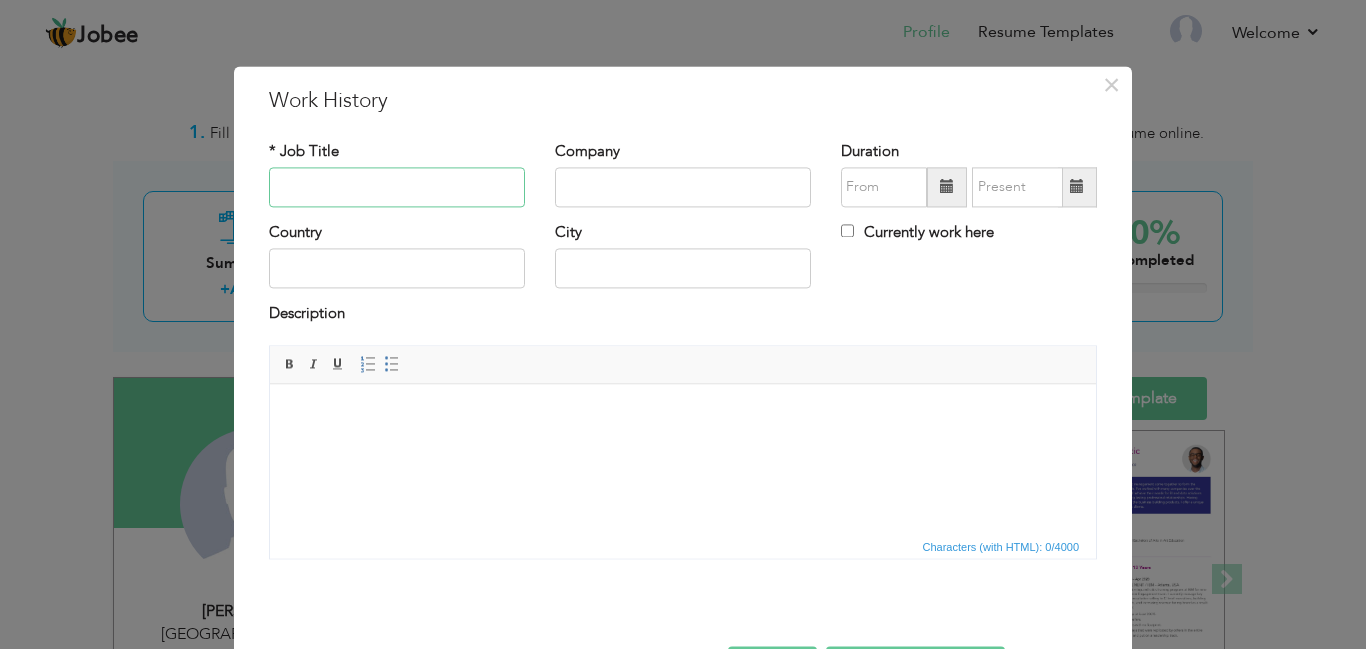 click at bounding box center (397, 187) 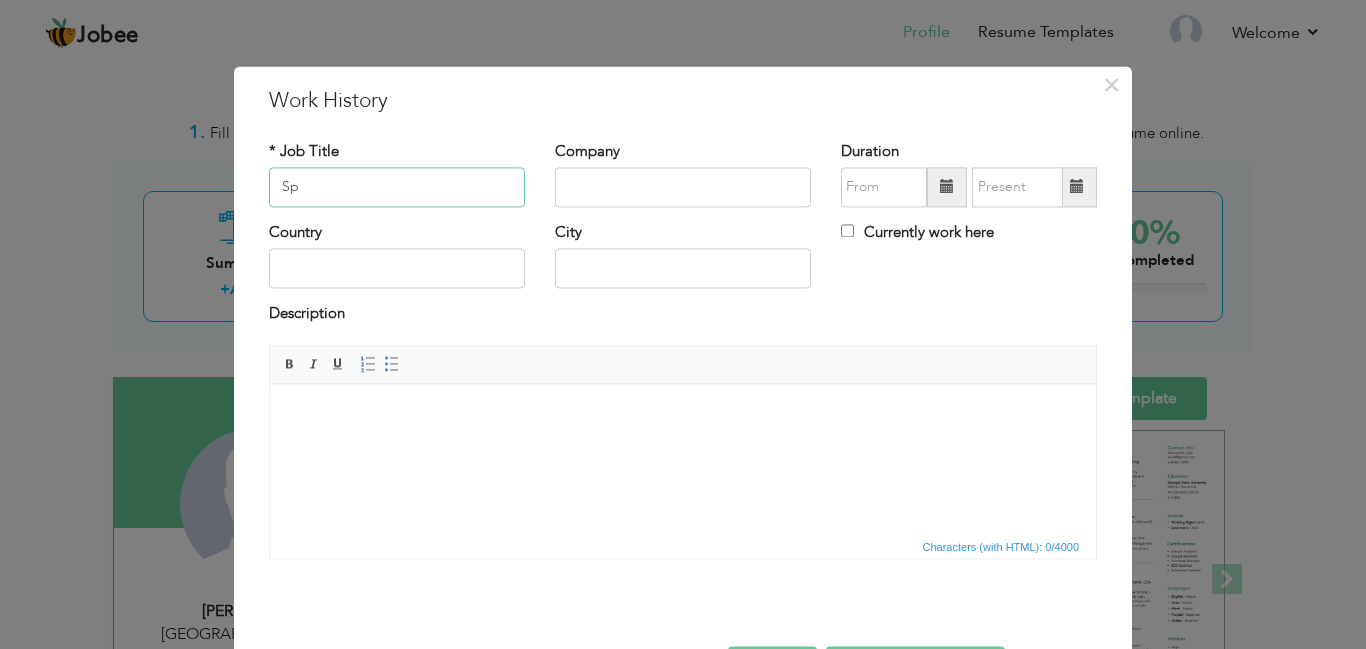 type on "S" 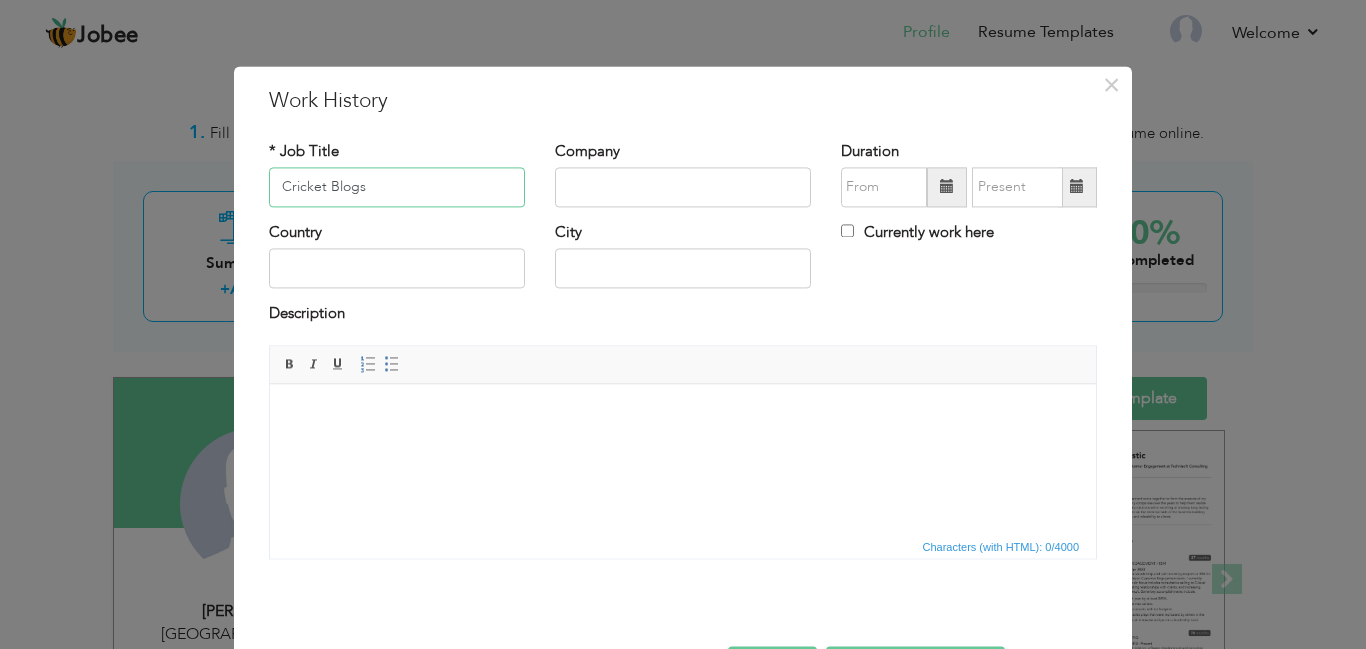 type on "Cricket Blogs" 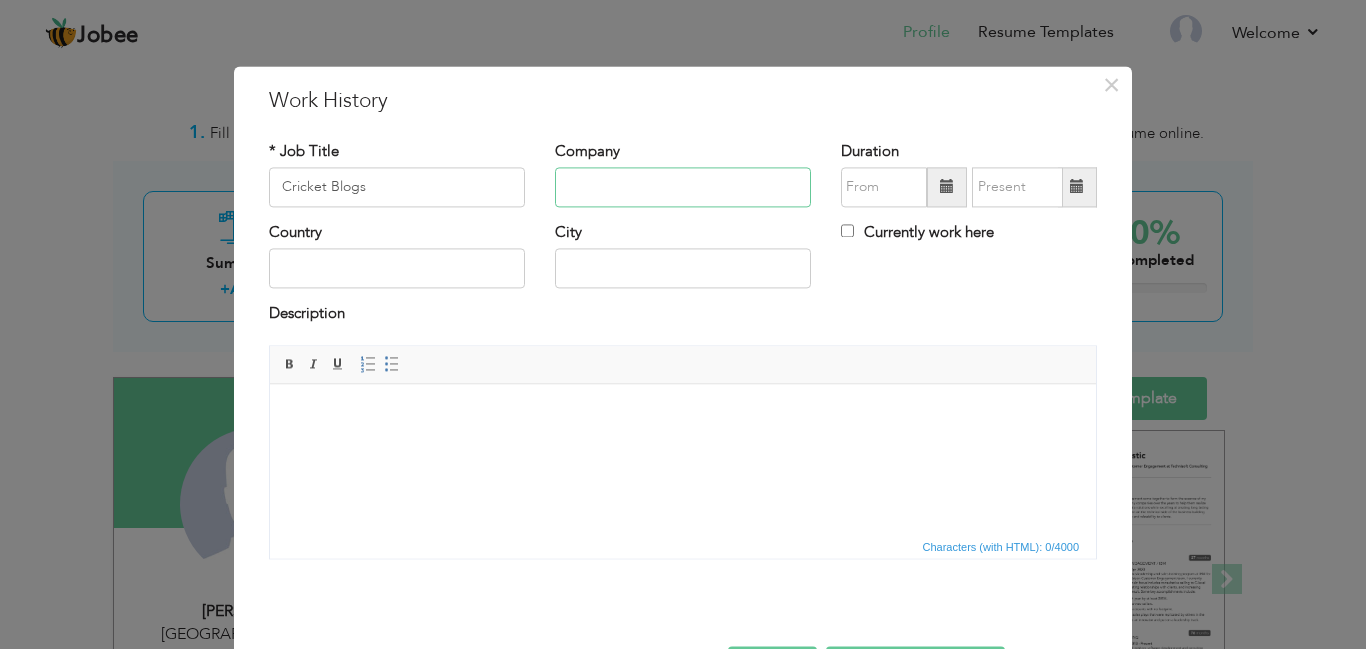 click at bounding box center (683, 187) 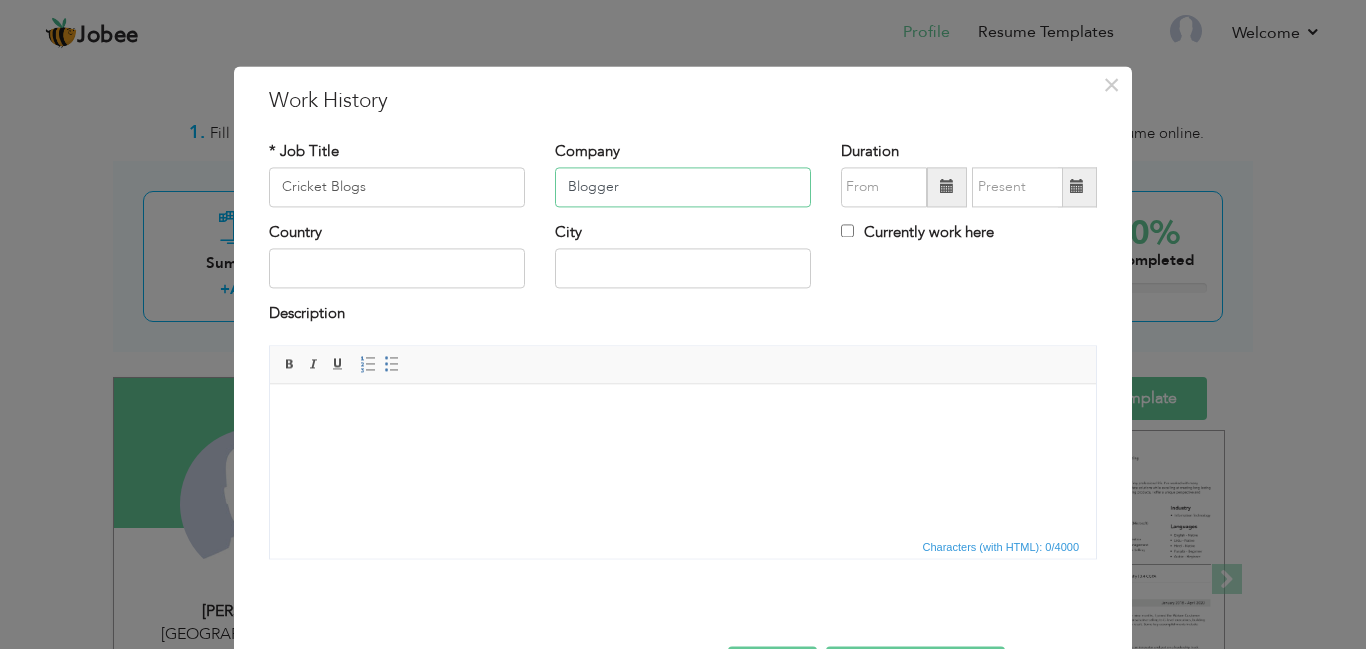 type on "Blogger" 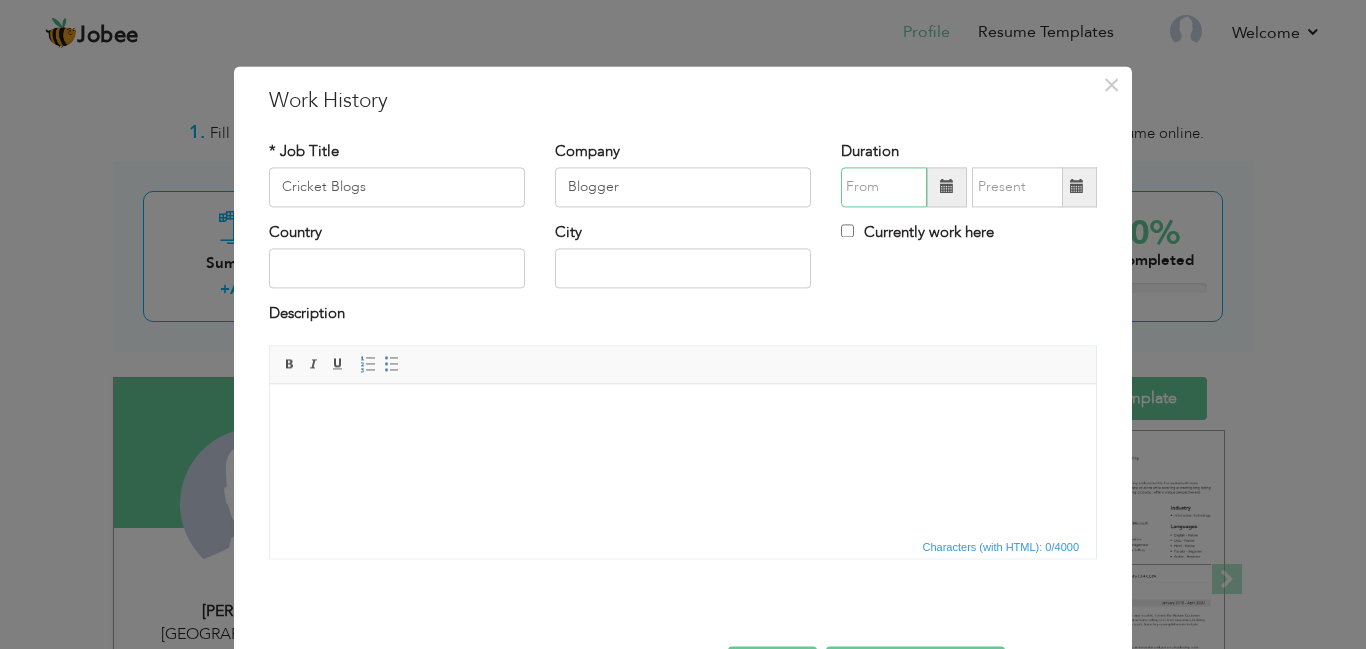 click at bounding box center [884, 187] 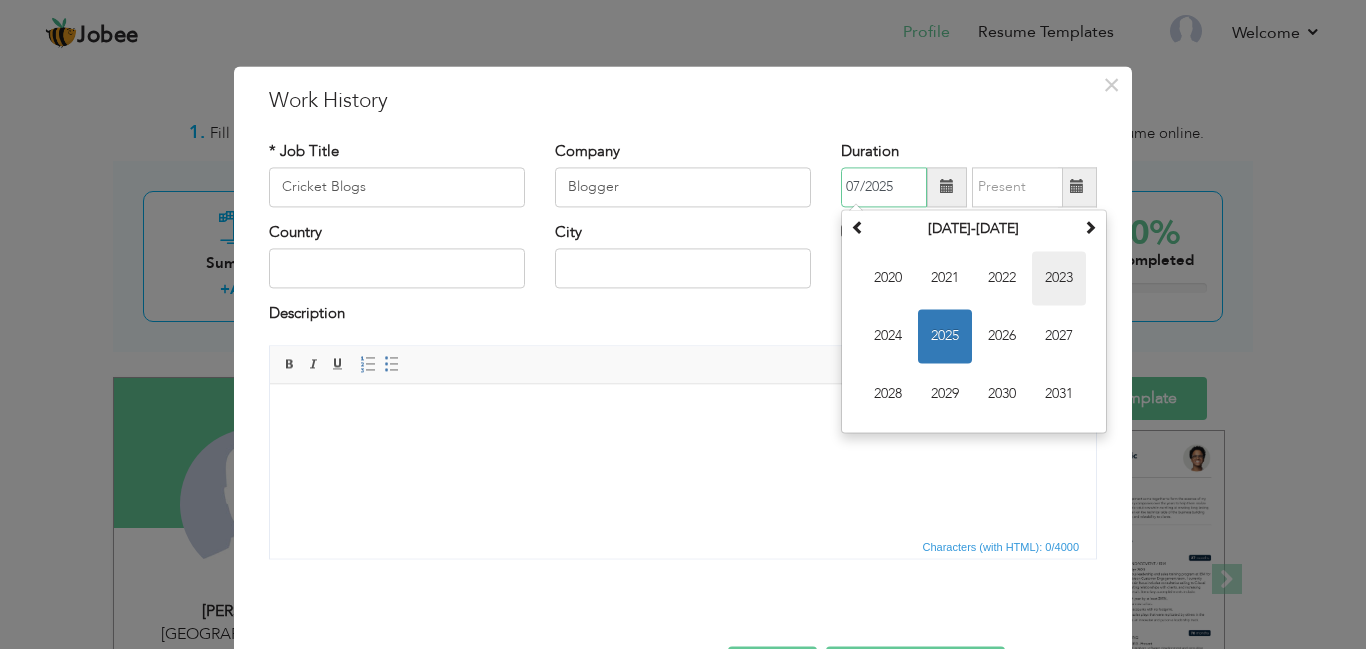 click on "2023" at bounding box center [1059, 278] 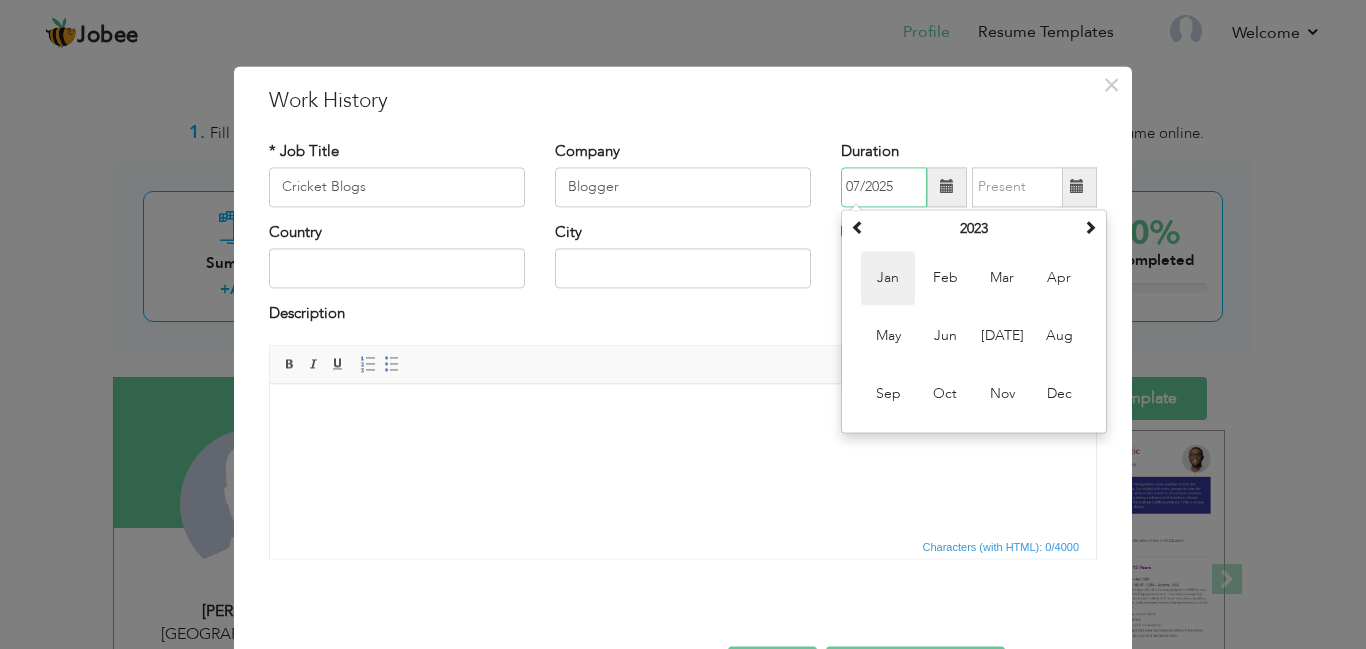 click on "Jan" at bounding box center (888, 278) 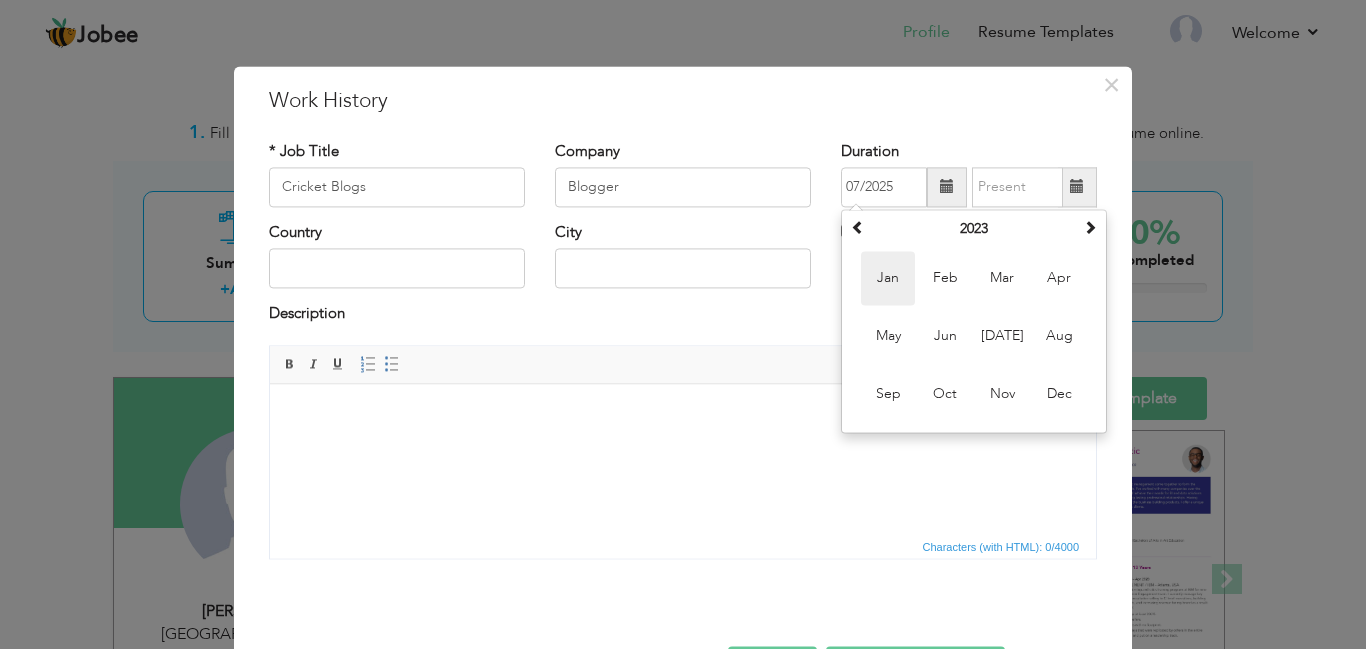 type on "01/2023" 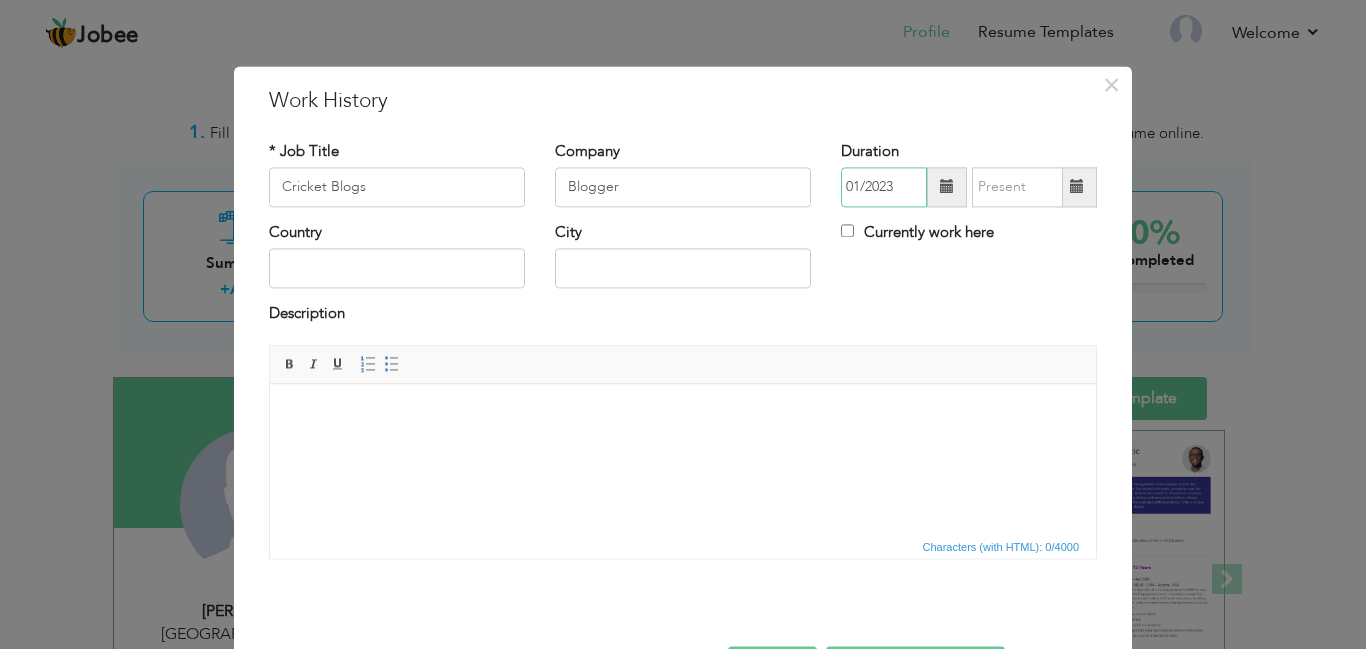 click on "01/2023" at bounding box center (884, 187) 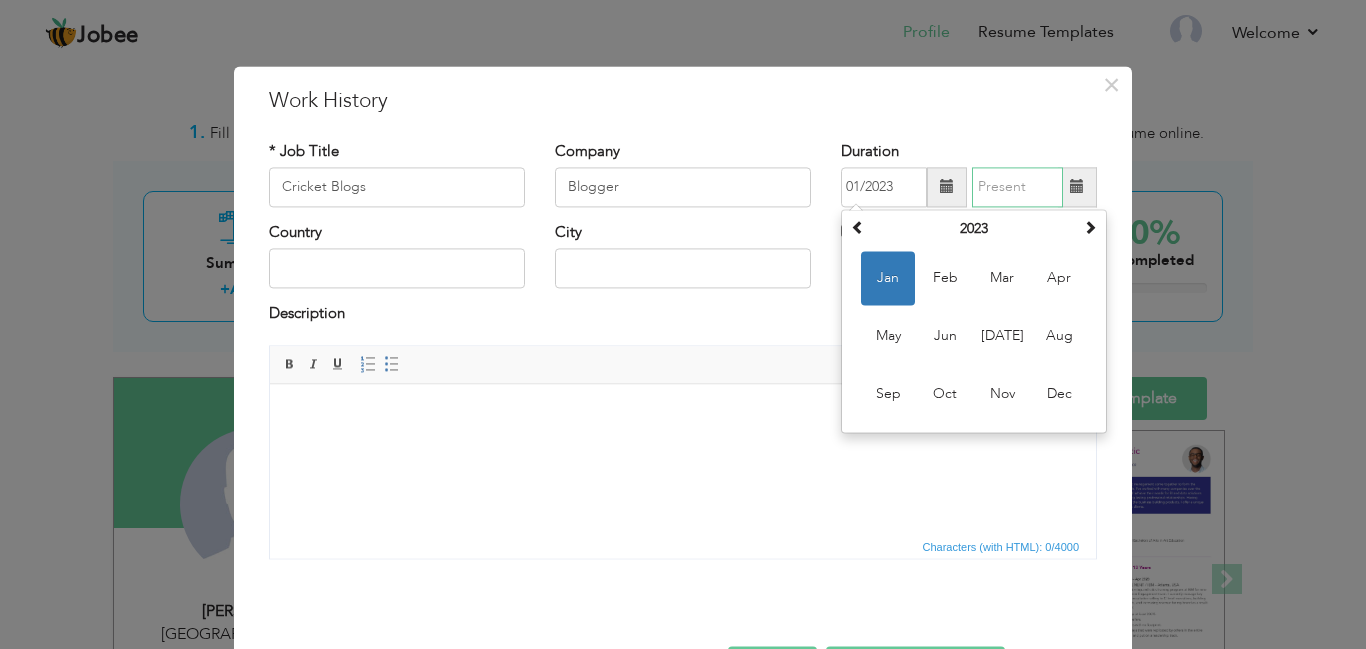 click at bounding box center [1017, 187] 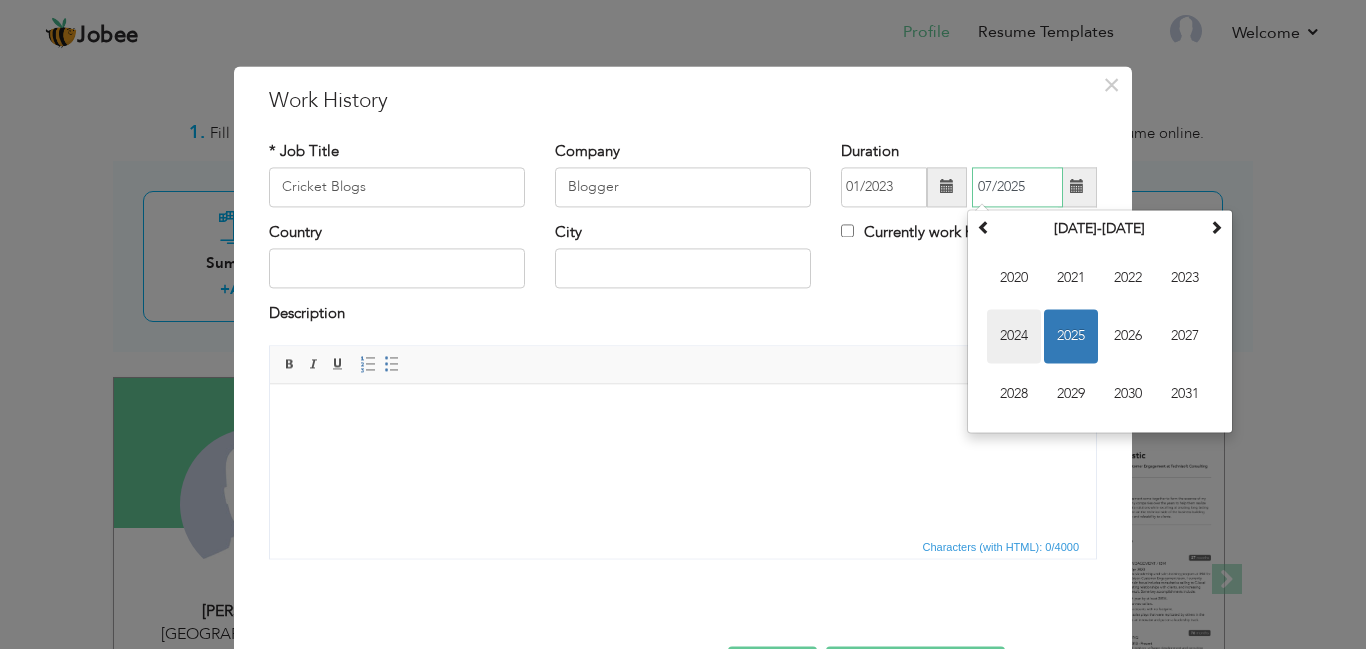 click on "2024" at bounding box center [1014, 336] 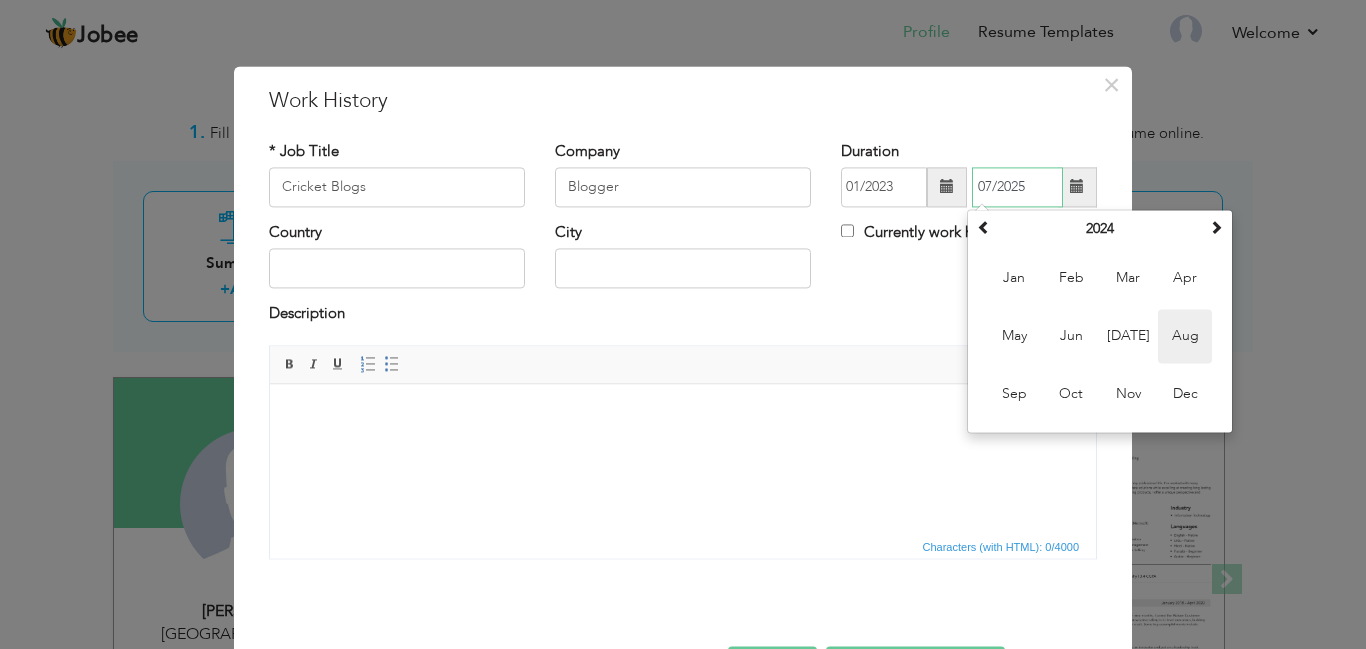 click on "Aug" at bounding box center (1185, 336) 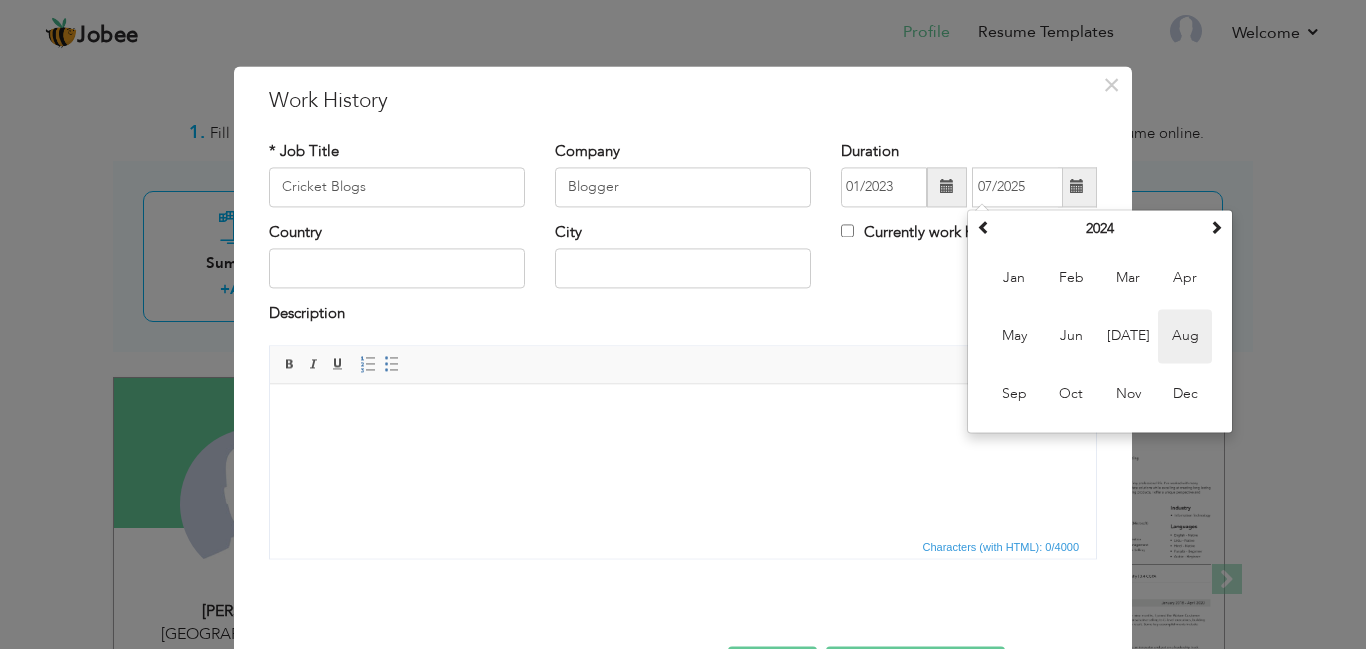 type on "08/2024" 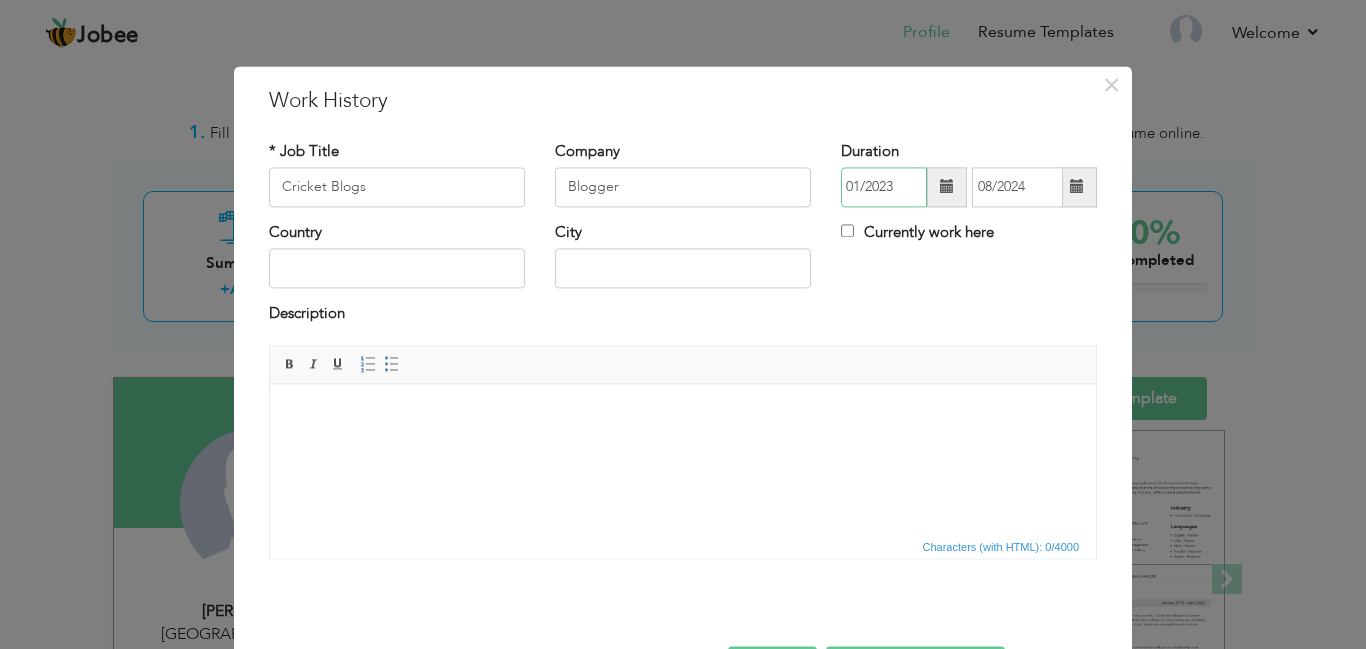 click on "01/2023" at bounding box center (884, 187) 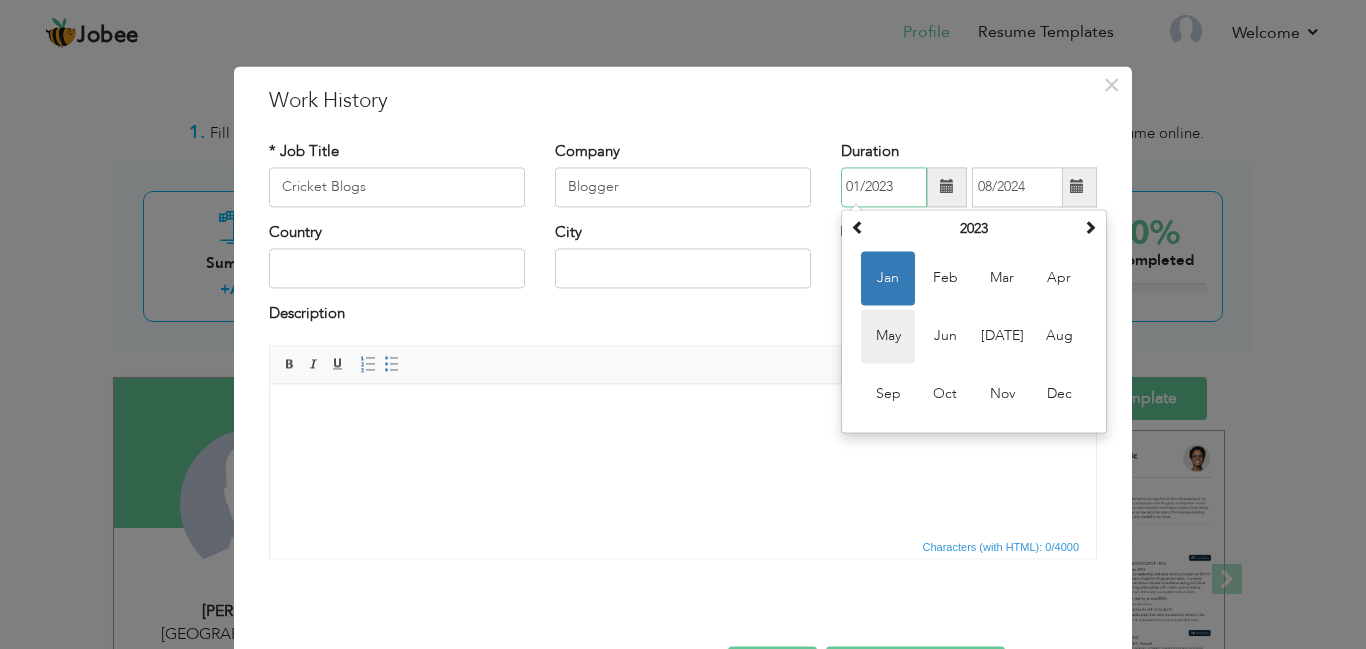 click on "May" at bounding box center [888, 336] 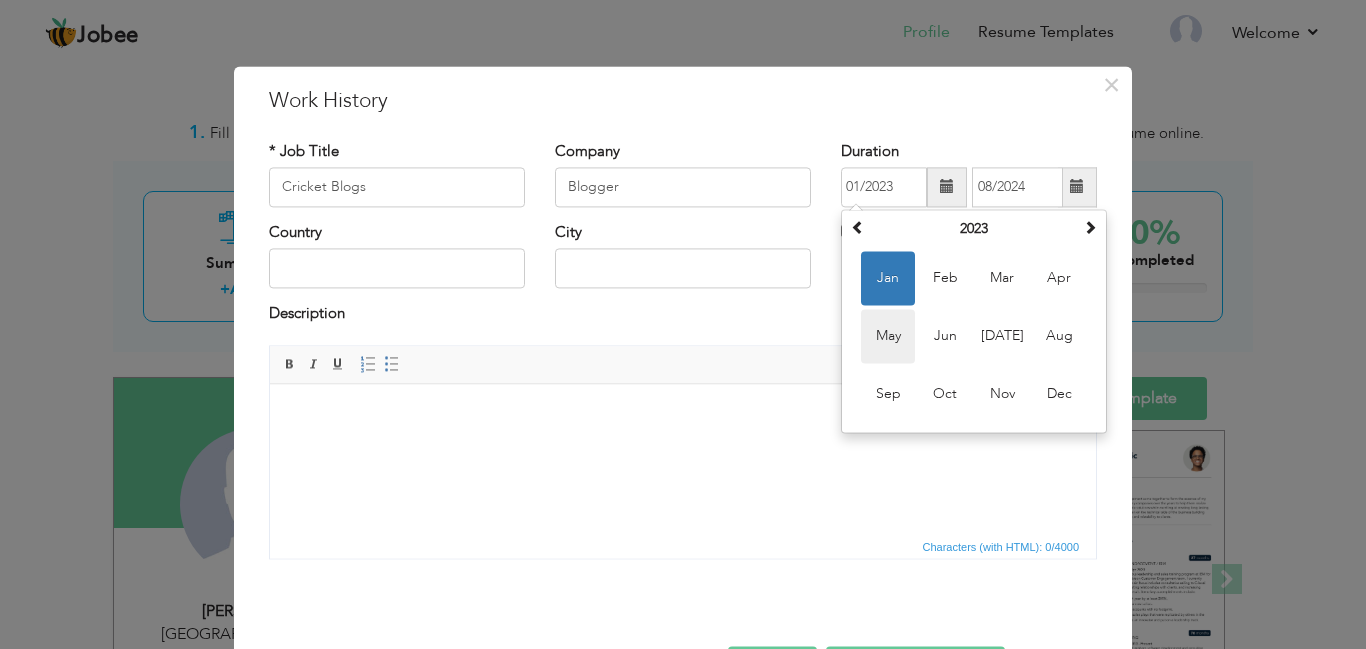 type on "05/2023" 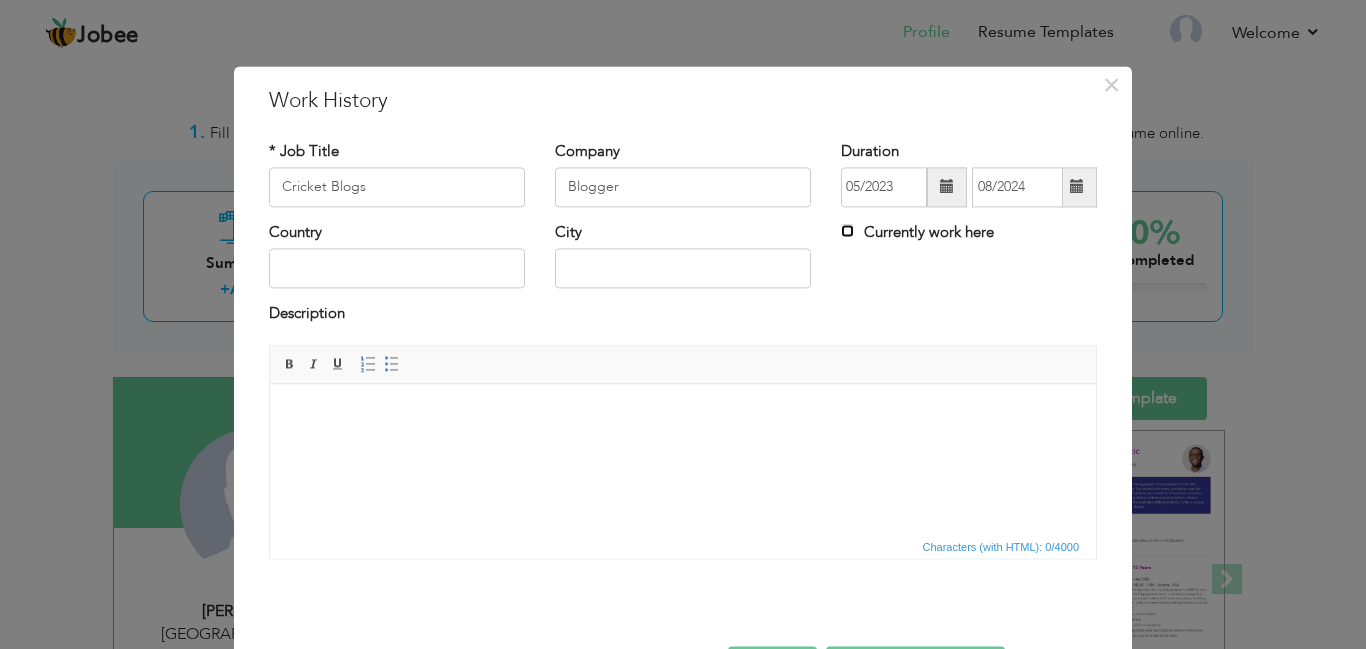 click on "Currently work here" at bounding box center (847, 230) 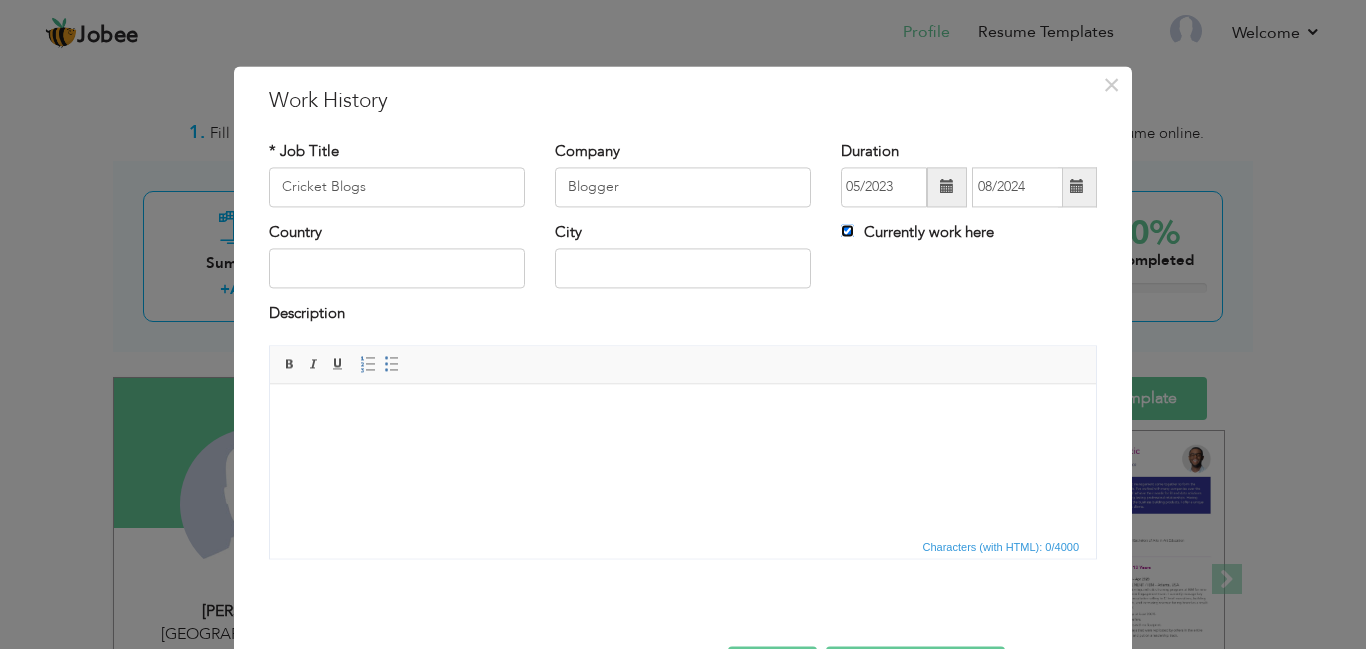 type 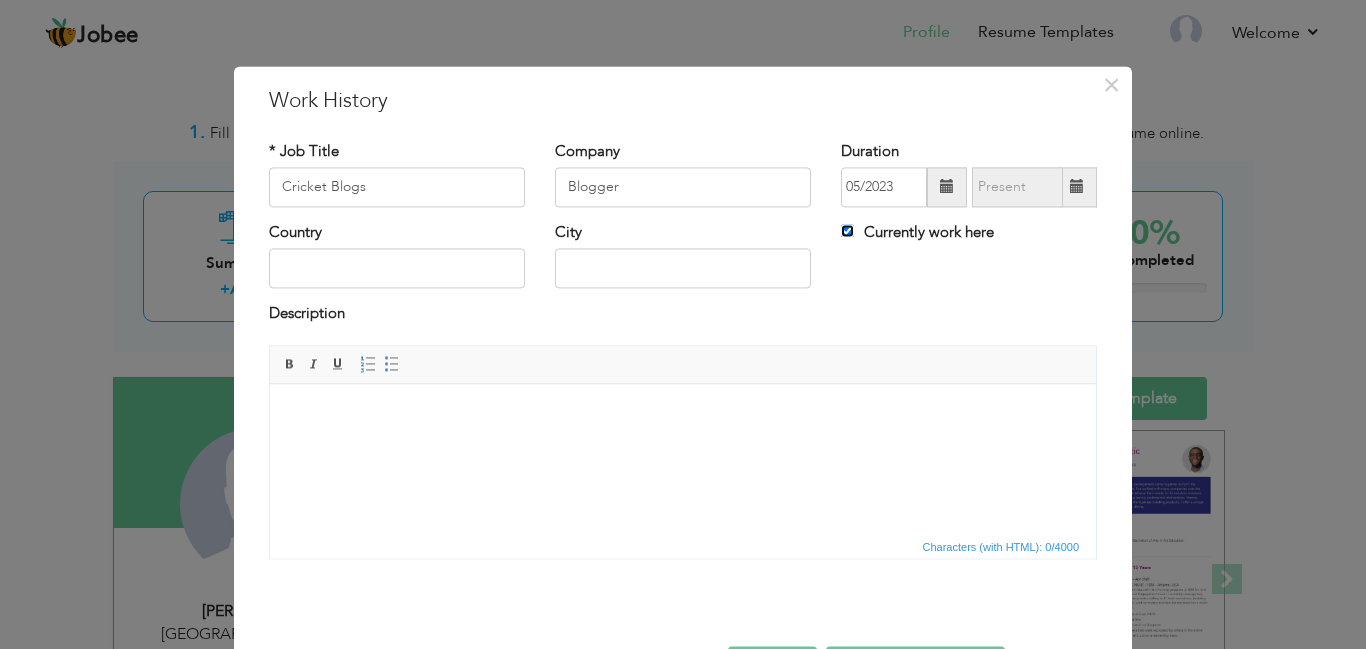 click on "Currently work here" at bounding box center (847, 230) 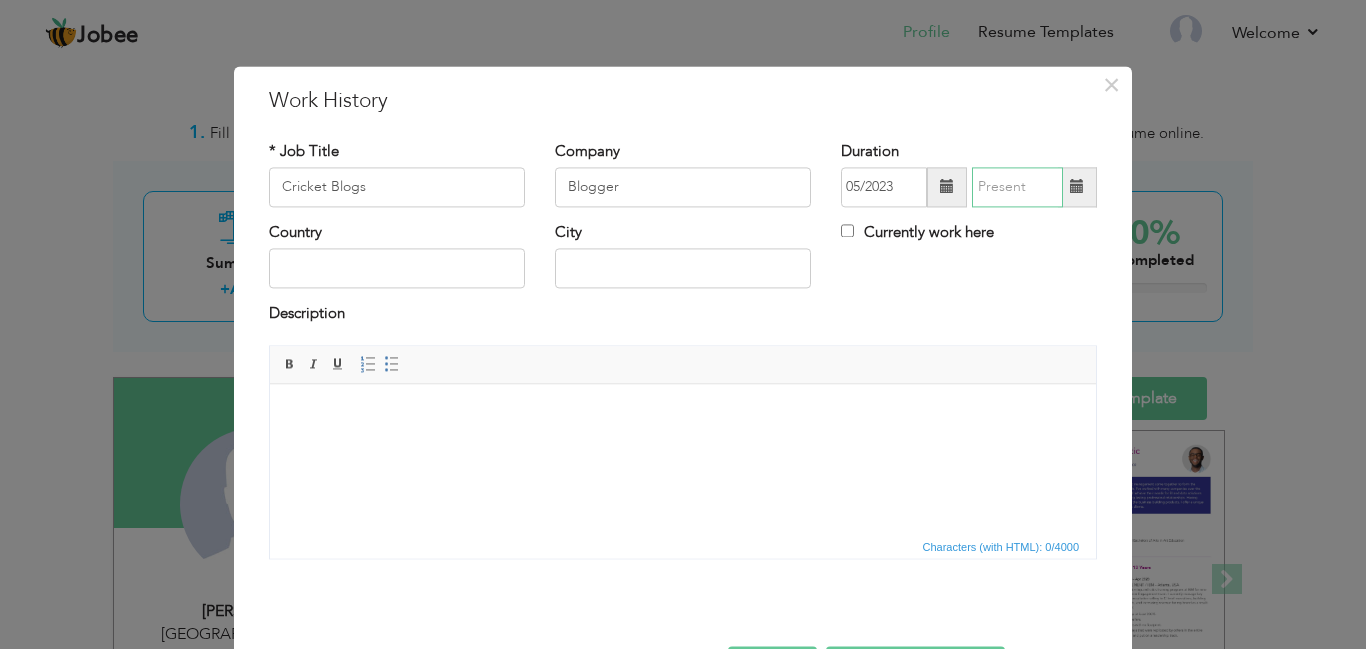 click at bounding box center [1017, 187] 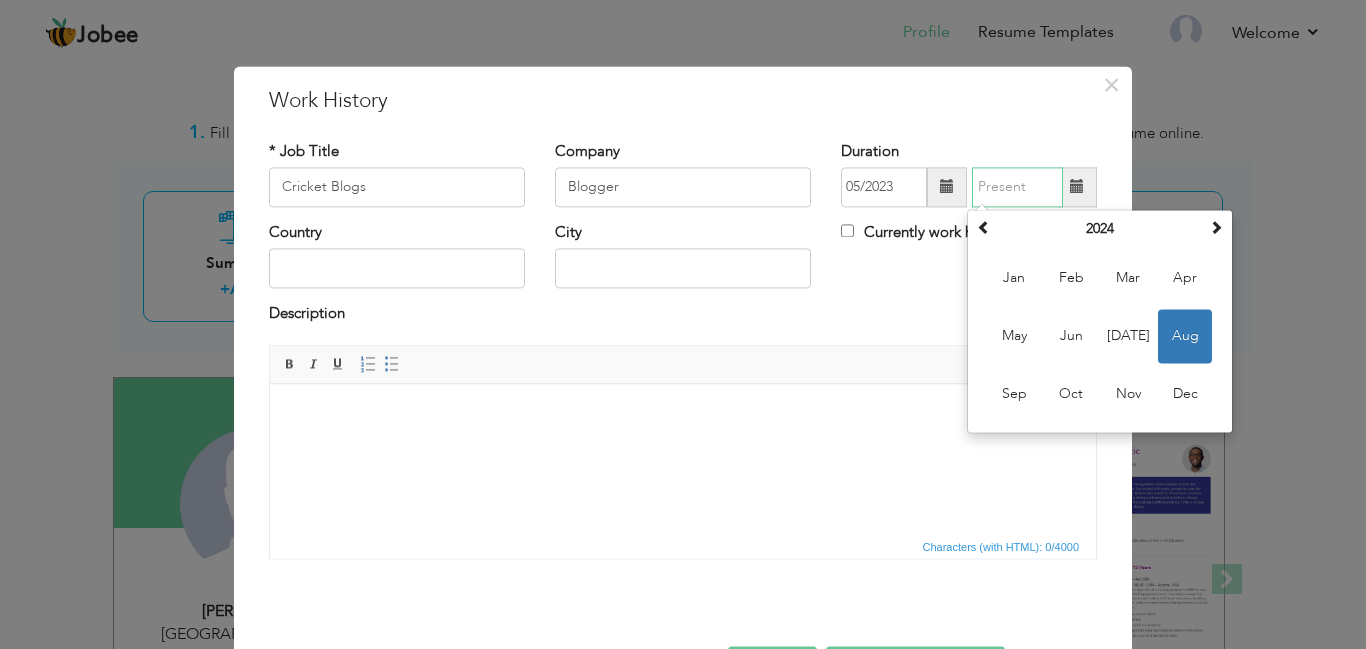 click on "Aug" at bounding box center [1185, 336] 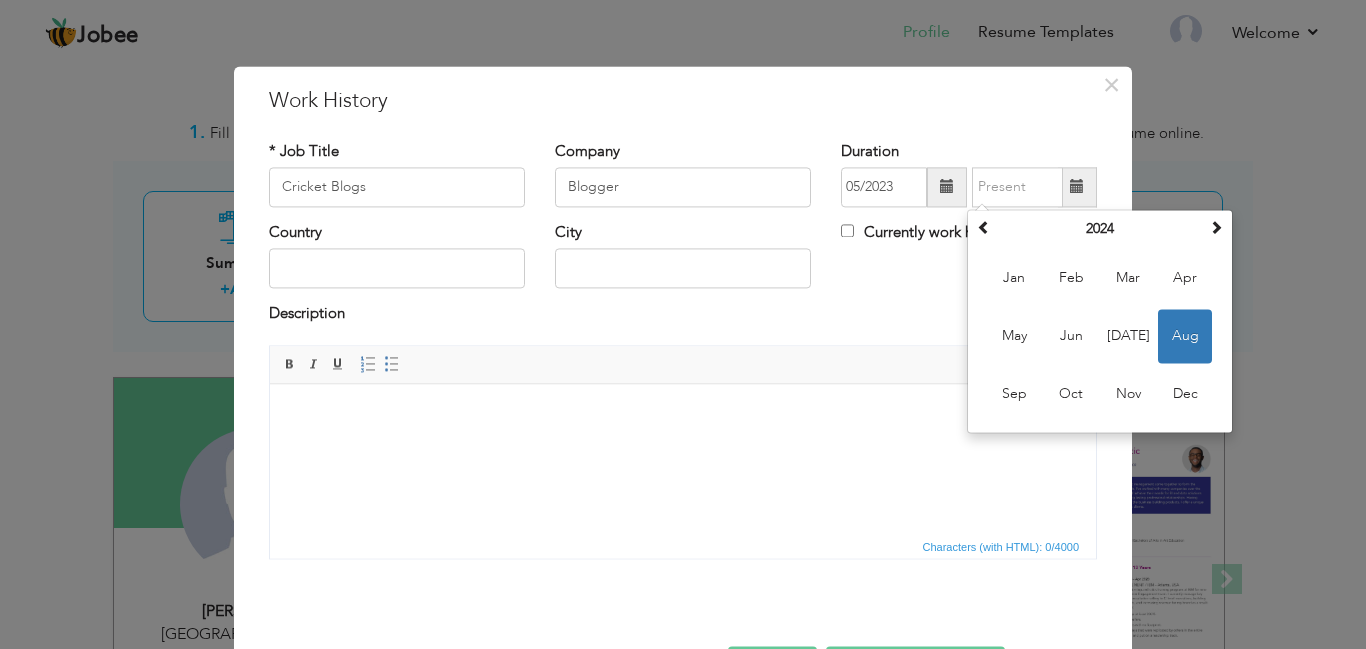 type on "08/2024" 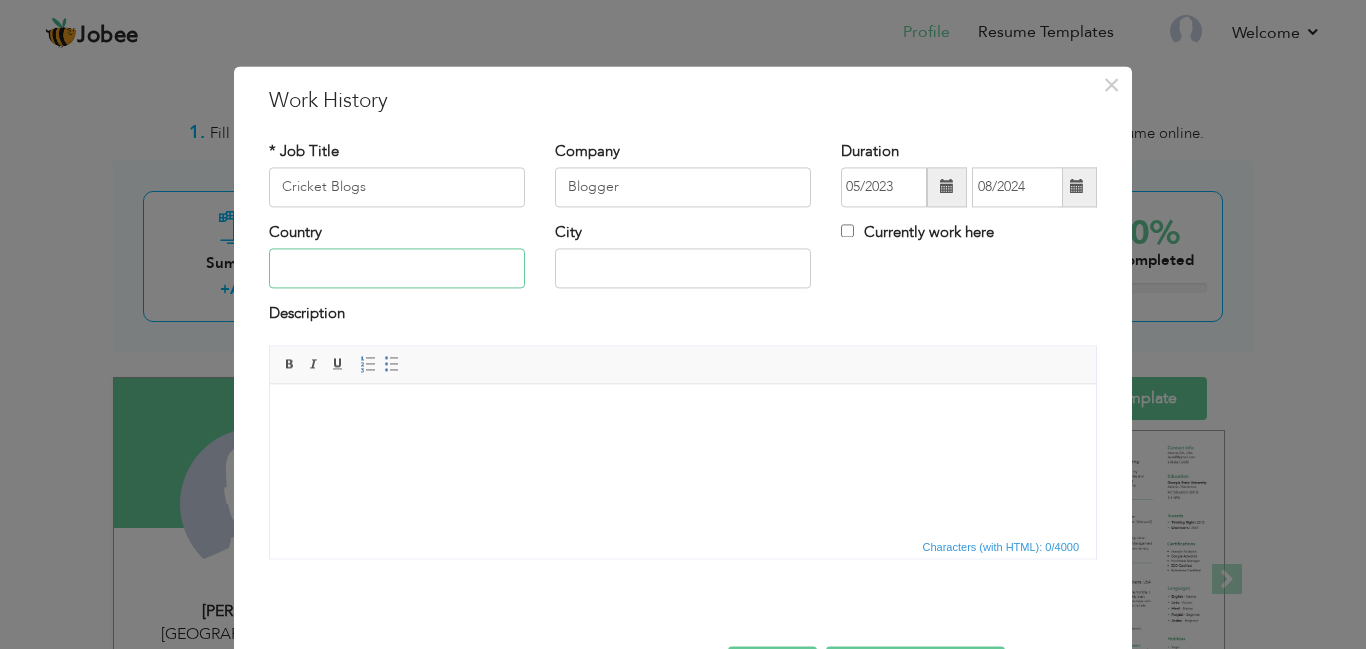 click at bounding box center [397, 269] 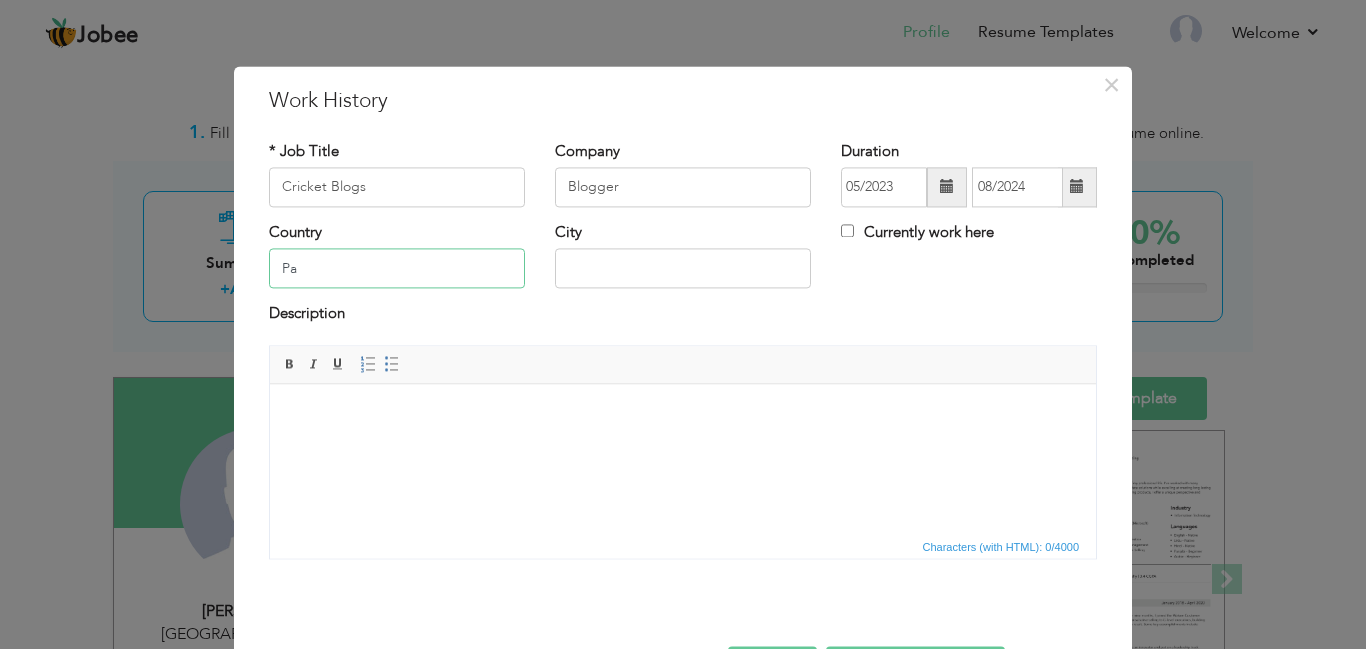 type on "P" 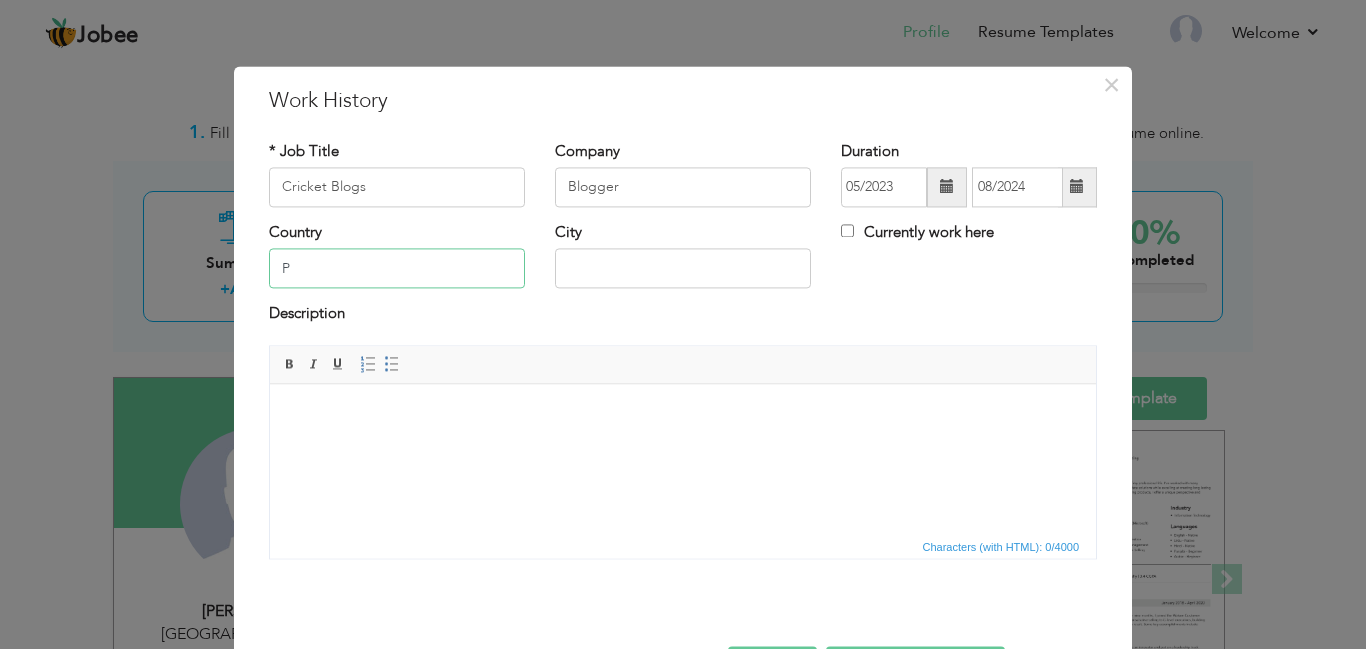 type 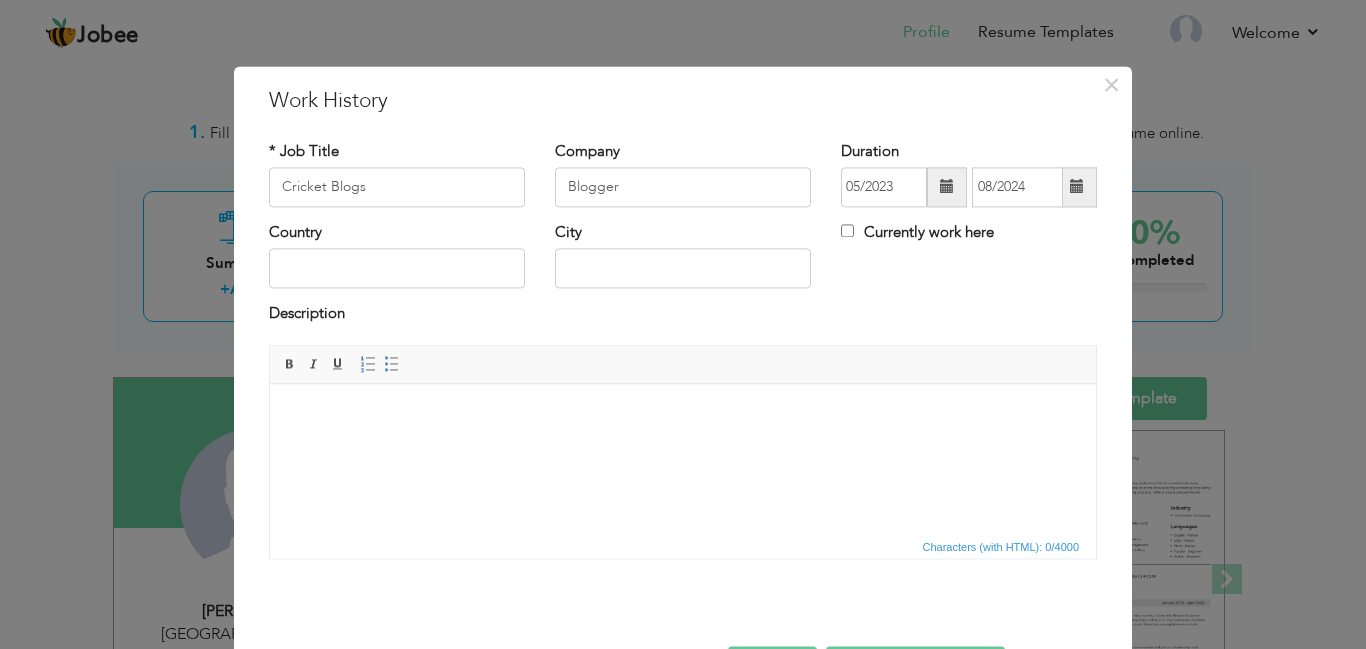 click at bounding box center (683, 414) 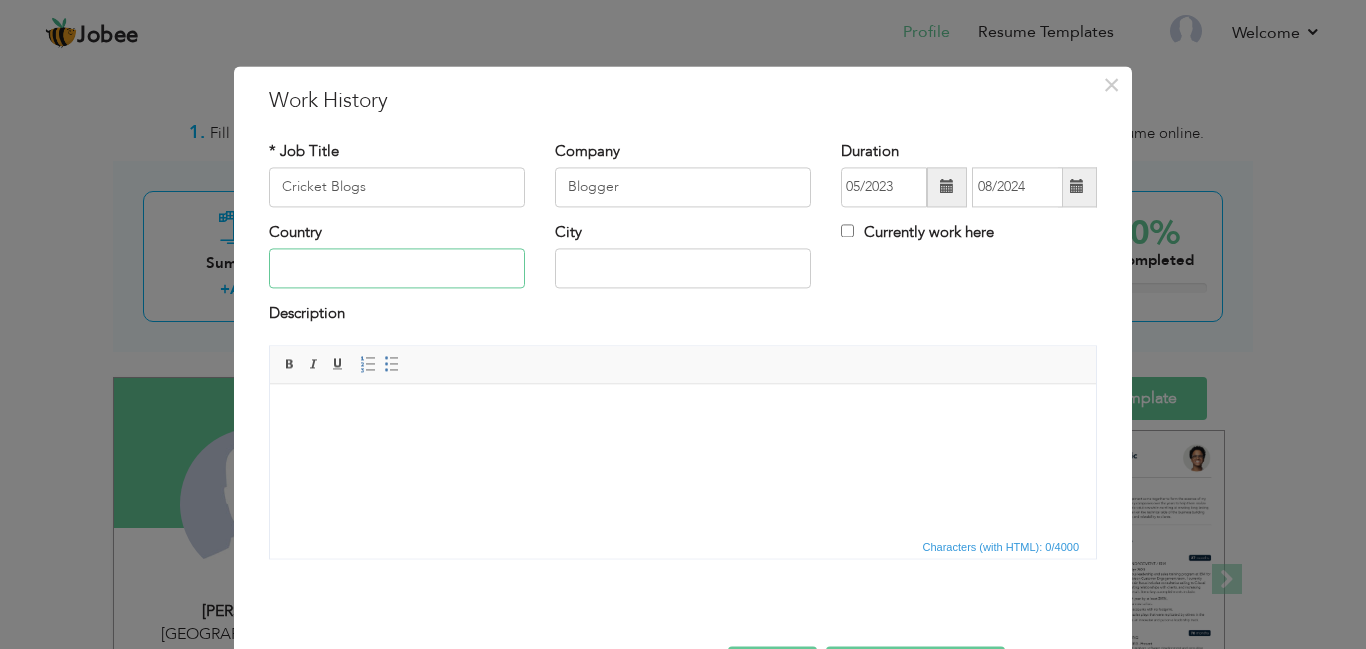 click at bounding box center (397, 269) 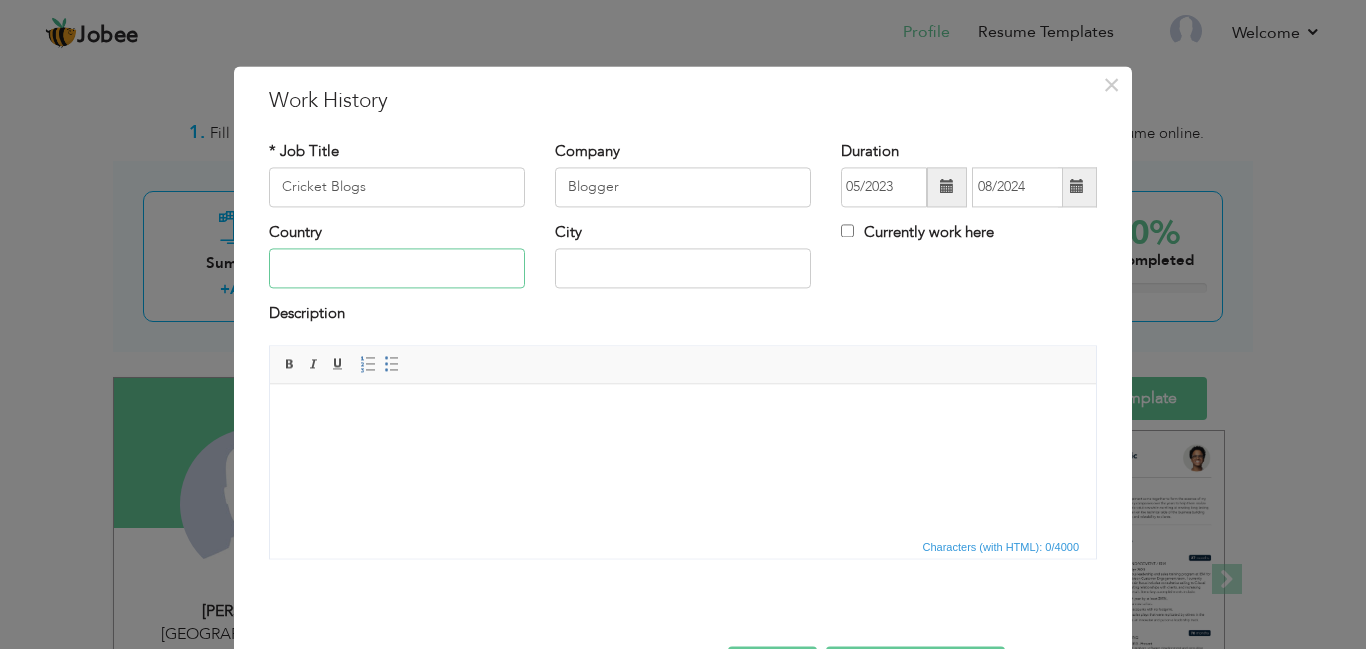 click at bounding box center (397, 269) 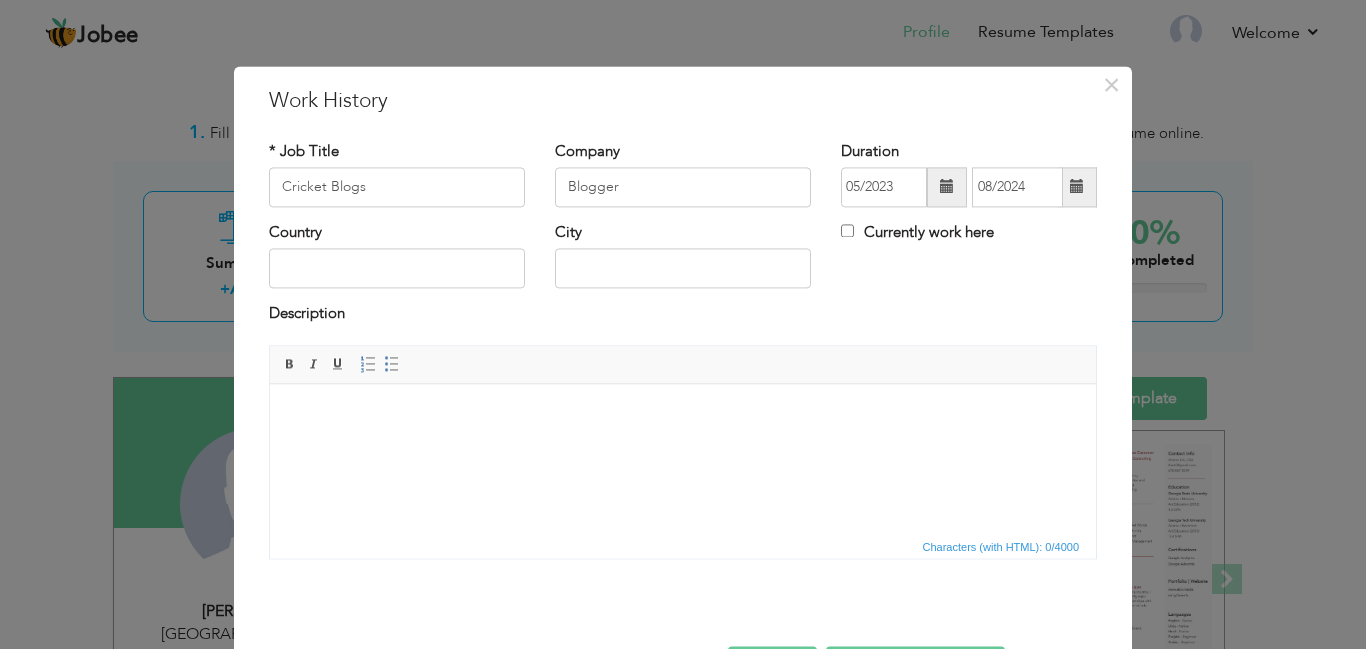 click at bounding box center [683, 414] 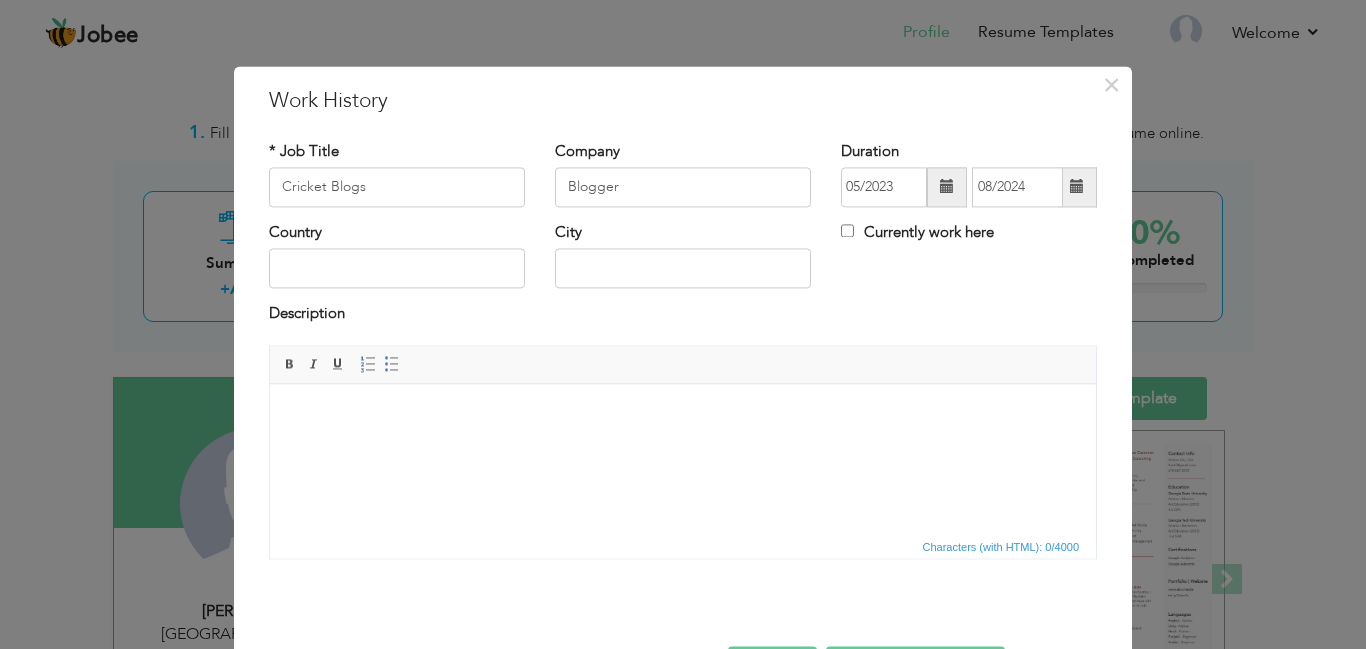 click at bounding box center (683, 414) 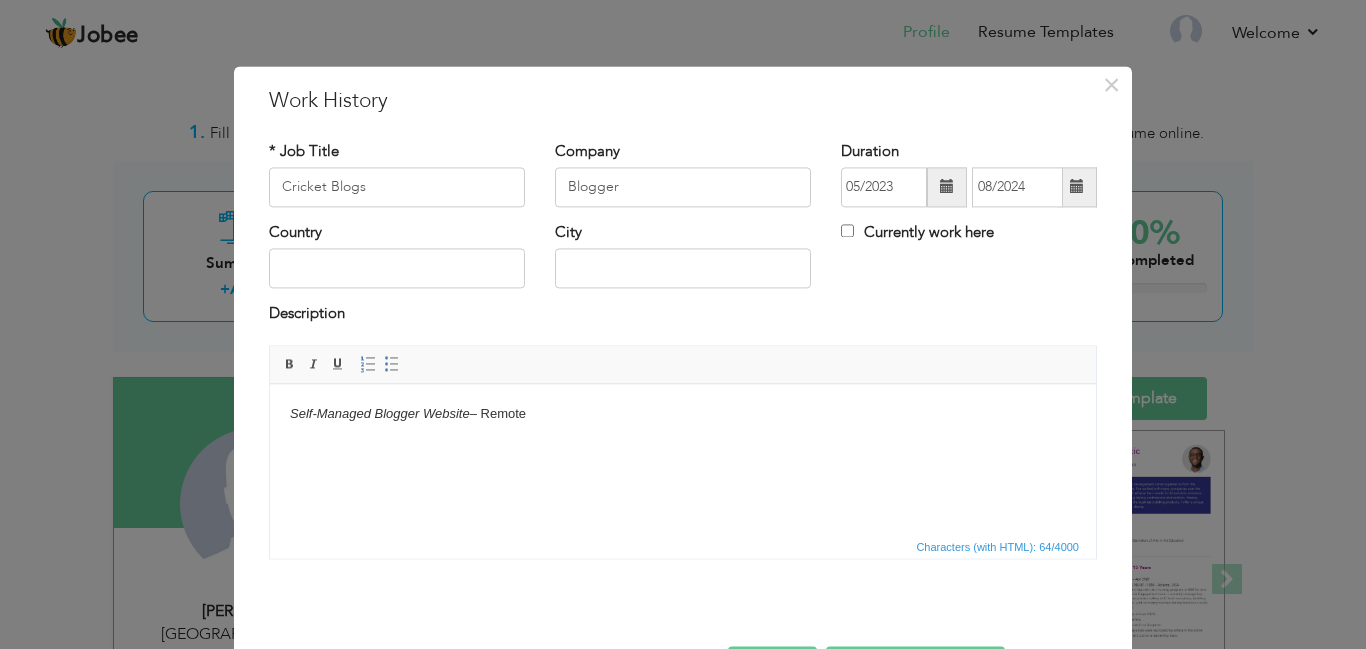 click on "Self-Managed Blogger Website" at bounding box center (380, 413) 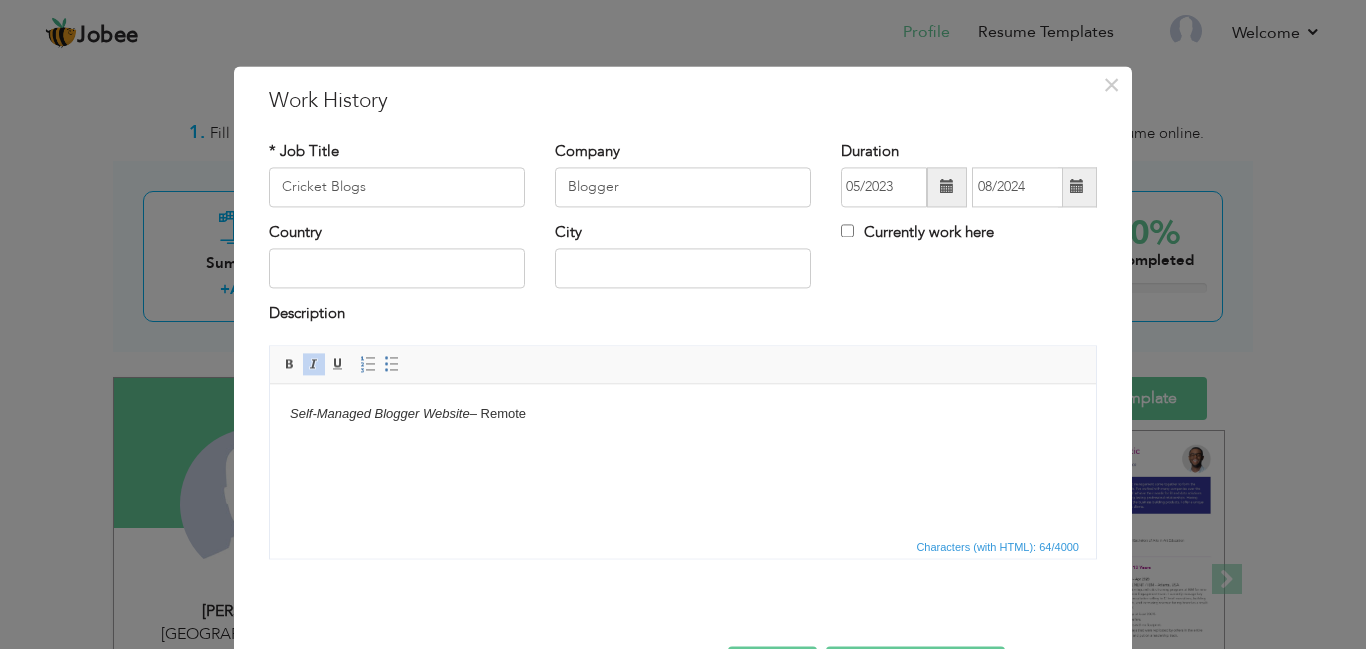 click on "Self-Managed Blogger Website" at bounding box center (380, 413) 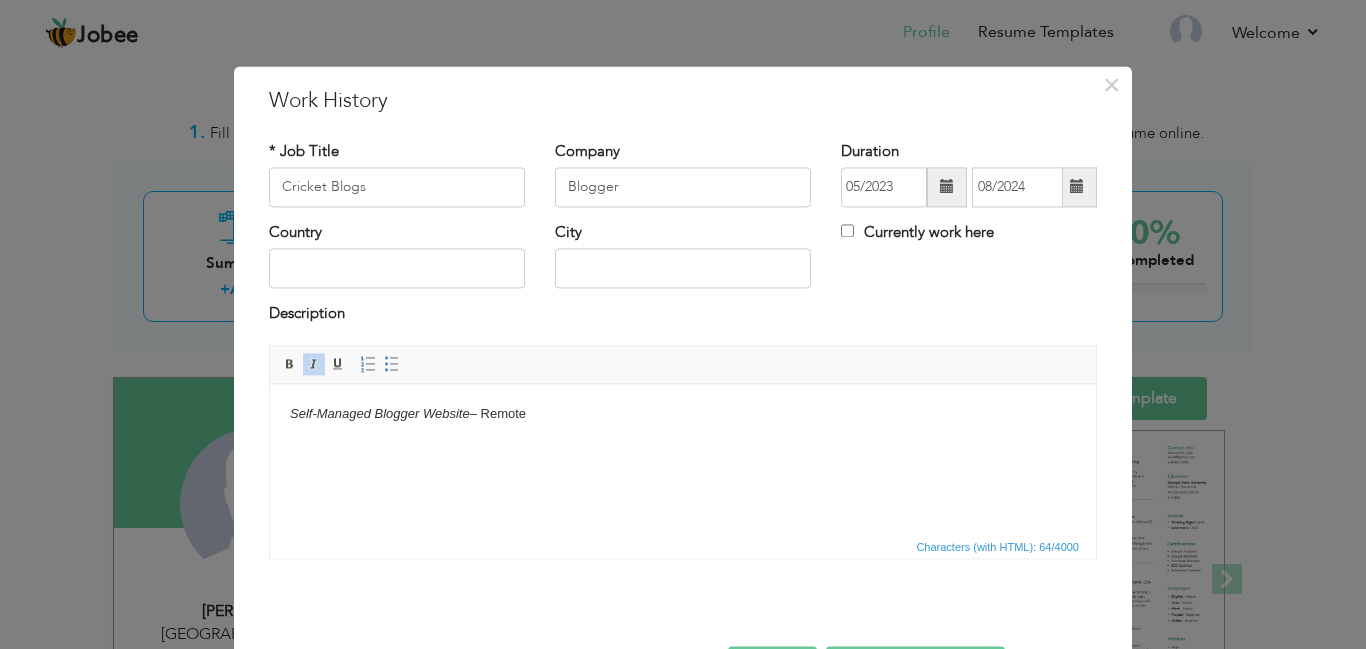 click on "Self-Managed Blogger Website  – Remote" at bounding box center [683, 425] 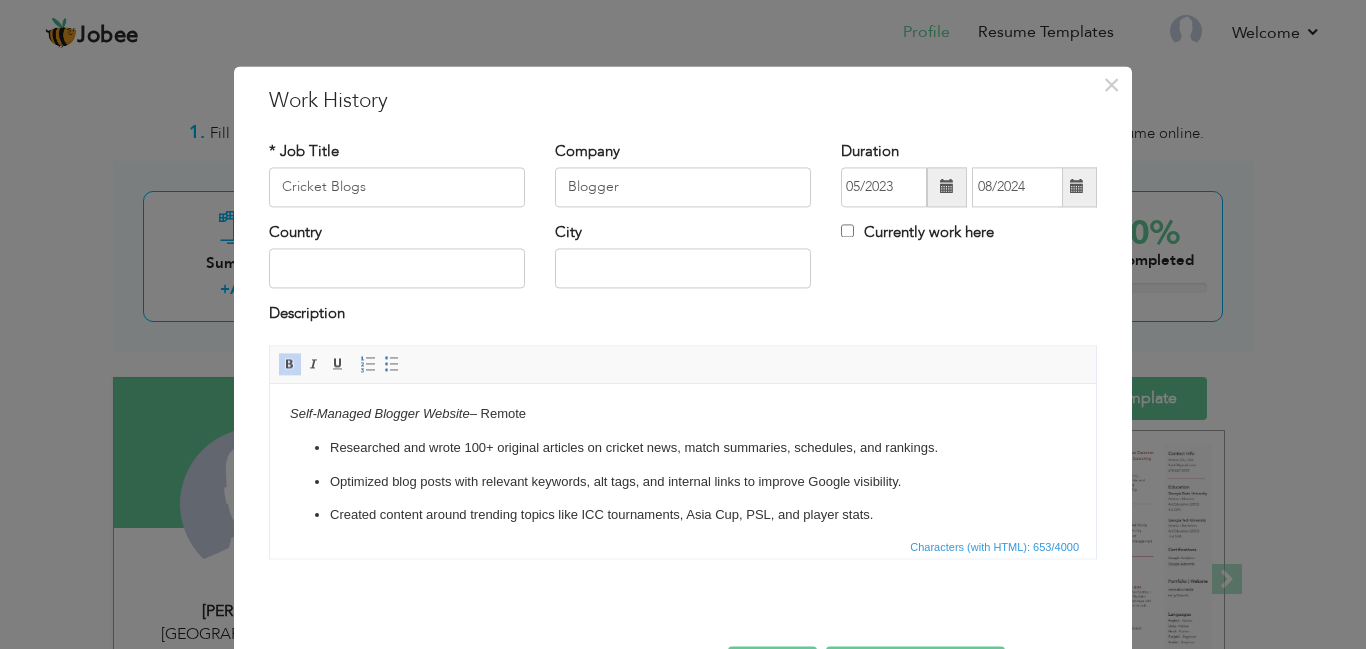 click on "Created content around trending topics like ICC tournaments, Asia Cup, PSL, and player stats." at bounding box center (683, 515) 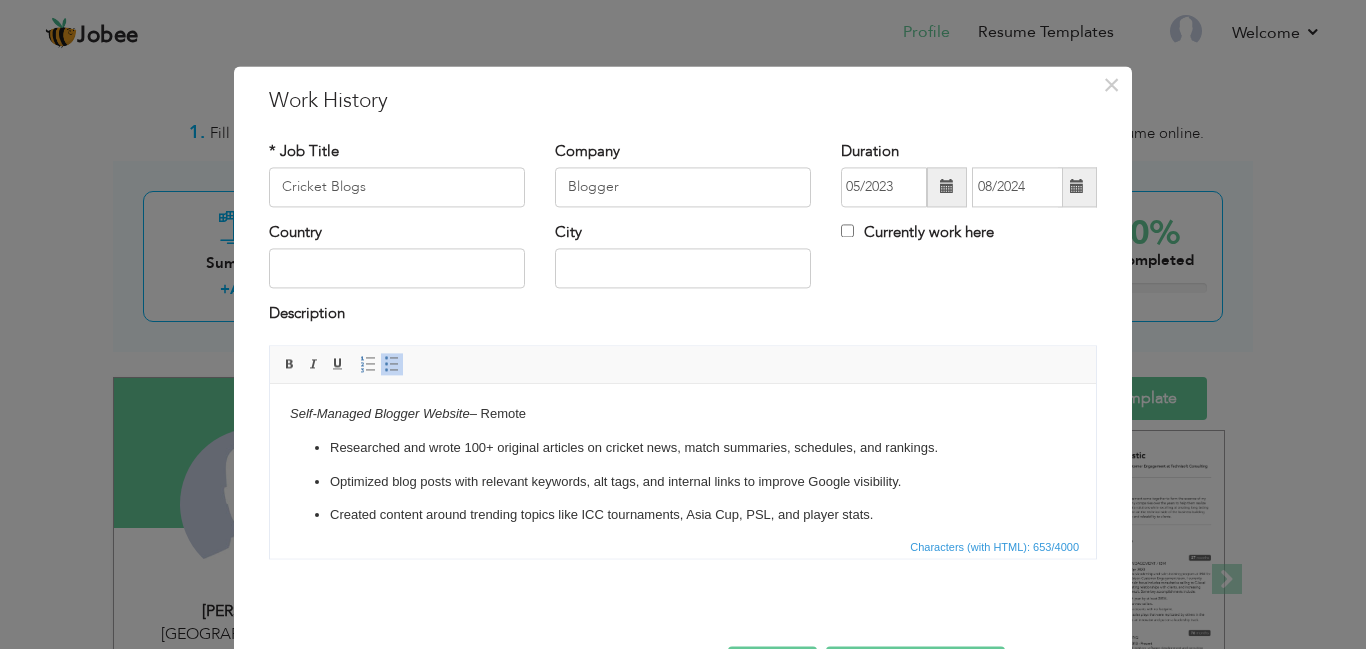 type 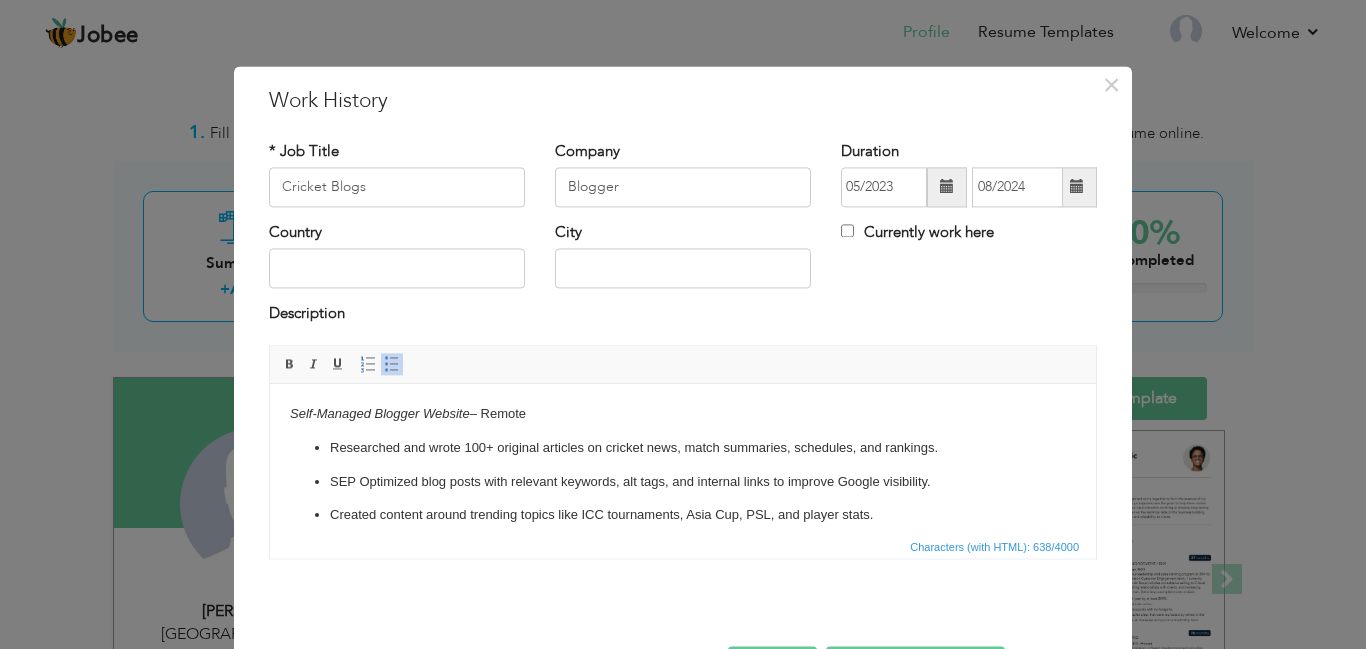 click on "Built a consistent posting schedule and used tools like Google Search Console to monitor traffic." at bounding box center [683, 583] 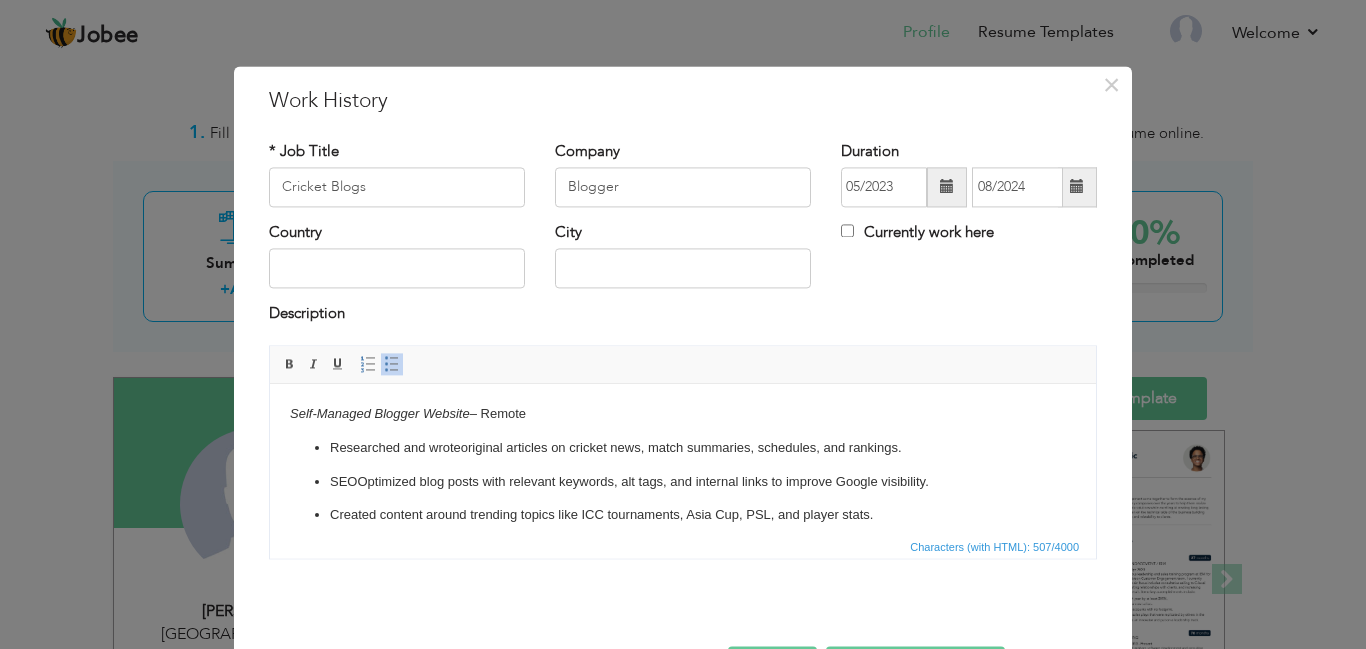 click on "* Job Title
Cricket Blogs
Company
Blogger
Duration
05/2023" at bounding box center (683, 357) 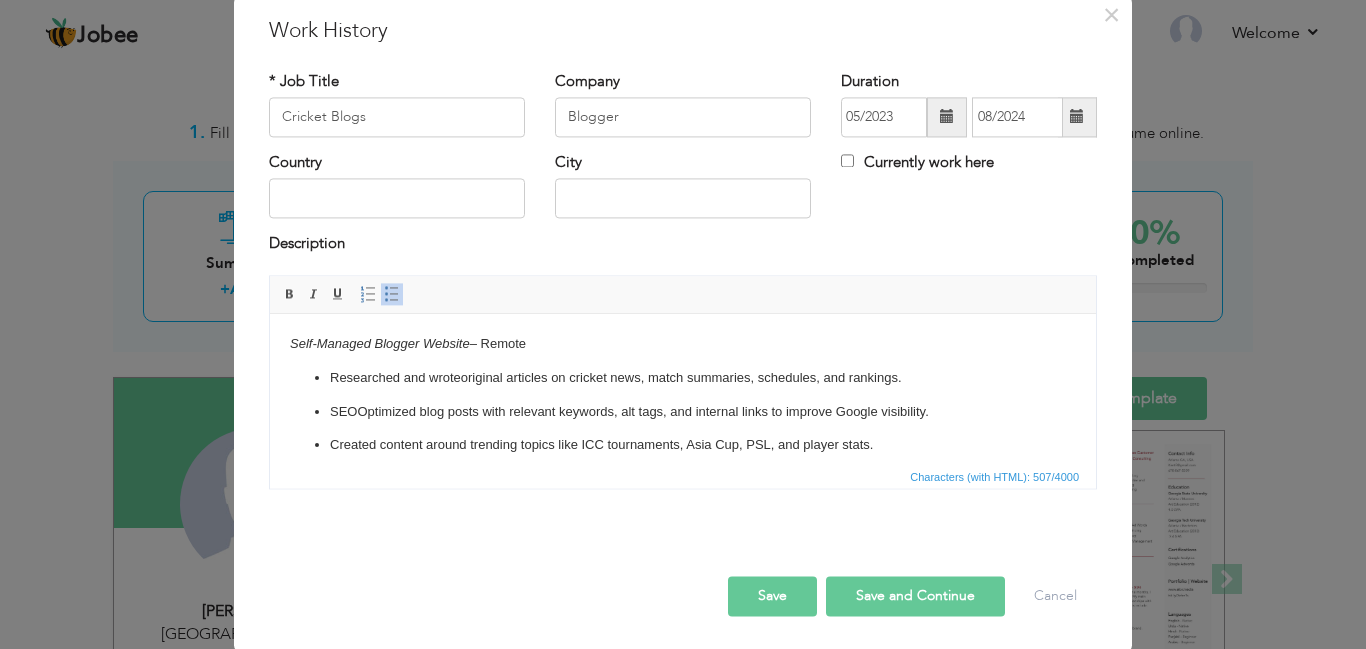 scroll, scrollTop: 74, scrollLeft: 0, axis: vertical 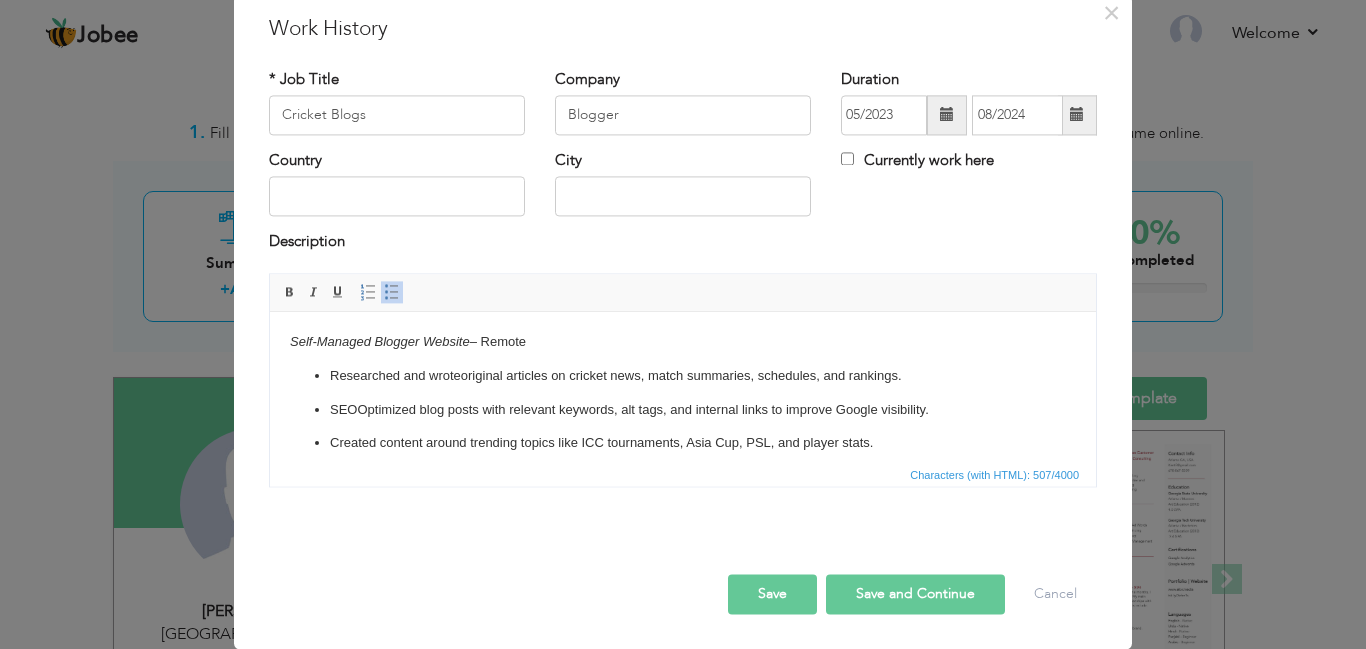click on "Save and Continue" at bounding box center [915, 594] 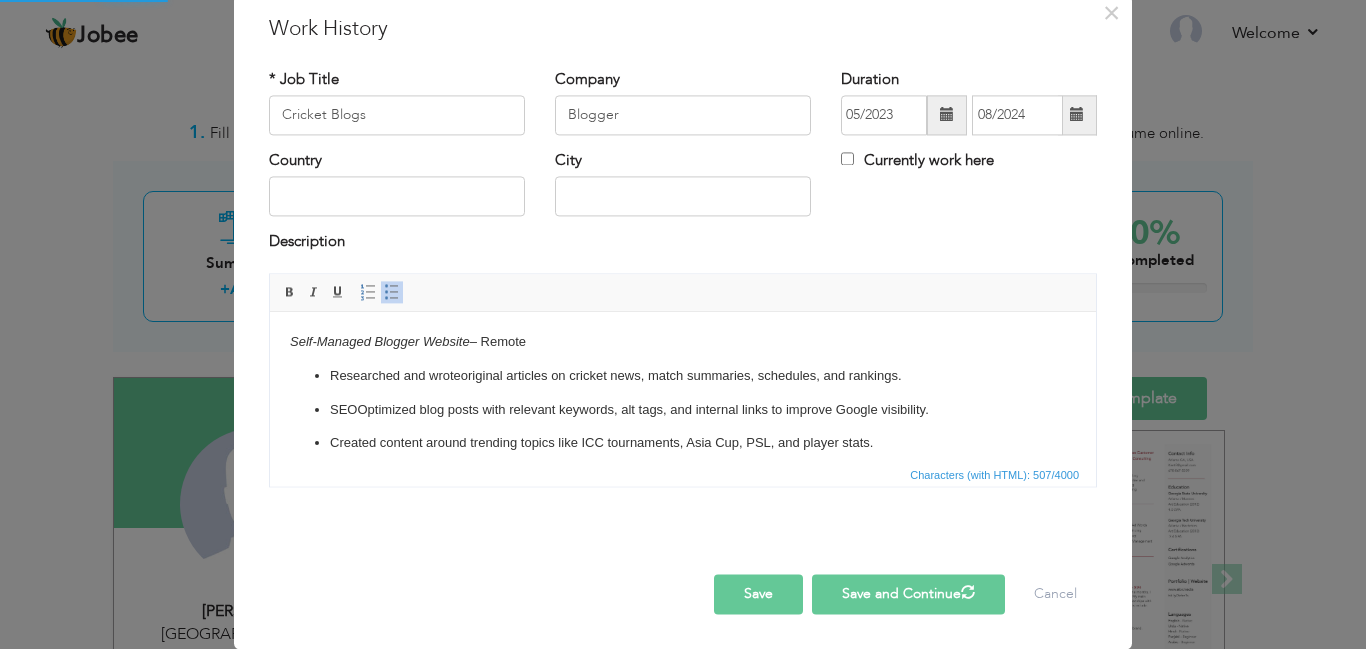 type 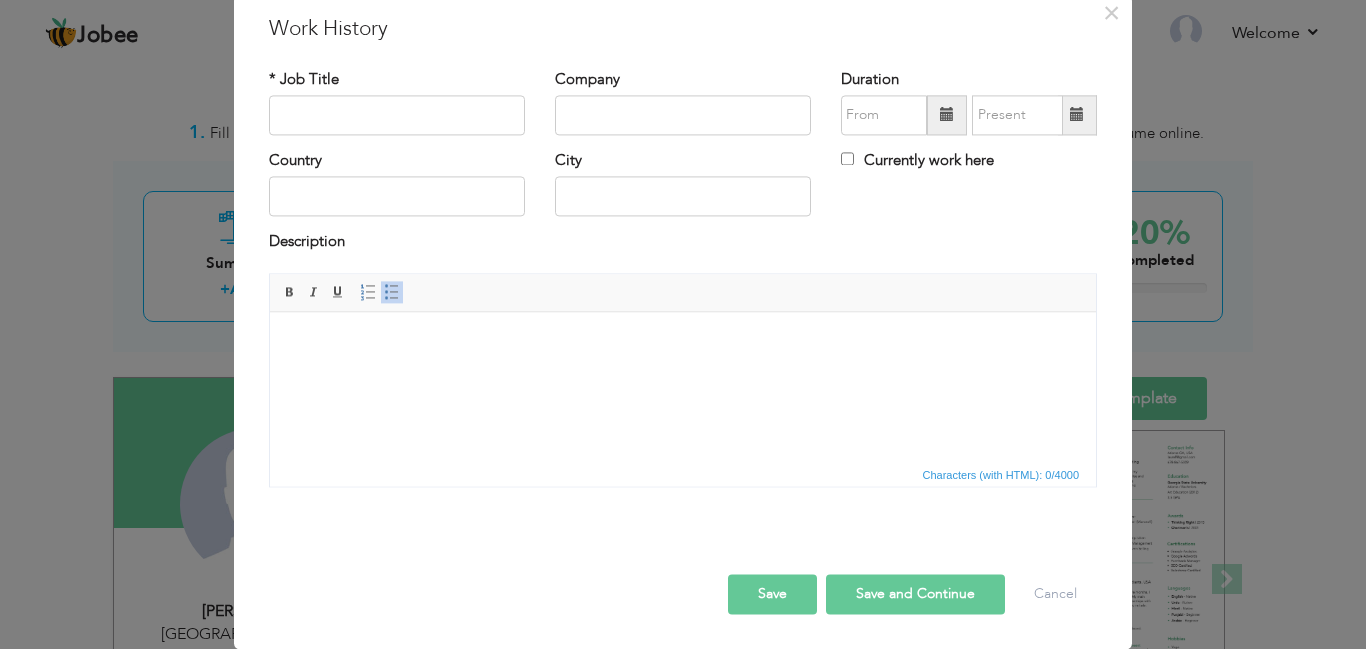 click on "Save and Continue" at bounding box center (915, 594) 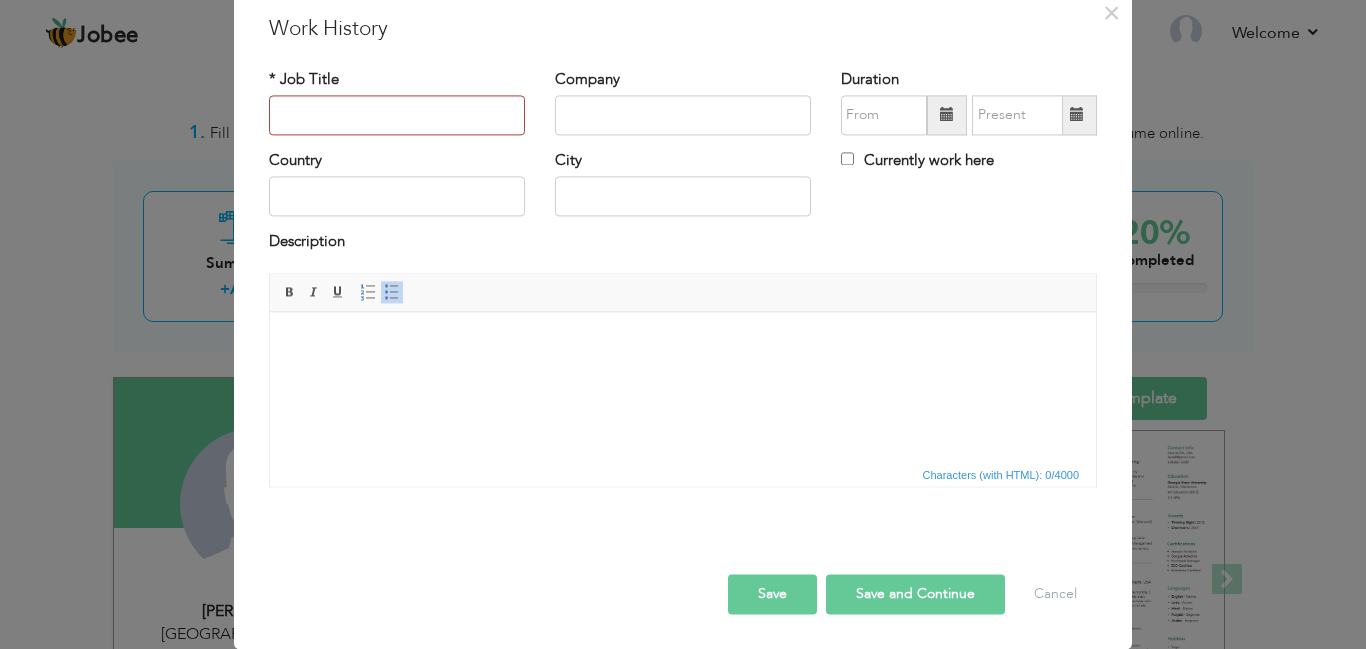 click at bounding box center (683, 342) 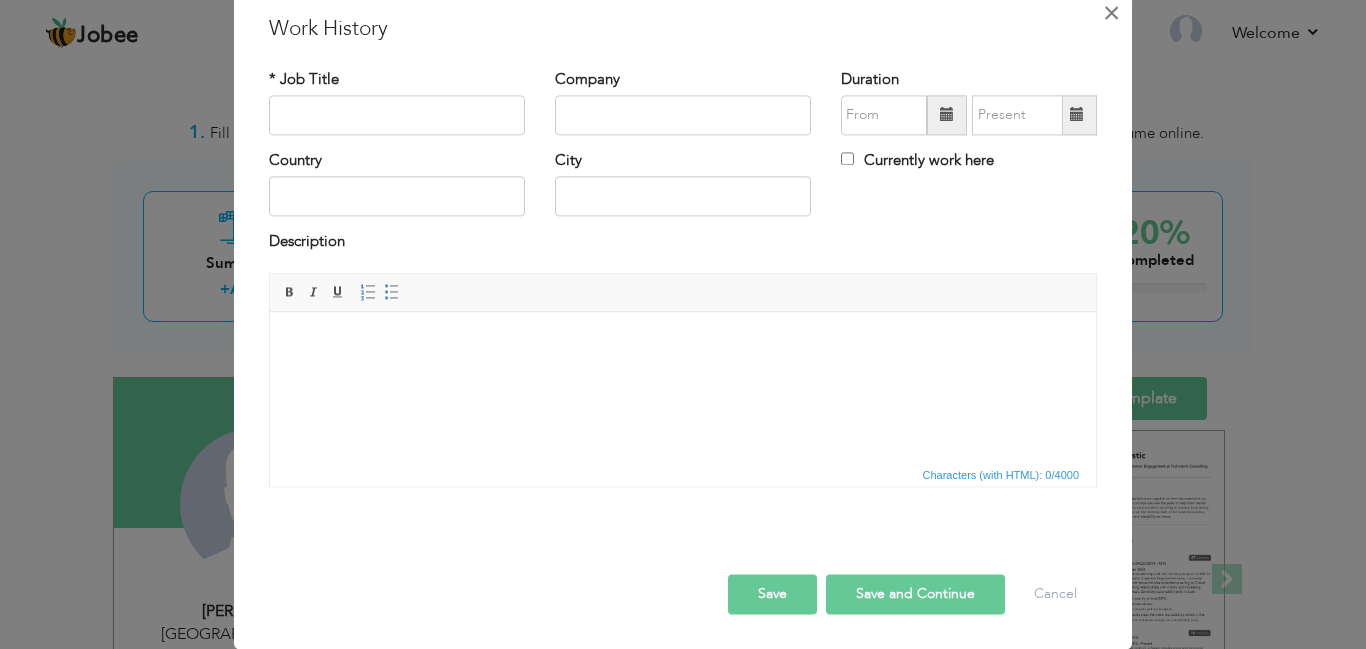 click on "×" at bounding box center (1111, 13) 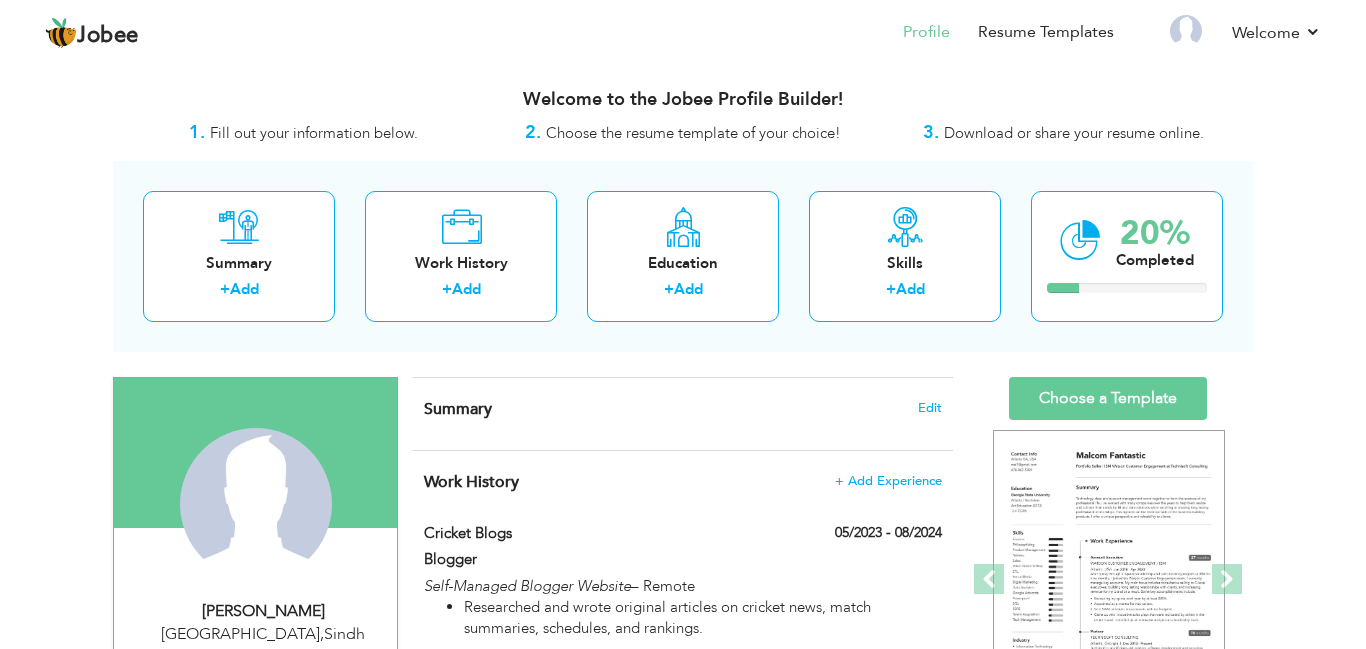 click on "View Resume
Export PDF
Profile
Summary
Public Link
Experience
Education
Awards
Work Histroy
Projects
Certifications
Skills
Preferred Job City" at bounding box center [683, 725] 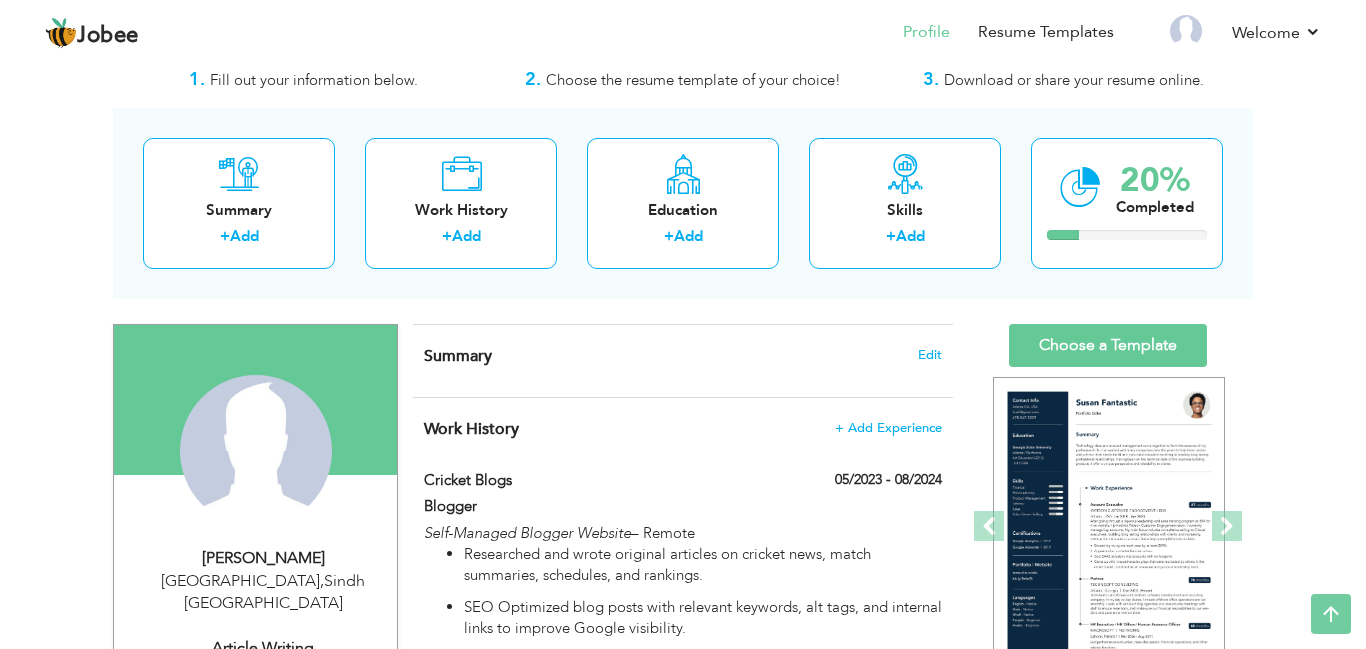 scroll, scrollTop: 0, scrollLeft: 0, axis: both 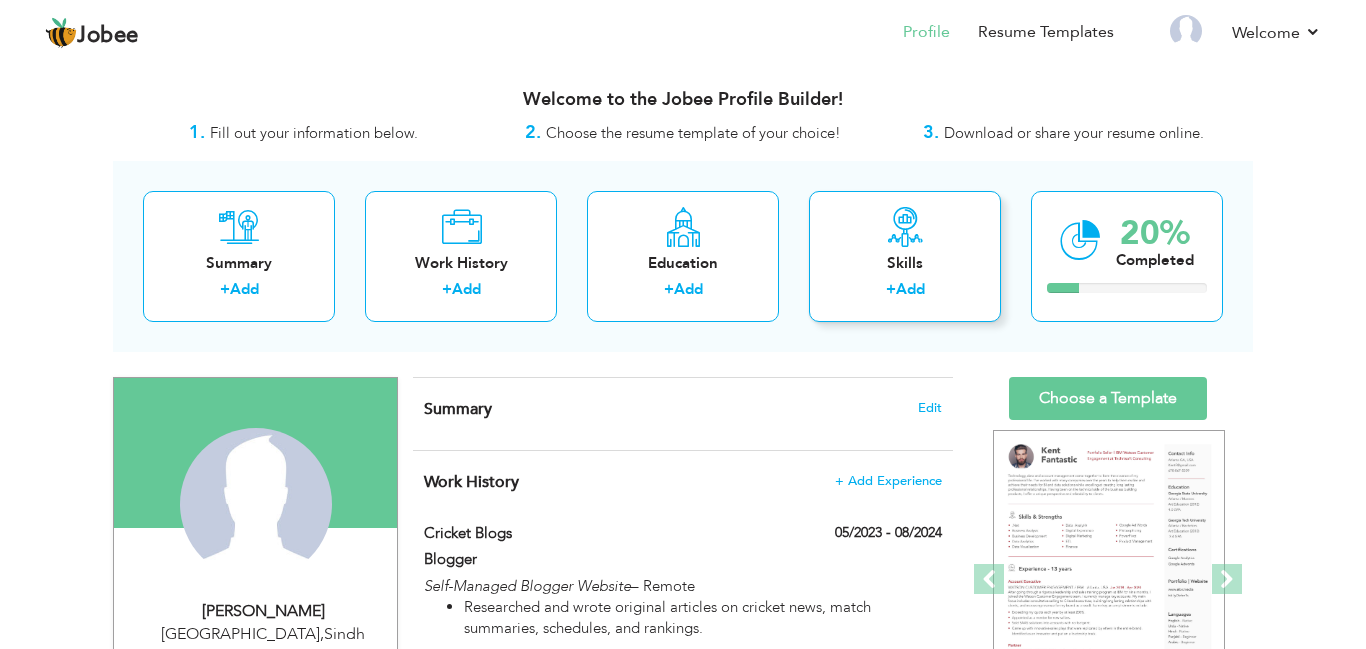 click on "Skills
+  Add" at bounding box center [905, 256] 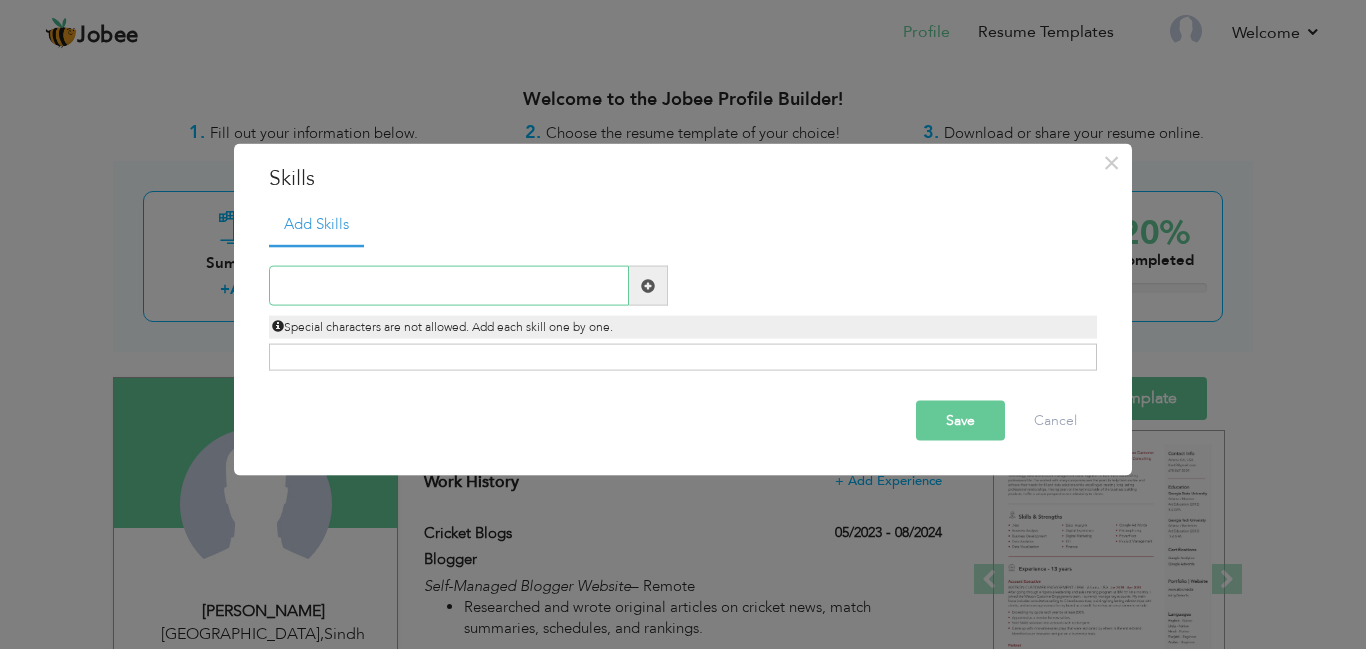 click at bounding box center [449, 286] 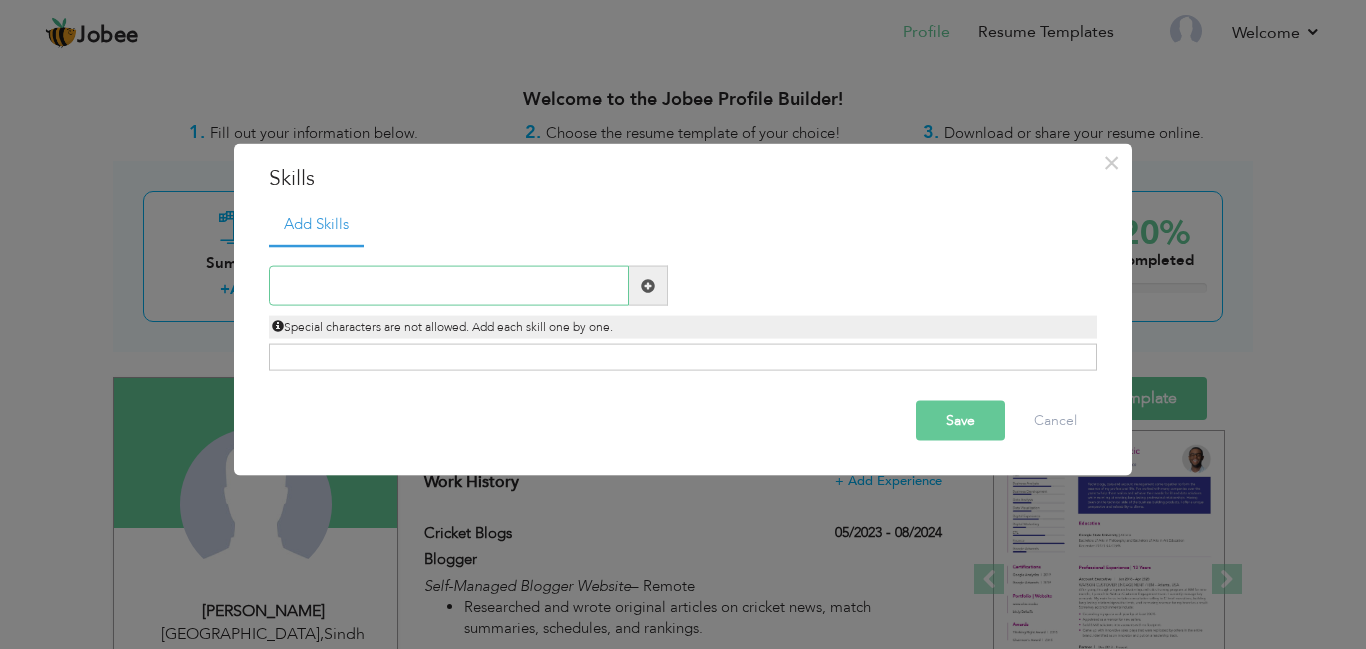 click at bounding box center (449, 286) 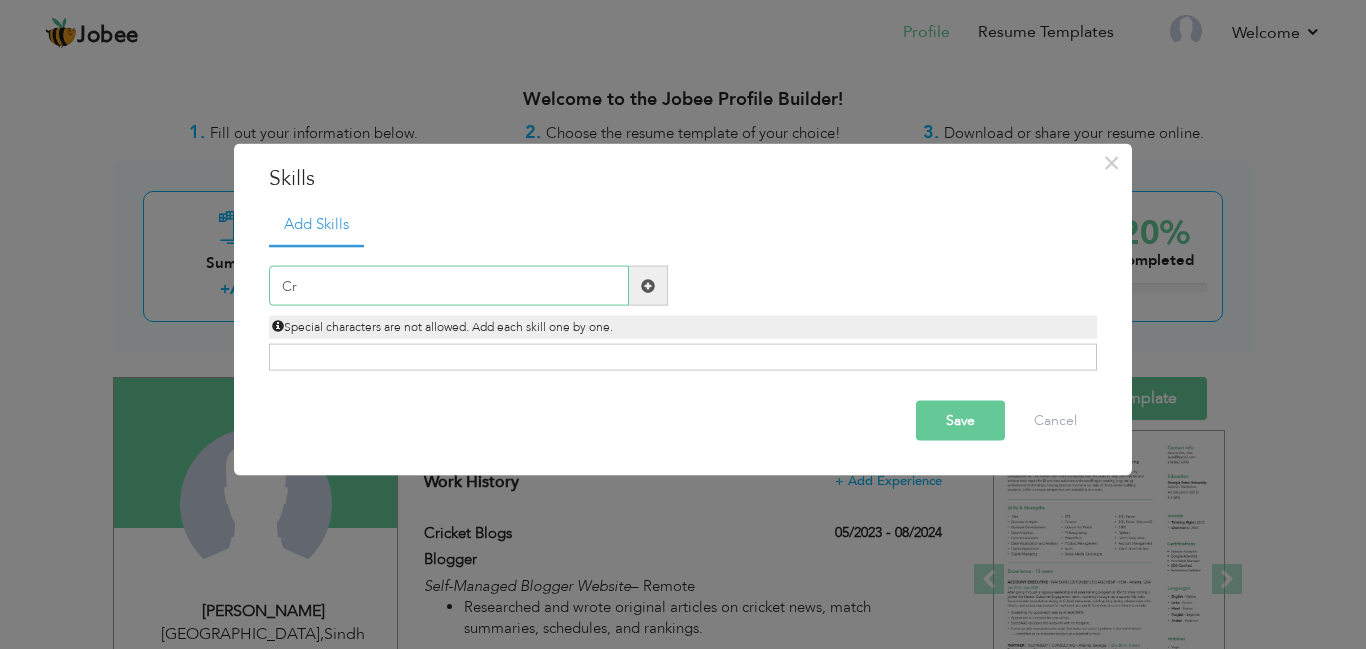 type on "C" 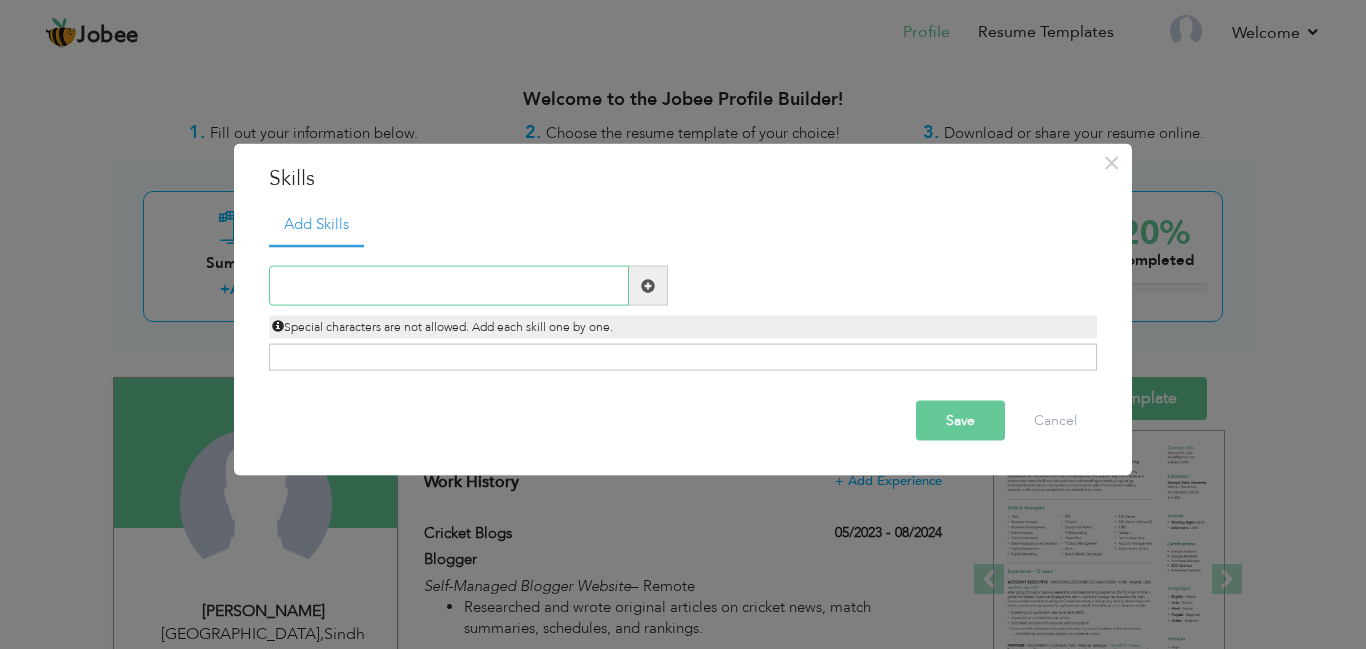 click at bounding box center [449, 286] 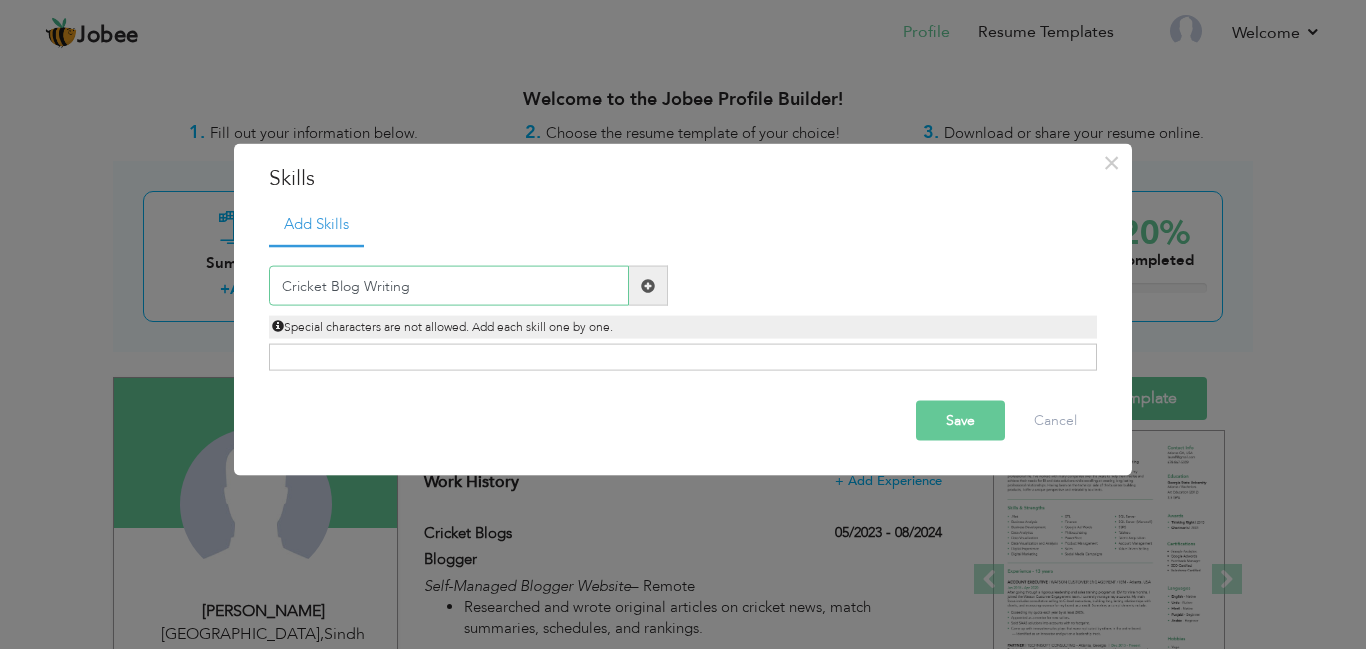 type on "Cricket Blog Writing" 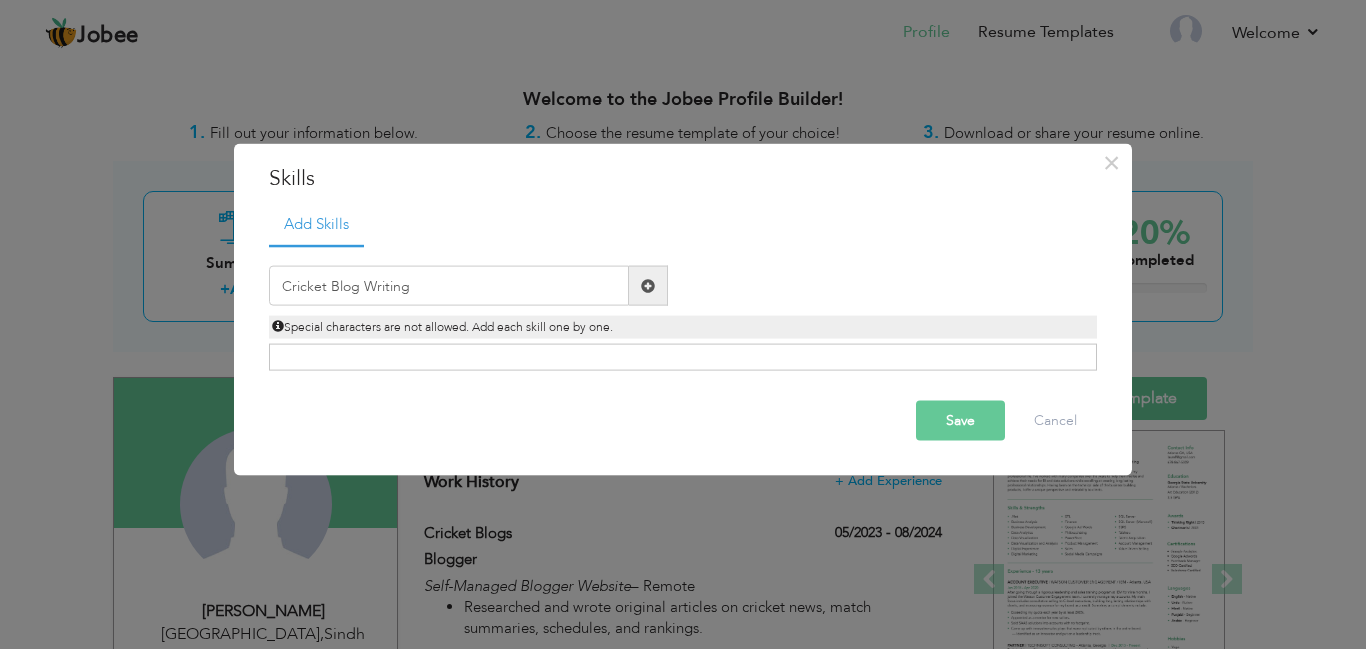 click at bounding box center [648, 285] 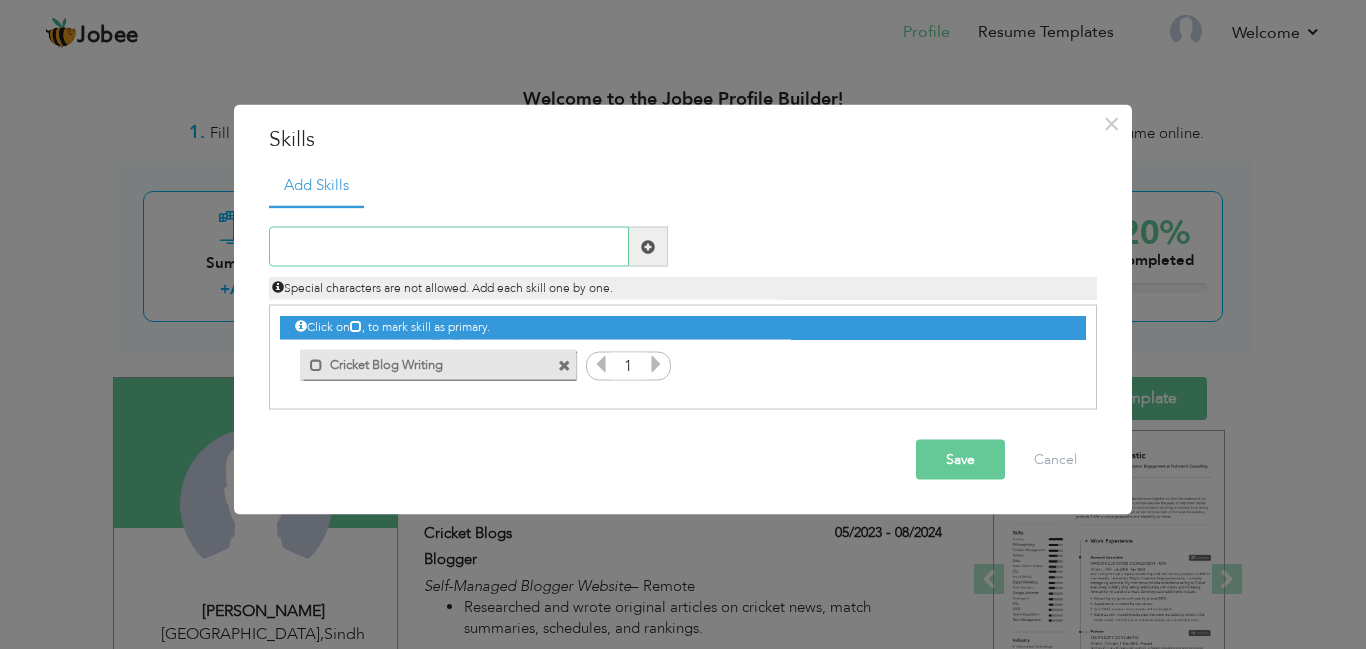 click at bounding box center (449, 247) 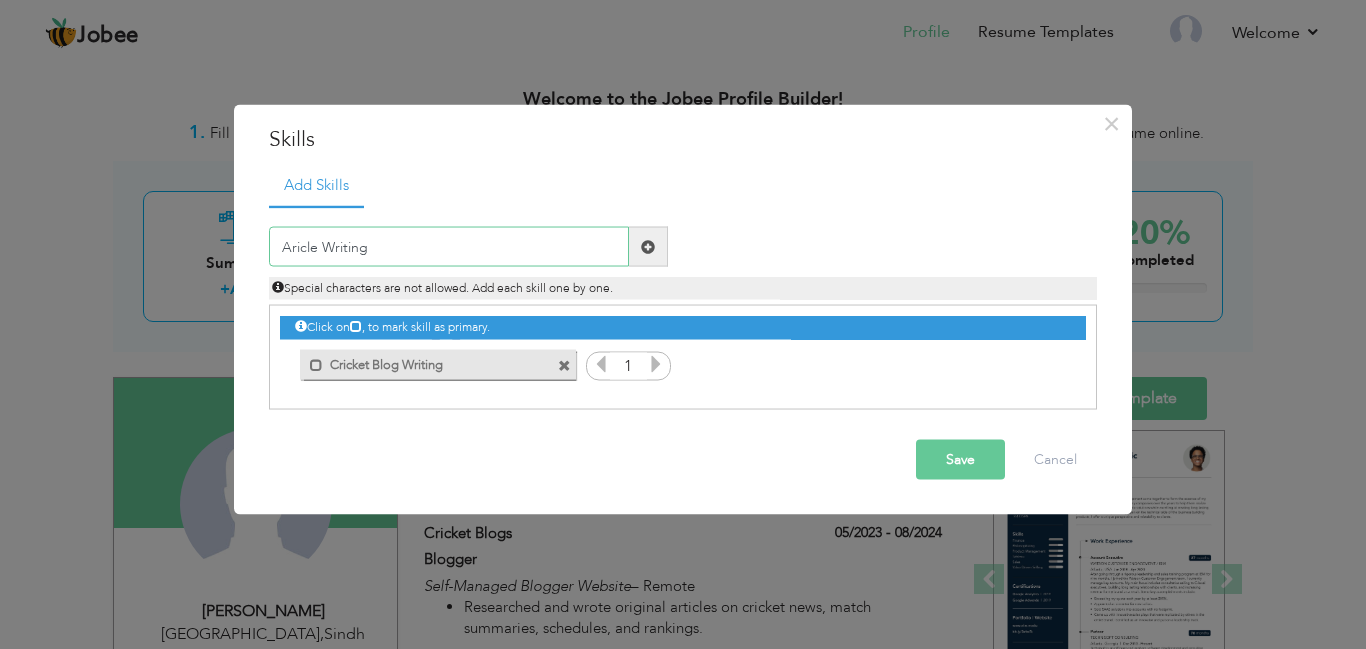 type on "Aricle Writing" 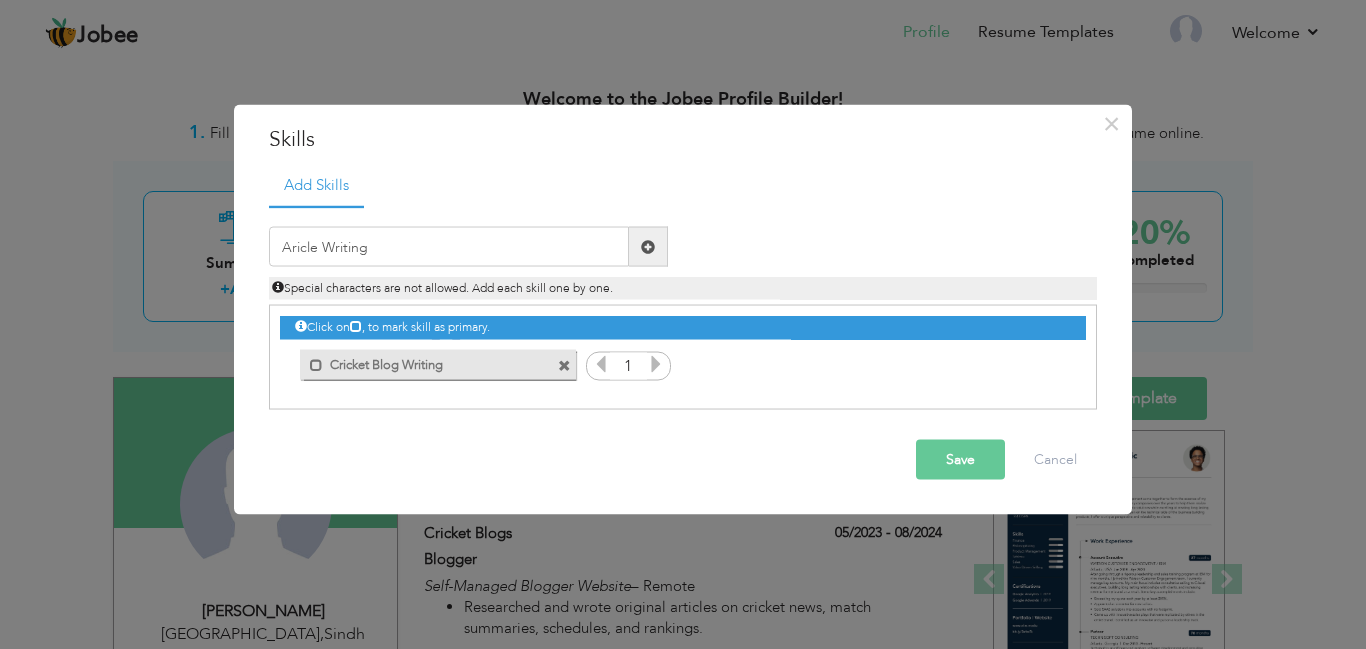 click at bounding box center [648, 246] 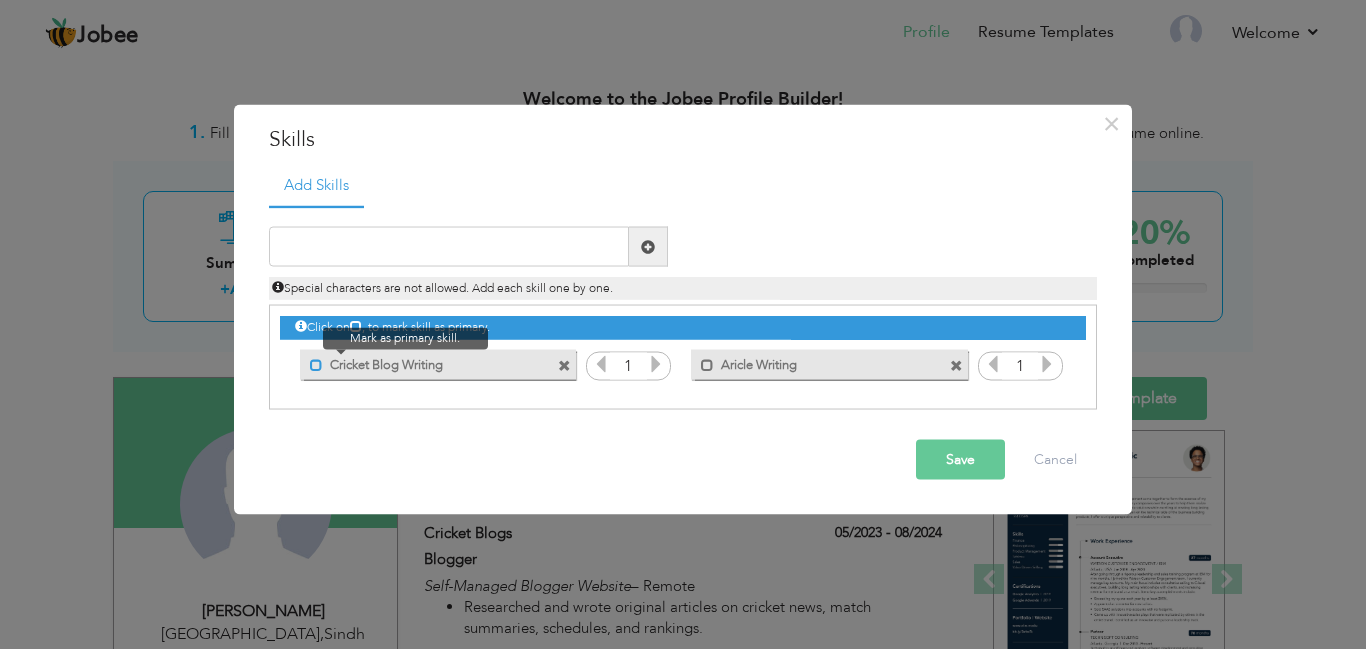 click at bounding box center (316, 364) 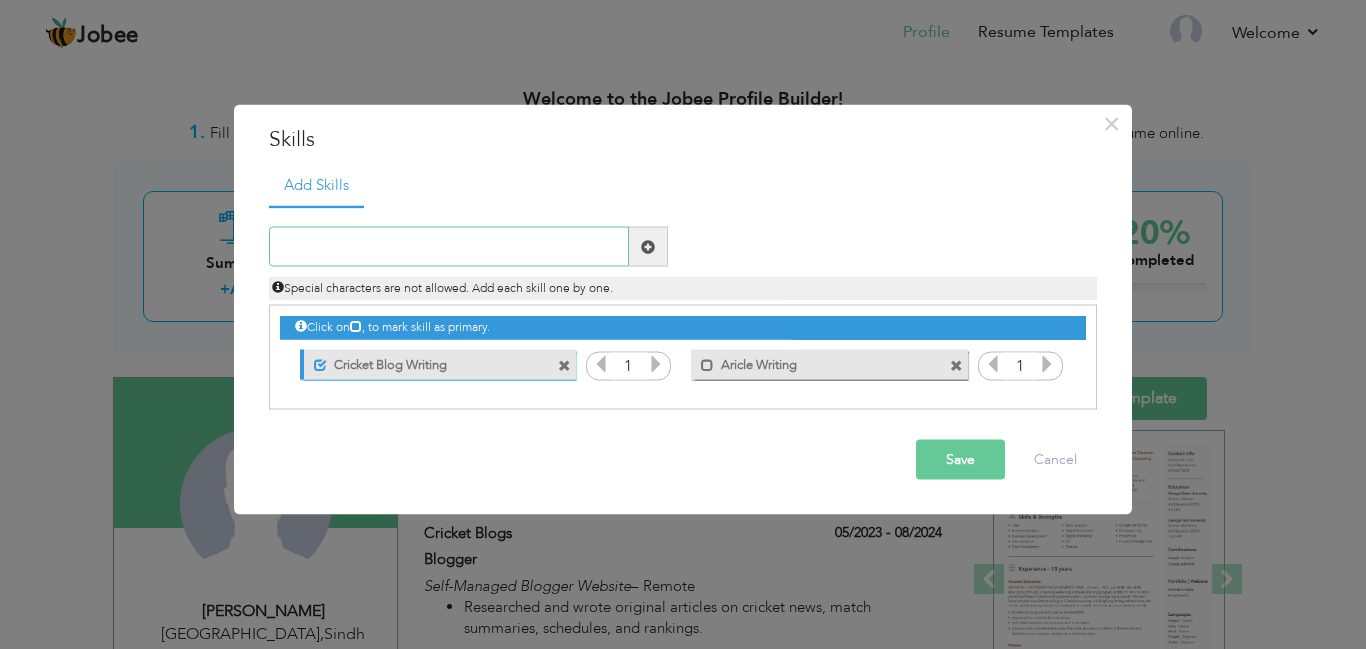 click at bounding box center (449, 247) 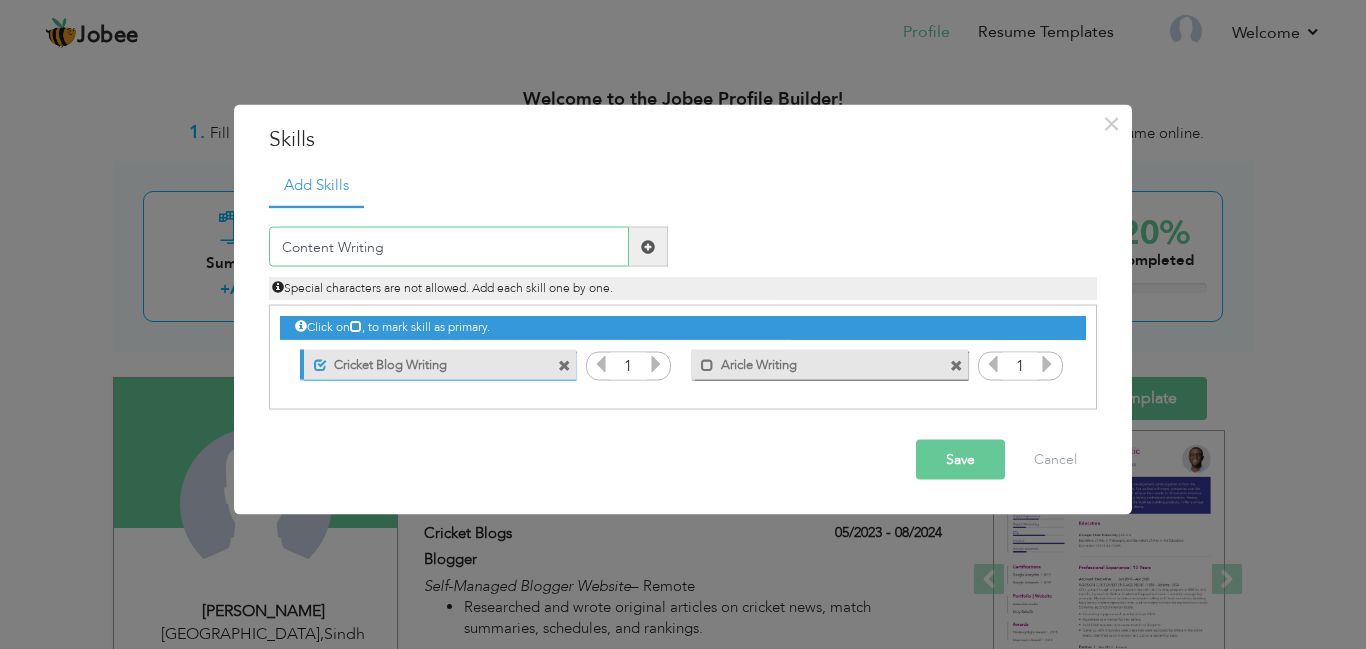 type on "Content Writing" 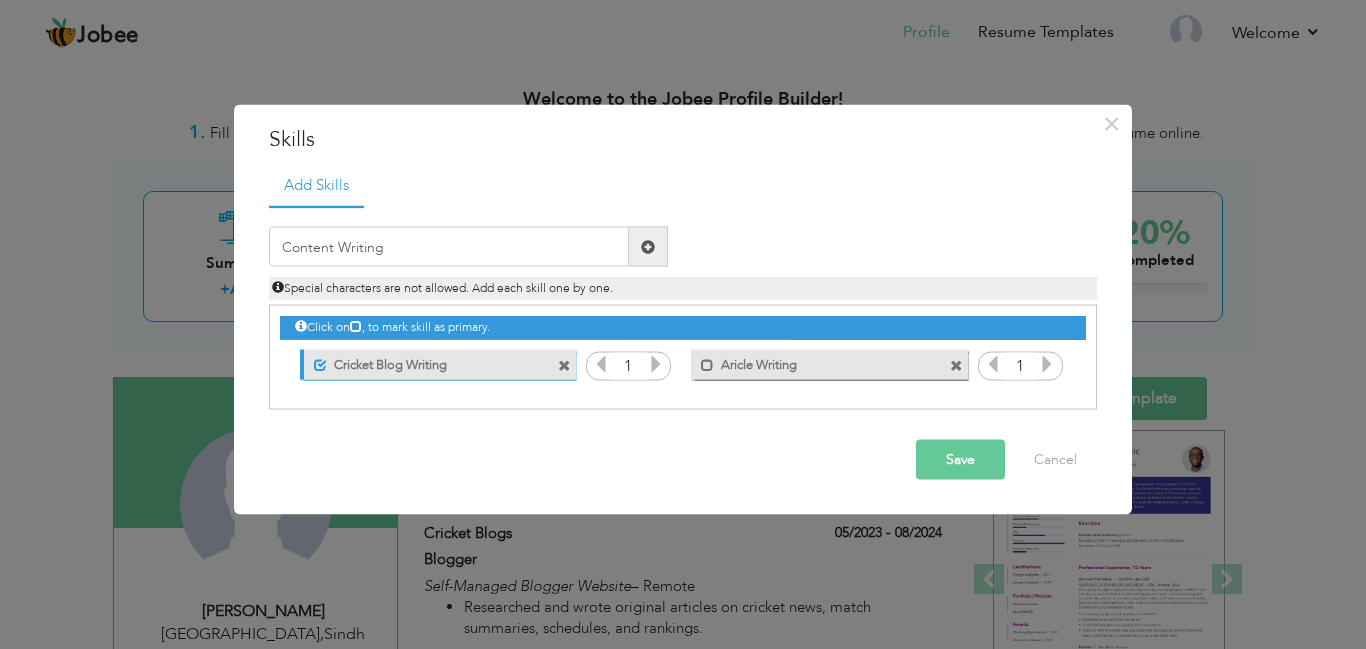click at bounding box center (648, 246) 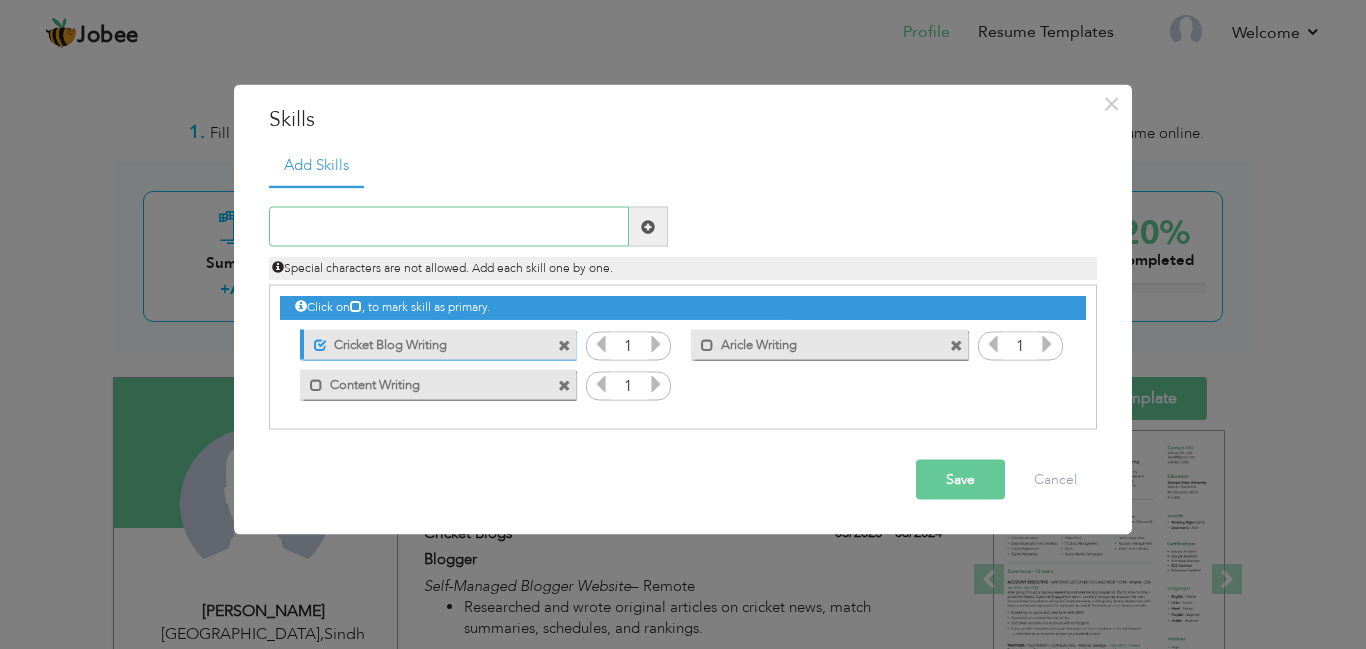 click at bounding box center (449, 227) 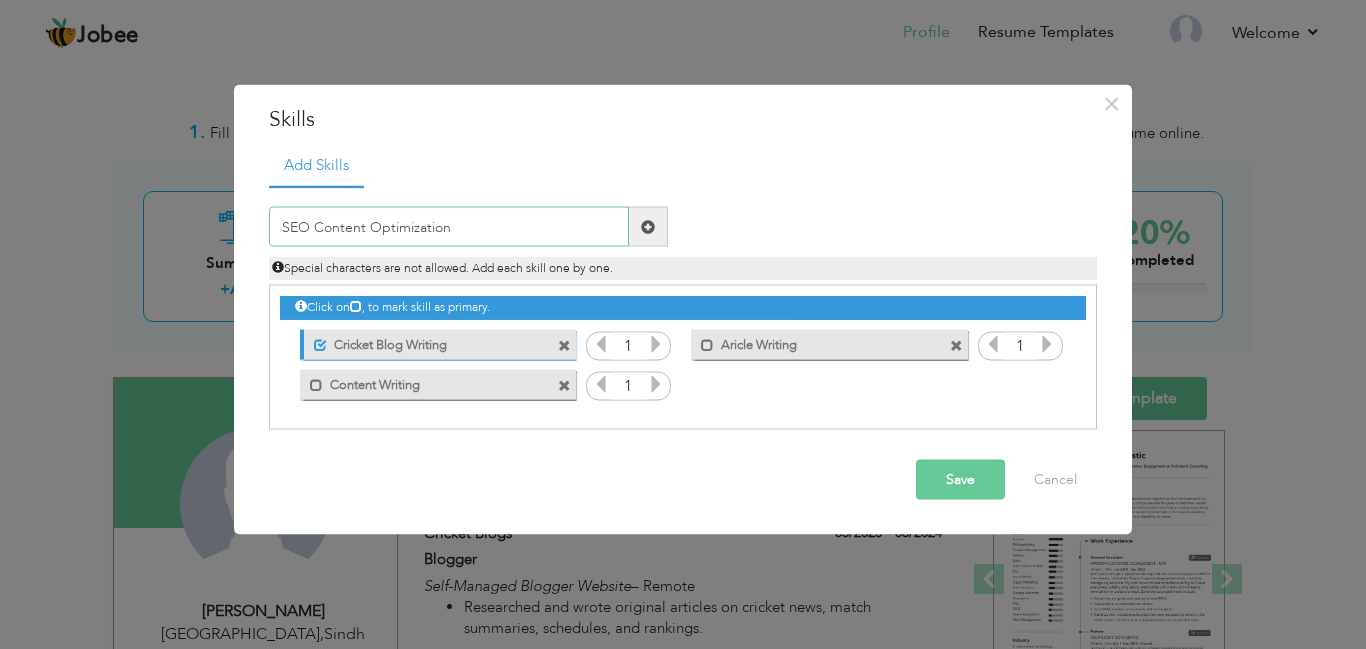 click on "SEO Content Optimization" at bounding box center (449, 227) 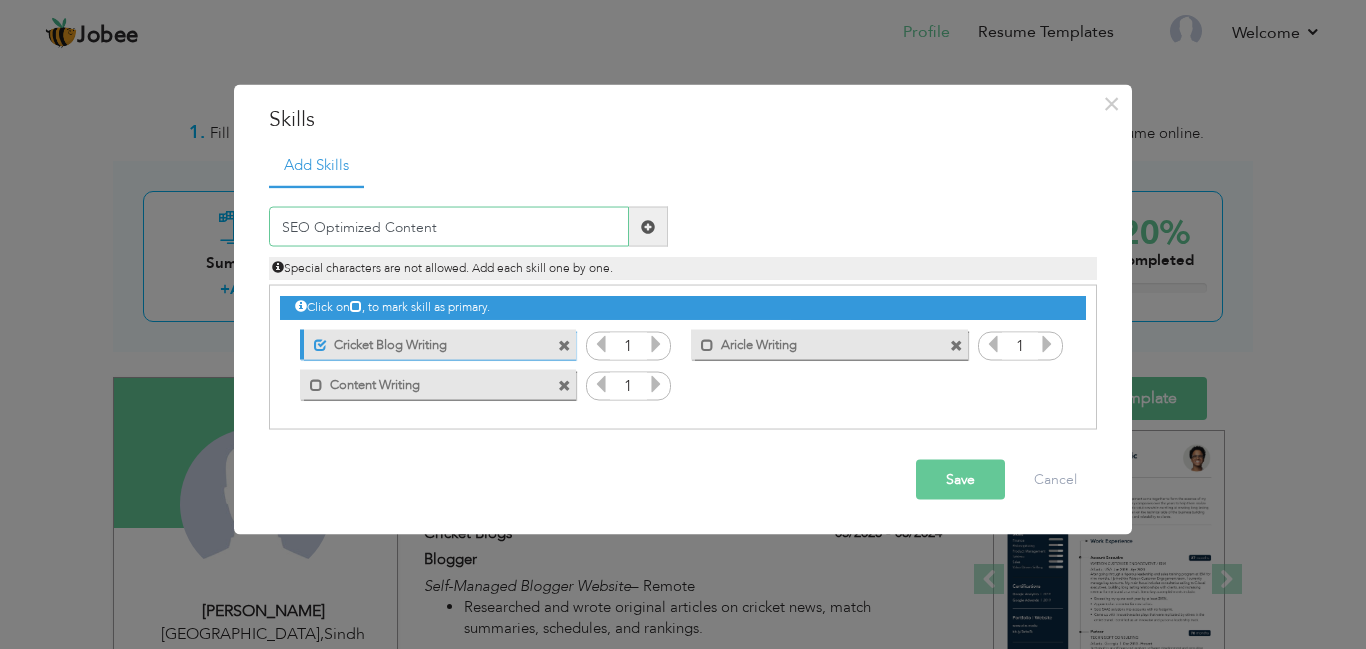 type on "SEO Optimized Content" 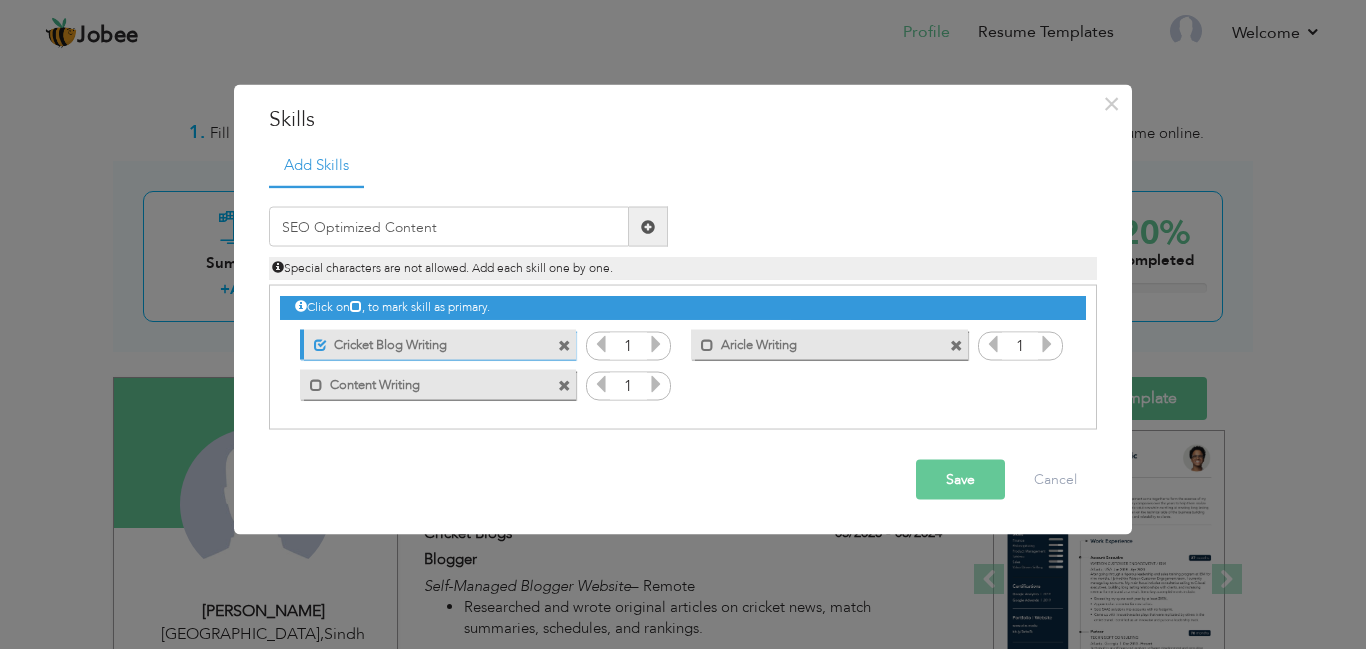 click at bounding box center (648, 227) 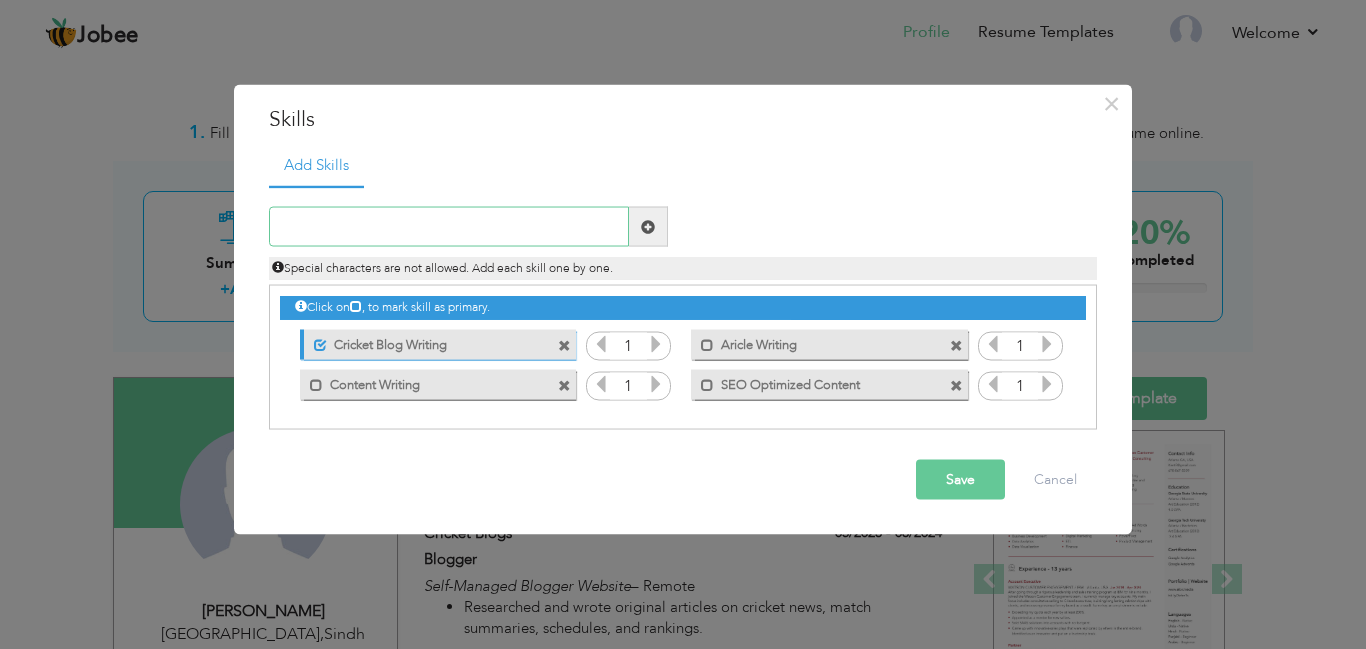 click at bounding box center [449, 227] 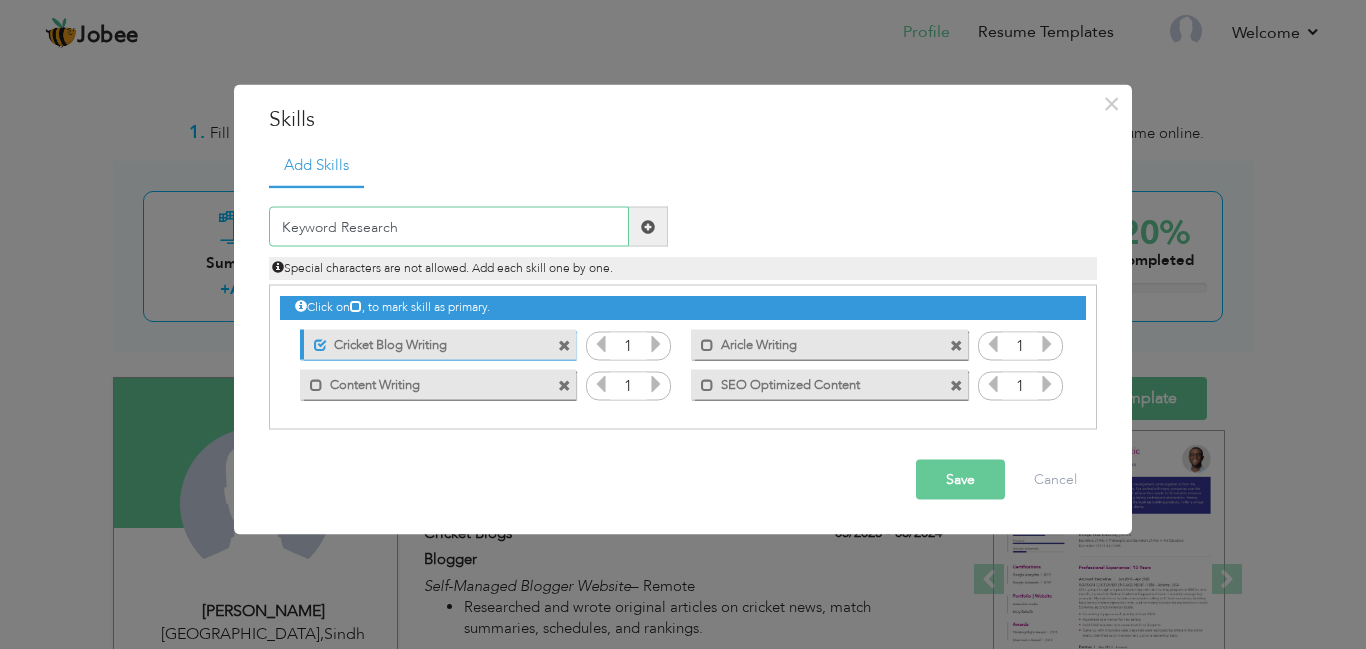 type on "Keyword Research" 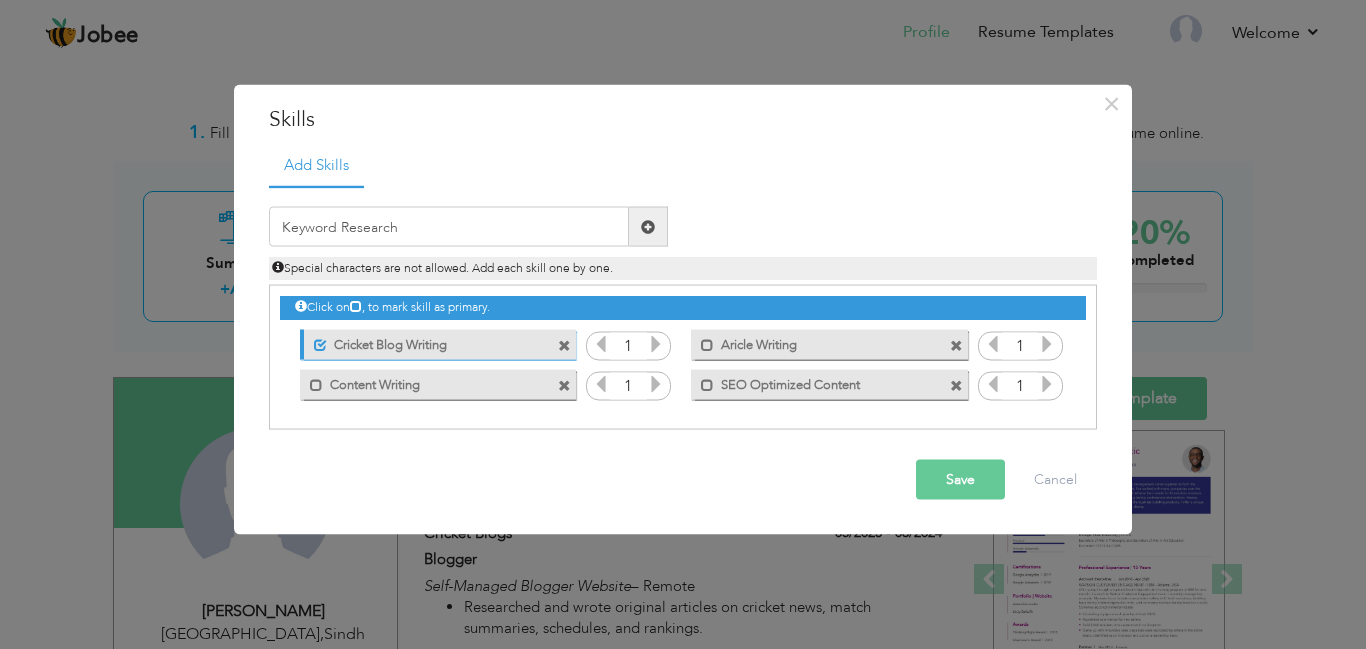 click at bounding box center (648, 227) 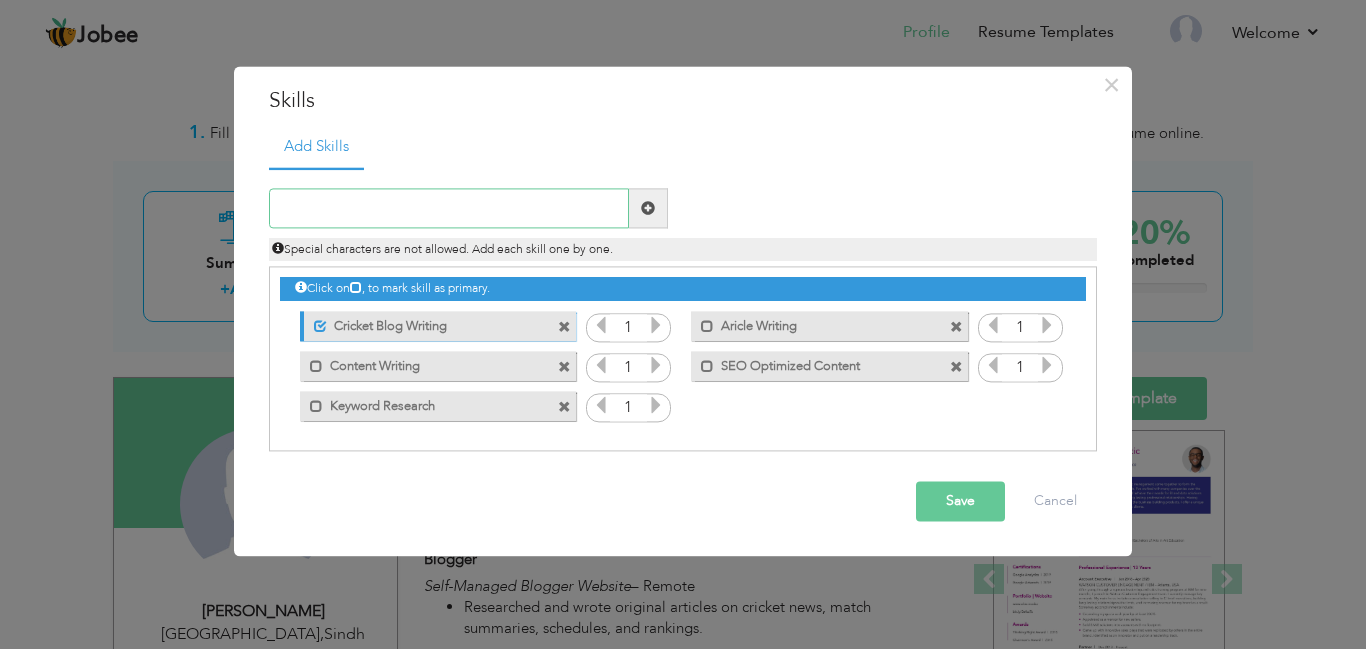 click at bounding box center (449, 209) 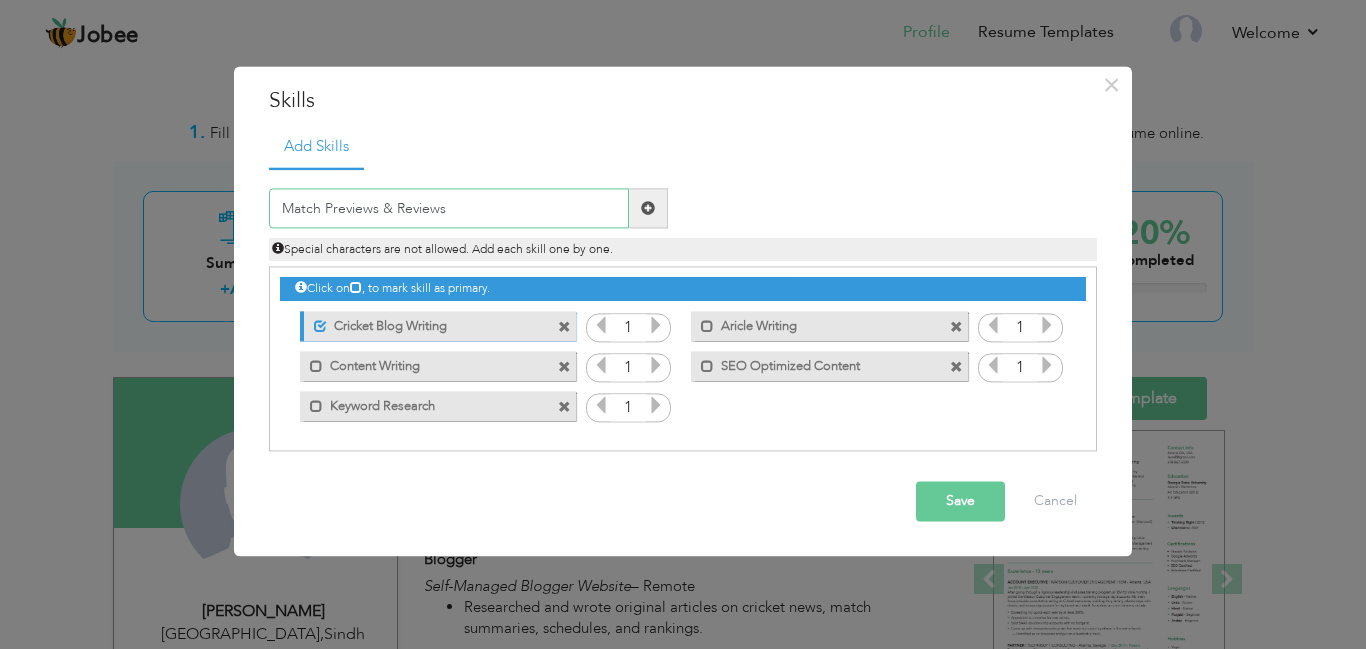 type on "Match Previews & Reviews" 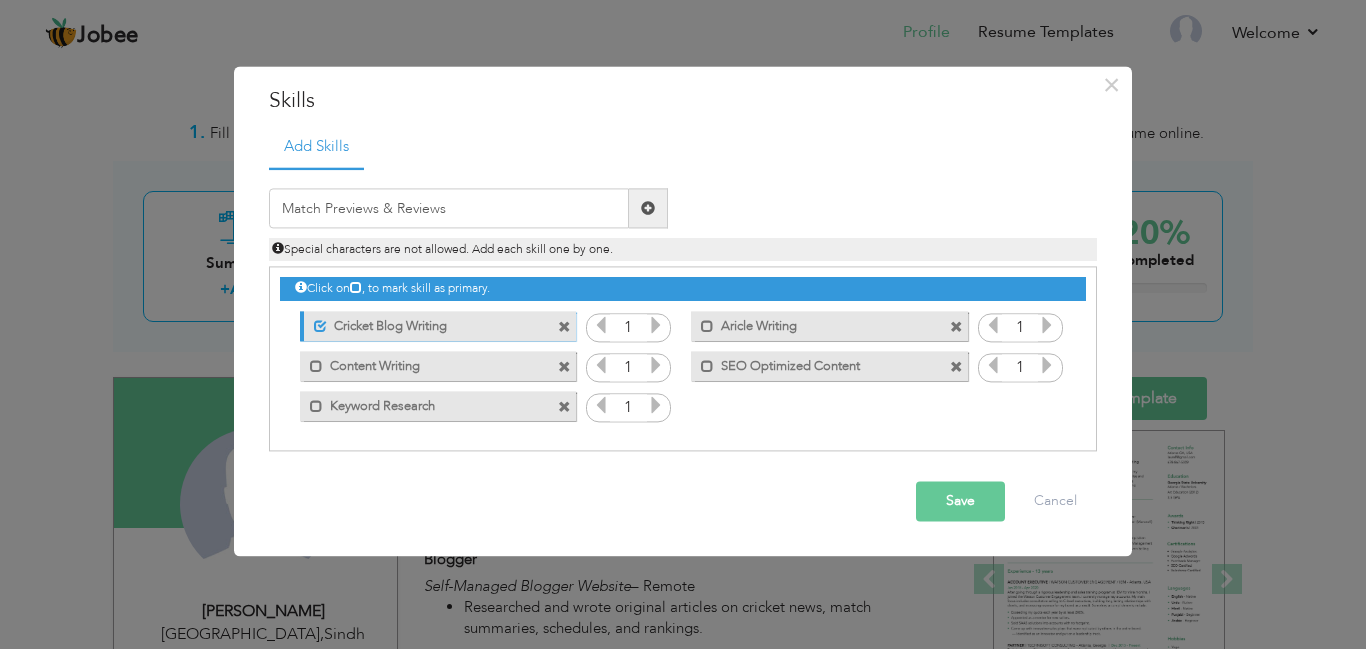click at bounding box center (648, 208) 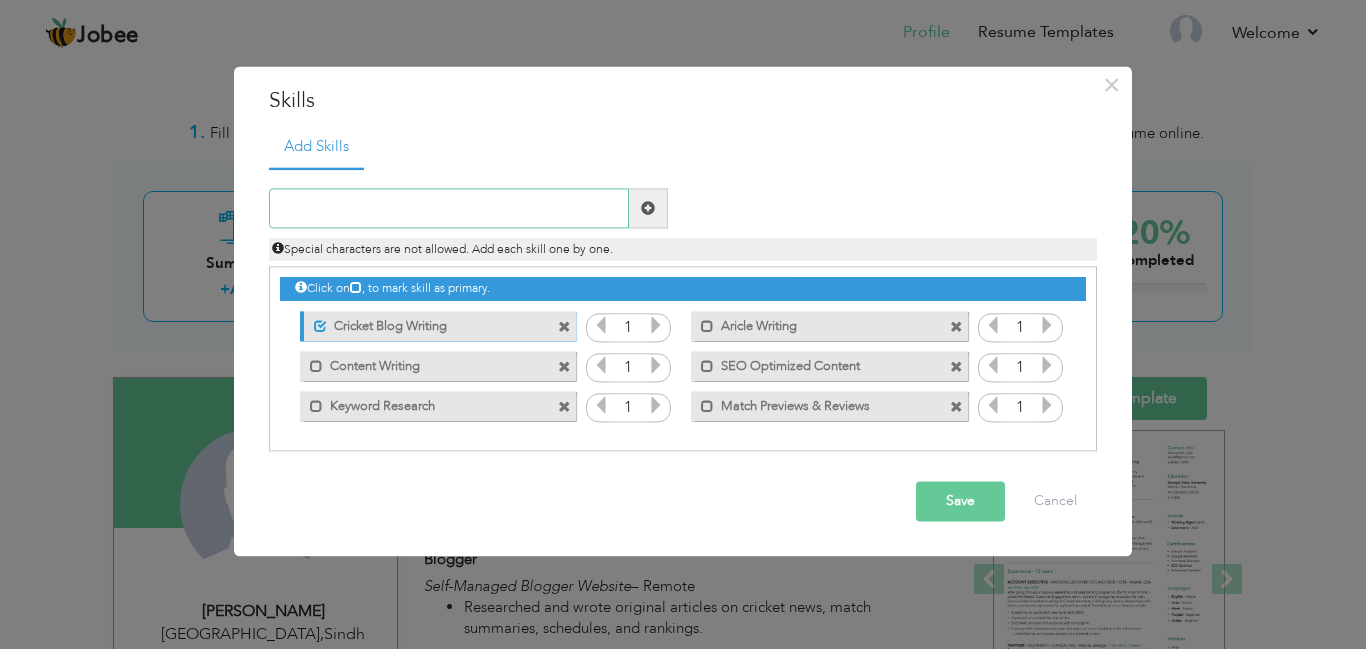 click at bounding box center (449, 209) 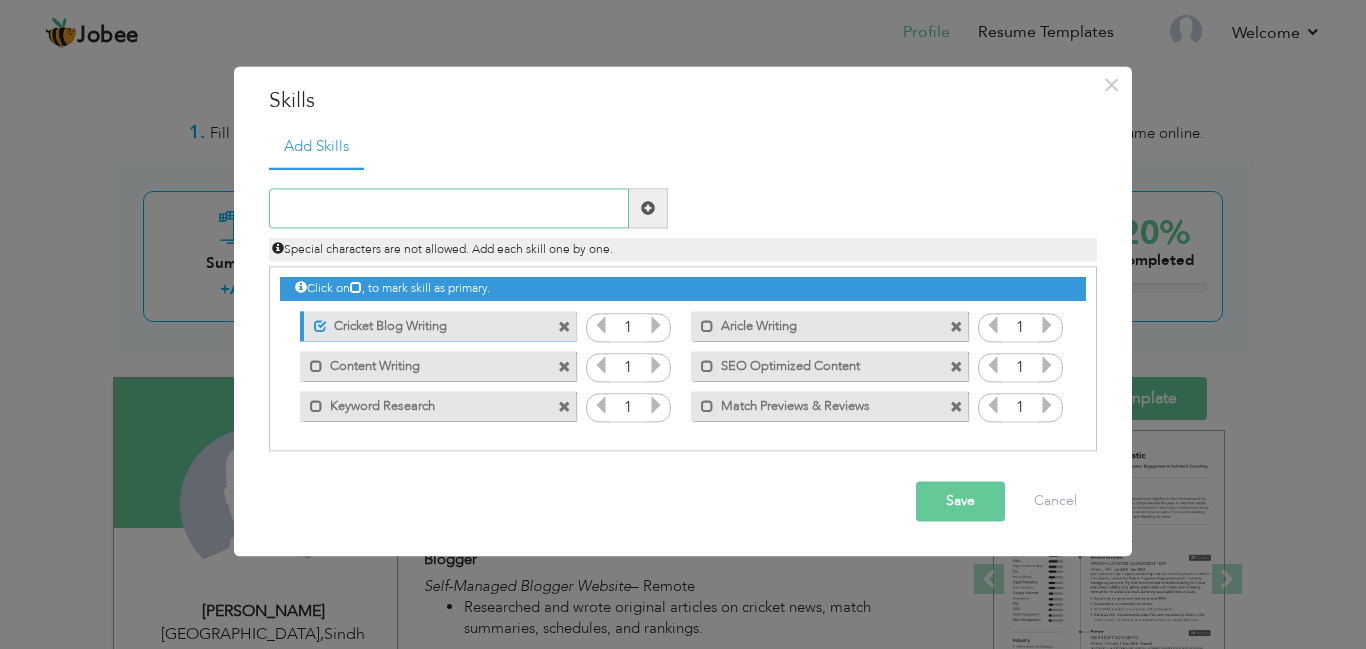 paste on "Meta Descriptions & SEO Titles" 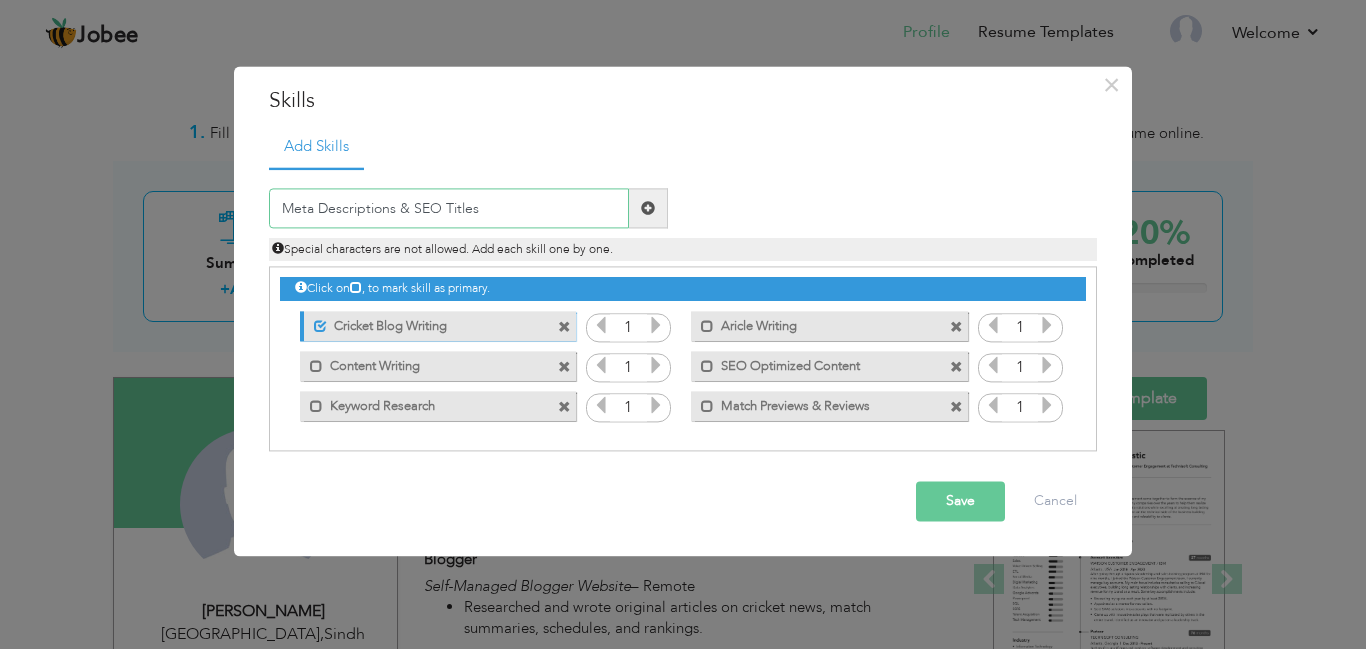 type on "Meta Descriptions & SEO Titles" 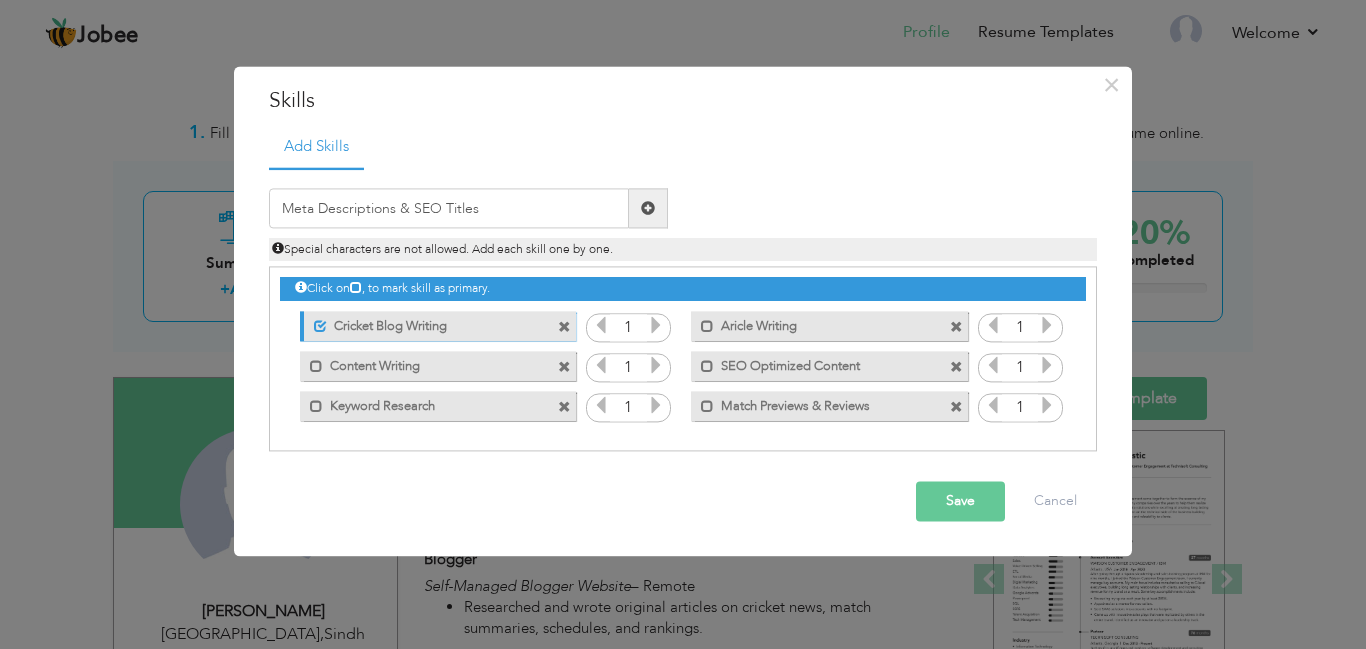 click at bounding box center (648, 208) 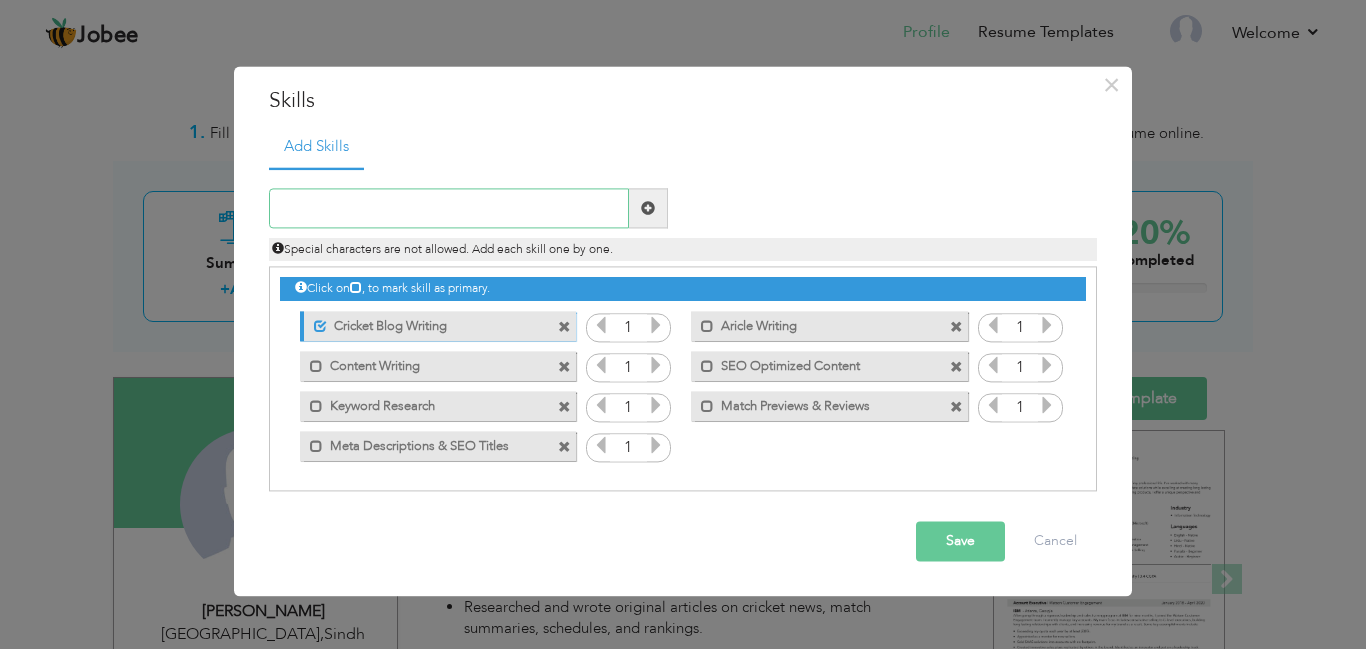 click at bounding box center (449, 209) 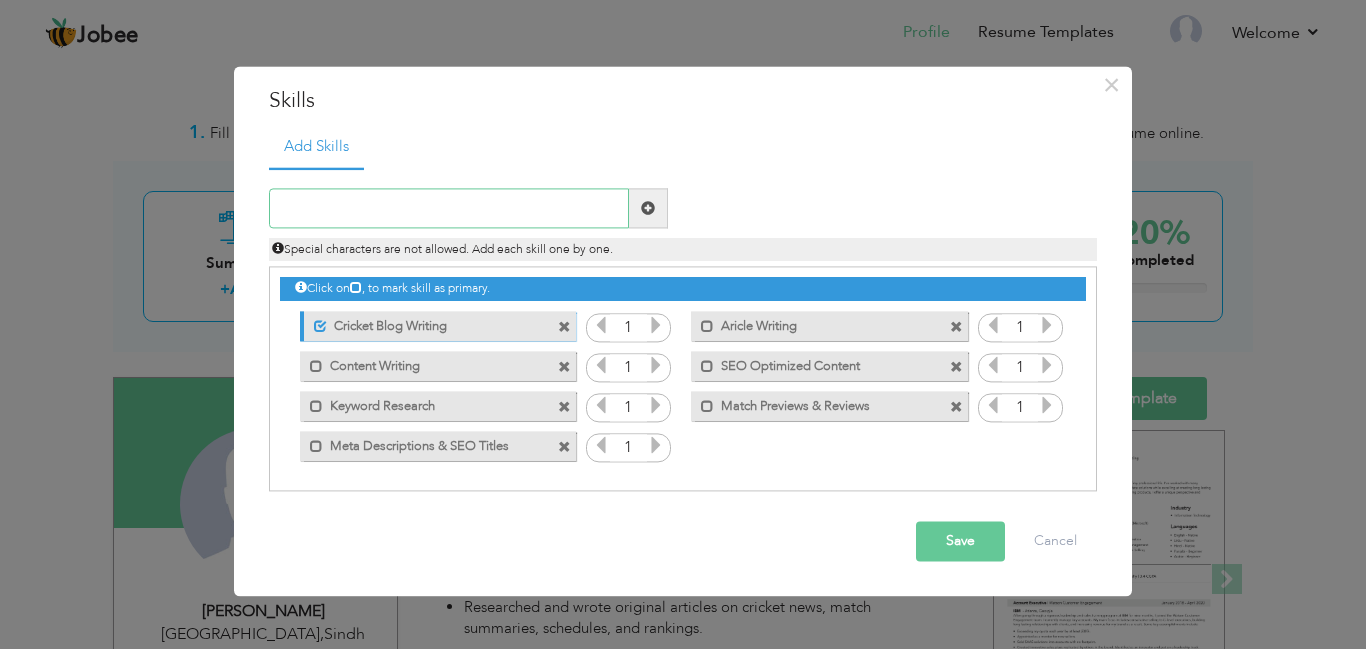 click at bounding box center [449, 209] 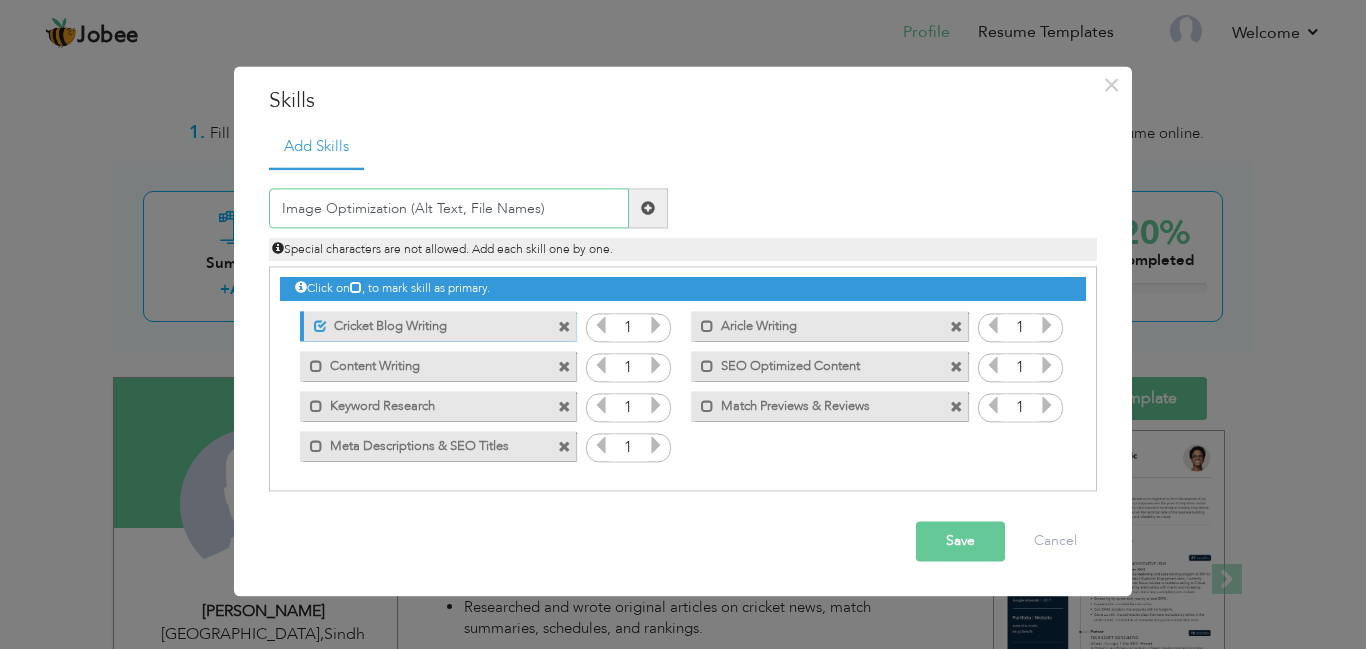 type on "Image Optimization (Alt Text, File Names)" 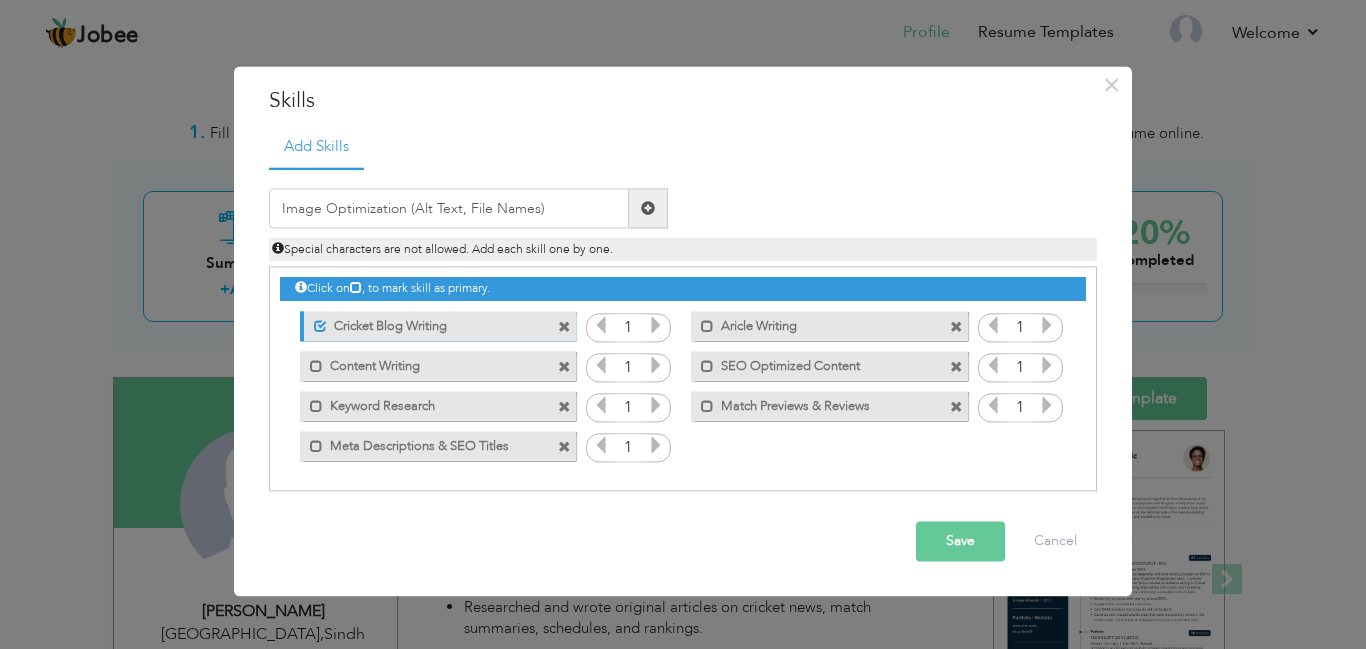click at bounding box center (648, 209) 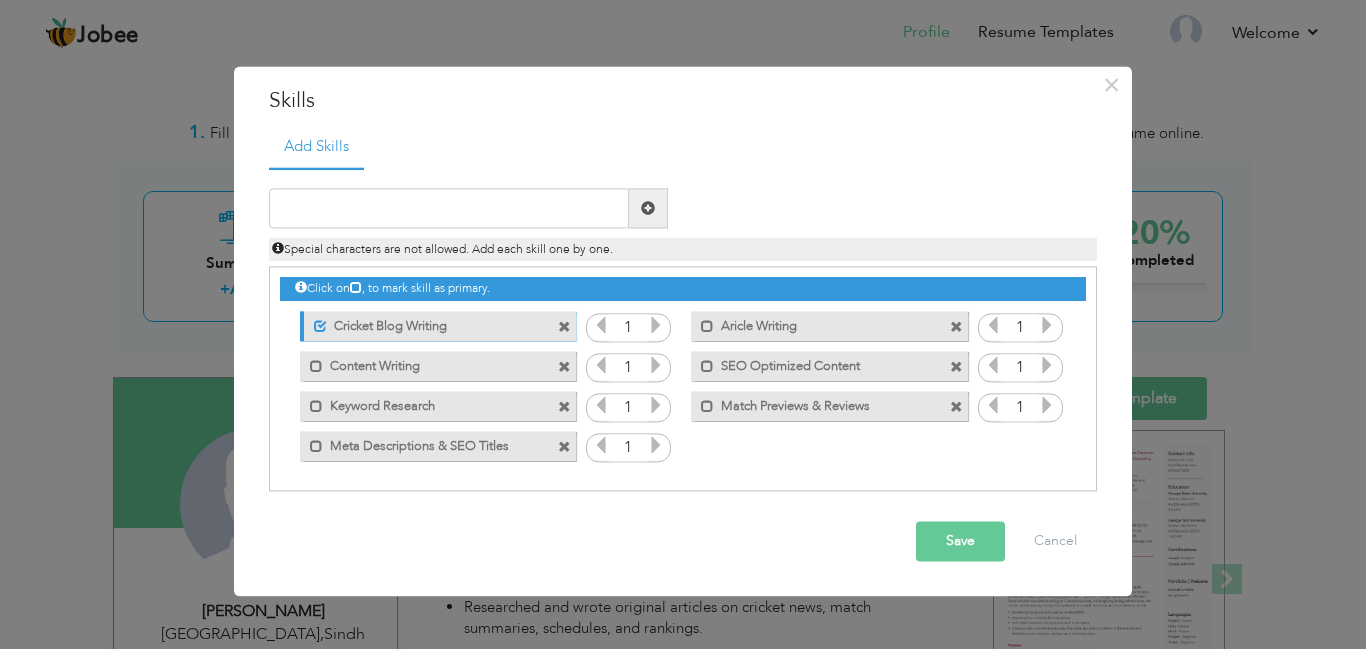 click at bounding box center [1047, 326] 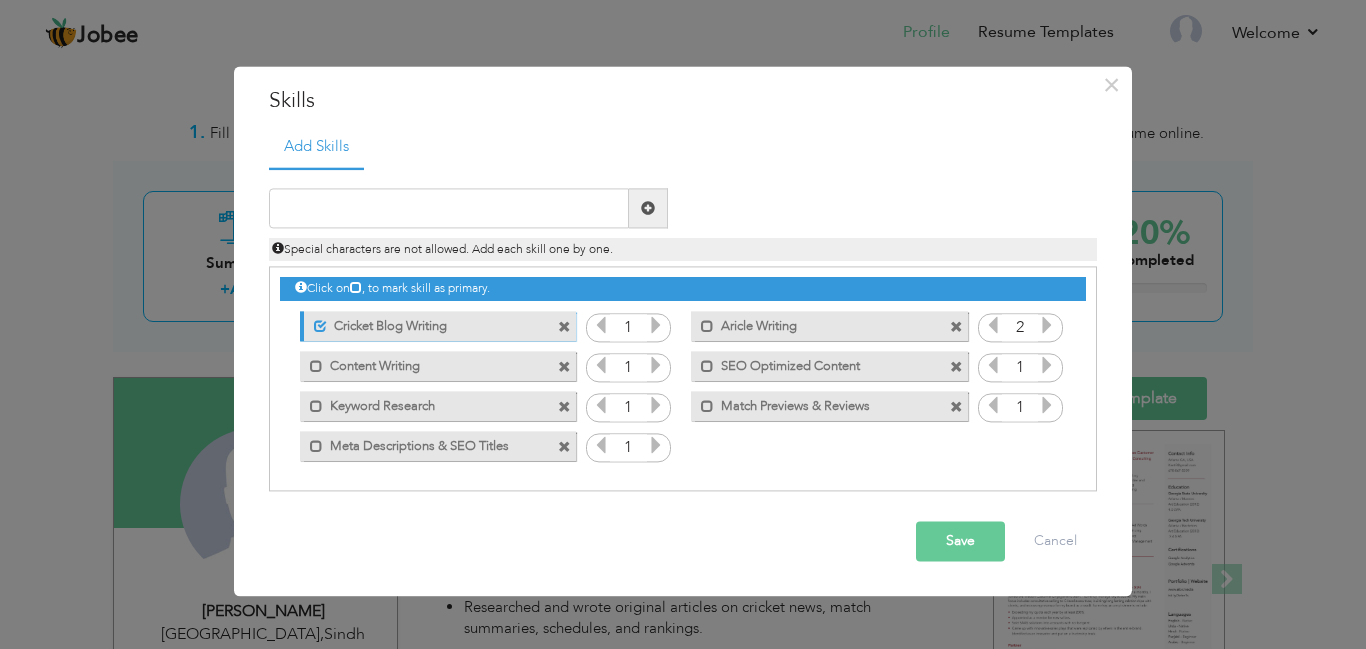 click at bounding box center (656, 366) 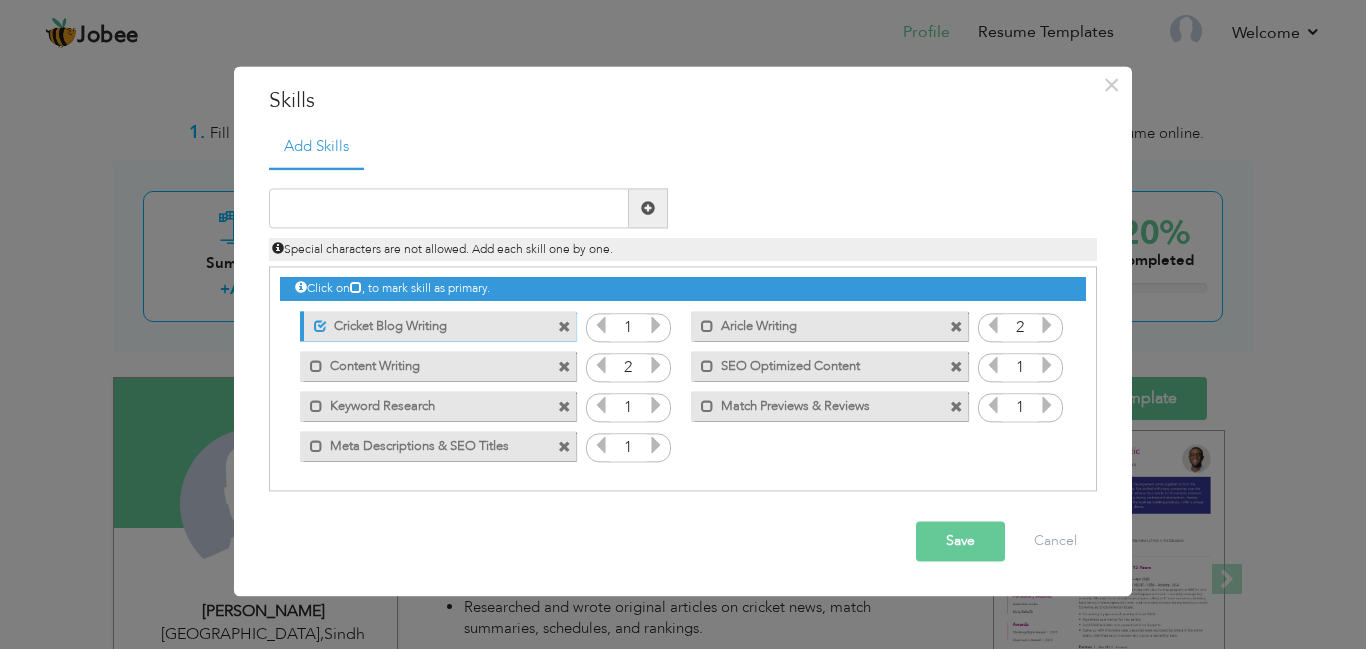 click at bounding box center [656, 366] 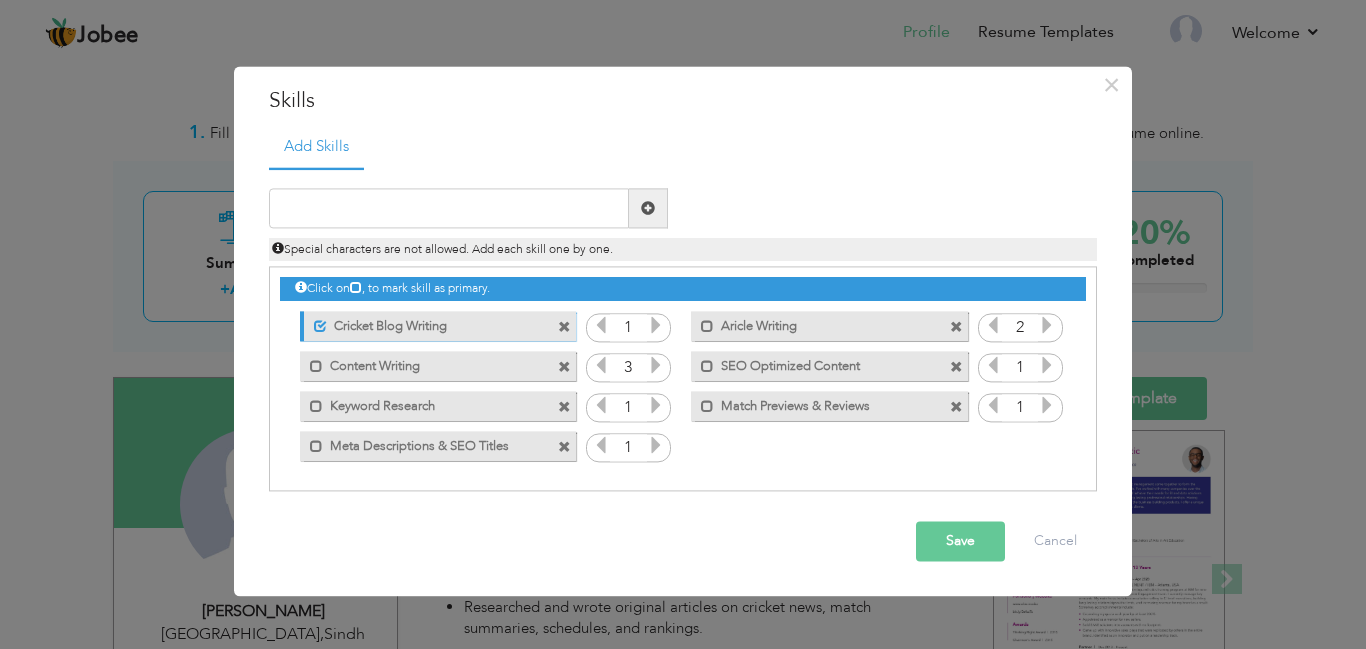 click at bounding box center (1047, 366) 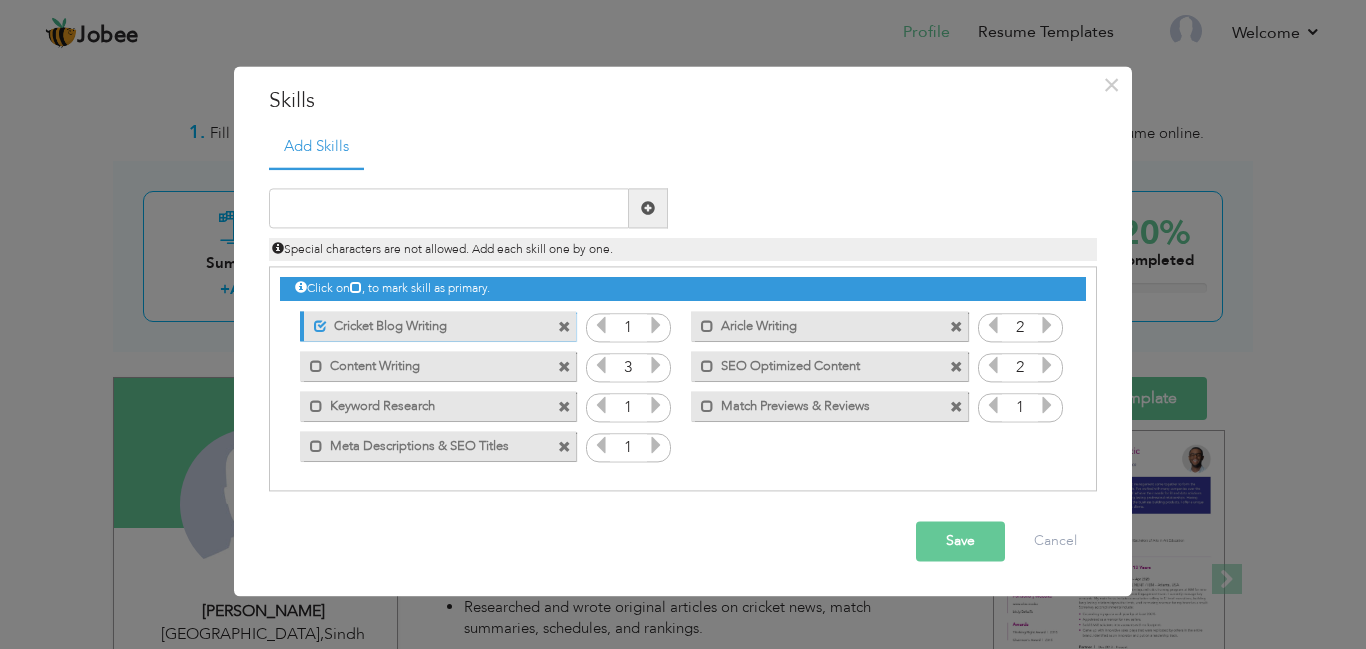 click at bounding box center [1047, 366] 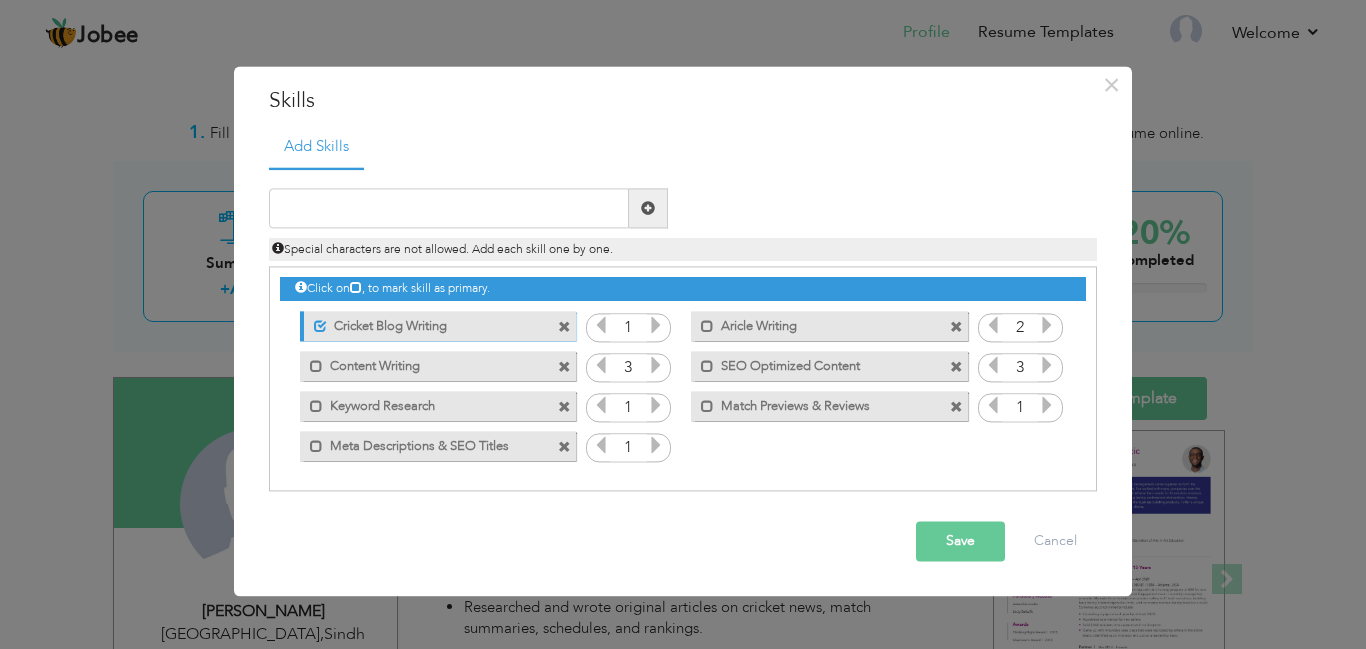 click at bounding box center (1047, 366) 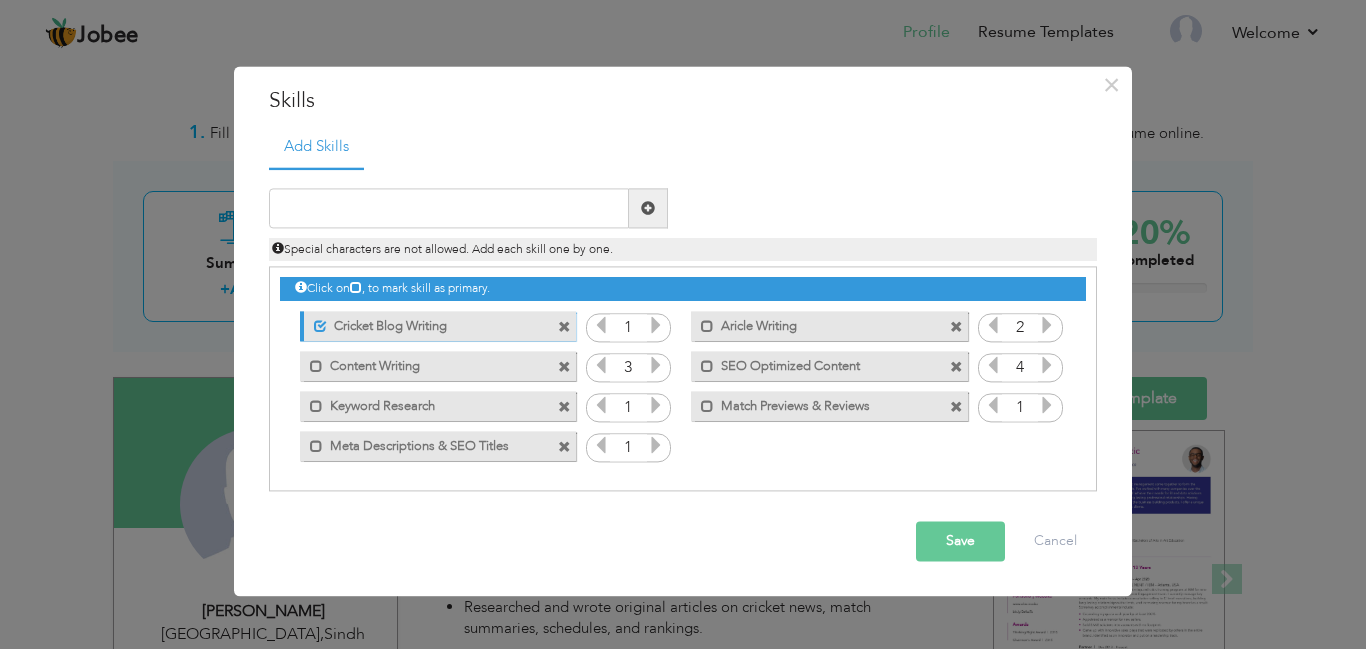 click at bounding box center [656, 406] 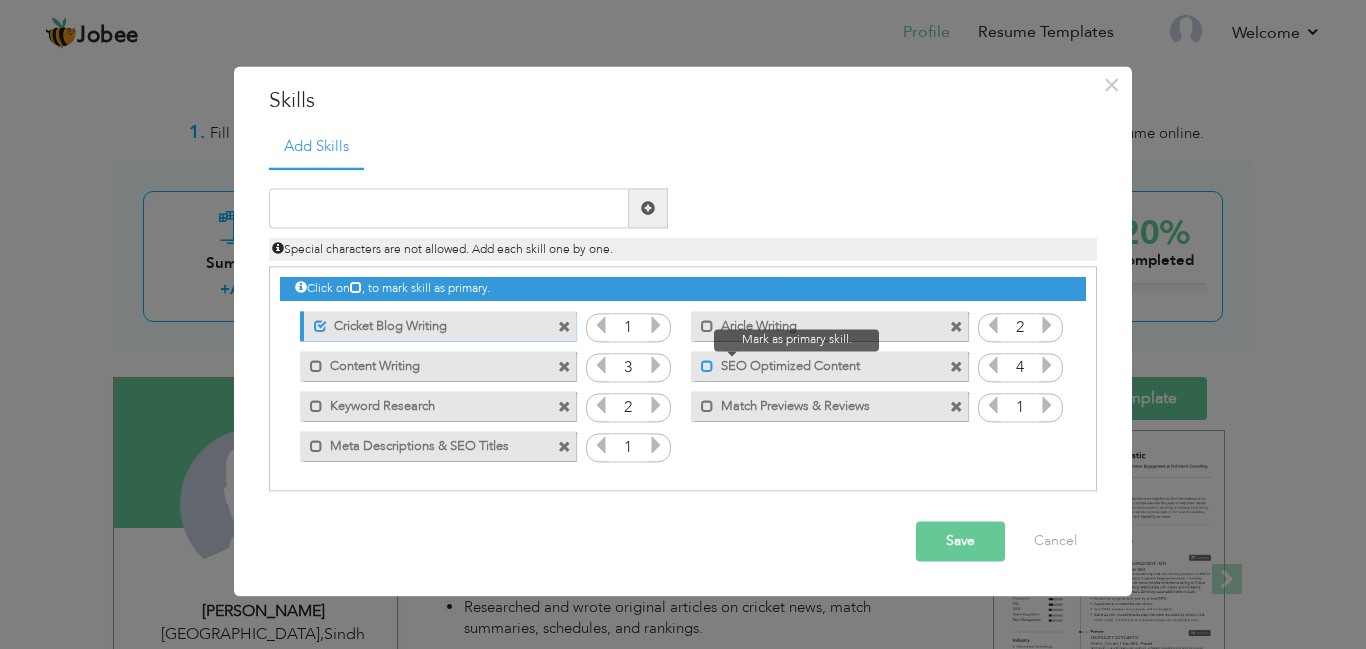 click at bounding box center [707, 366] 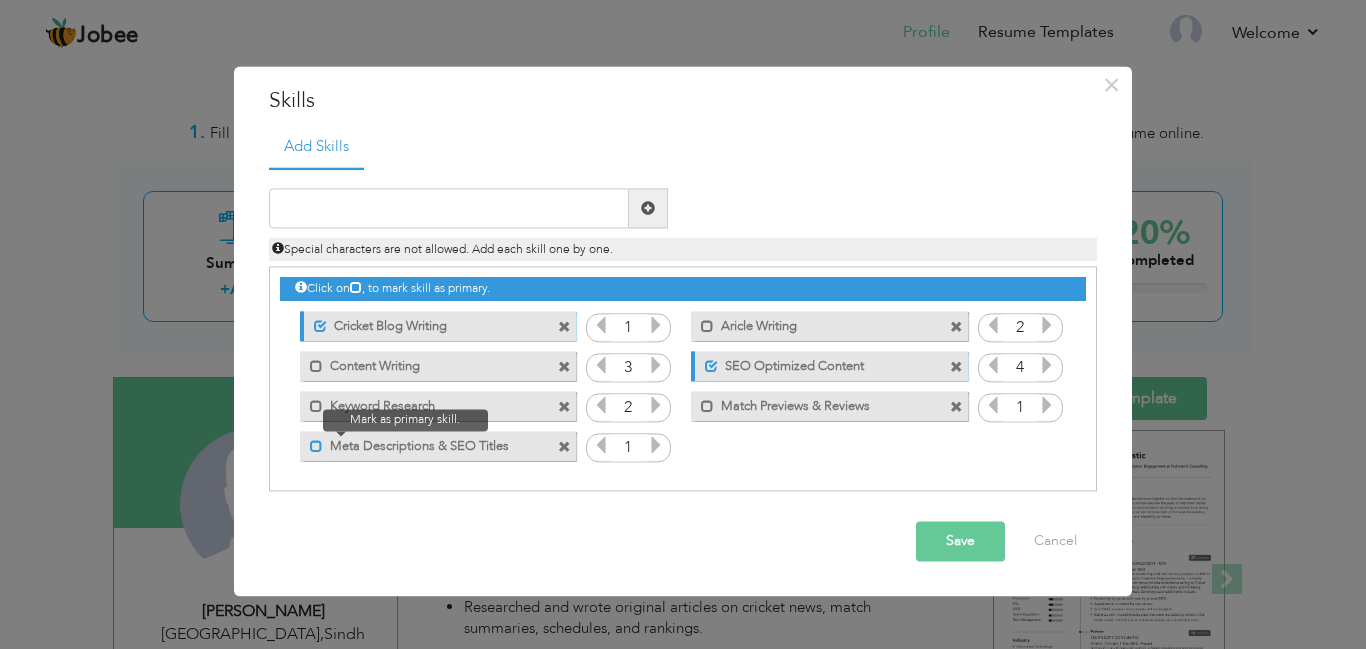 click at bounding box center [316, 446] 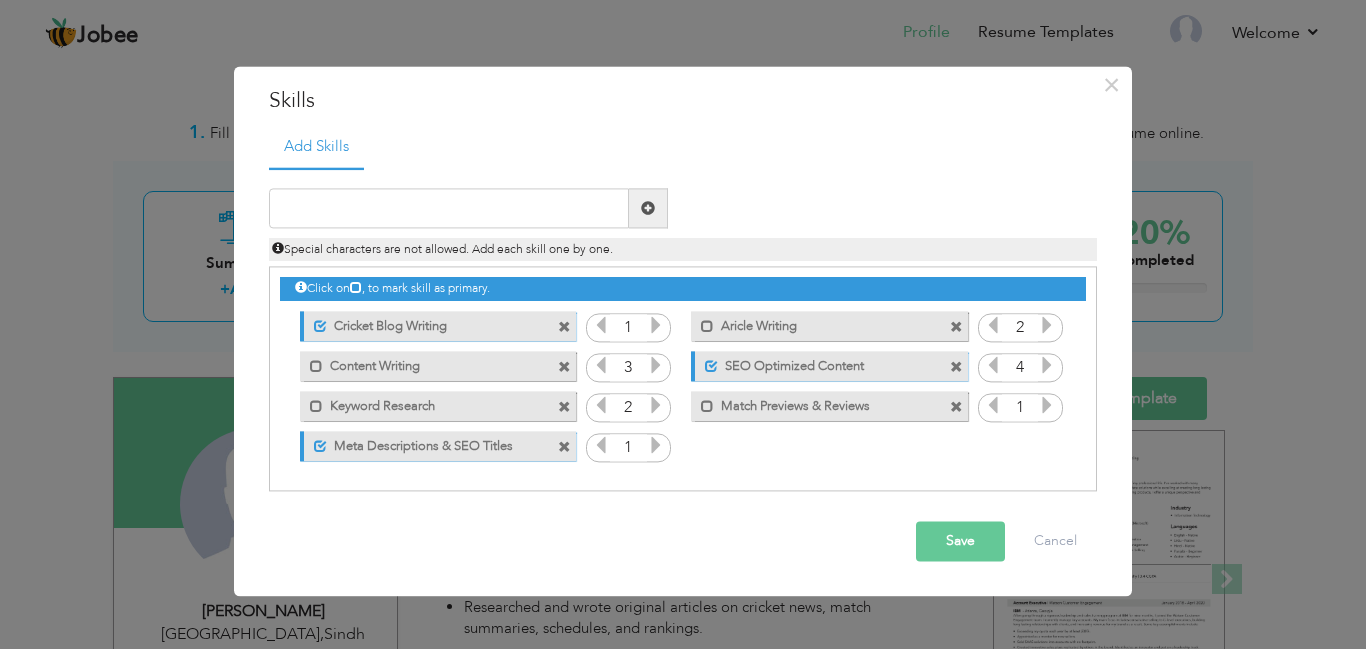 click at bounding box center [656, 406] 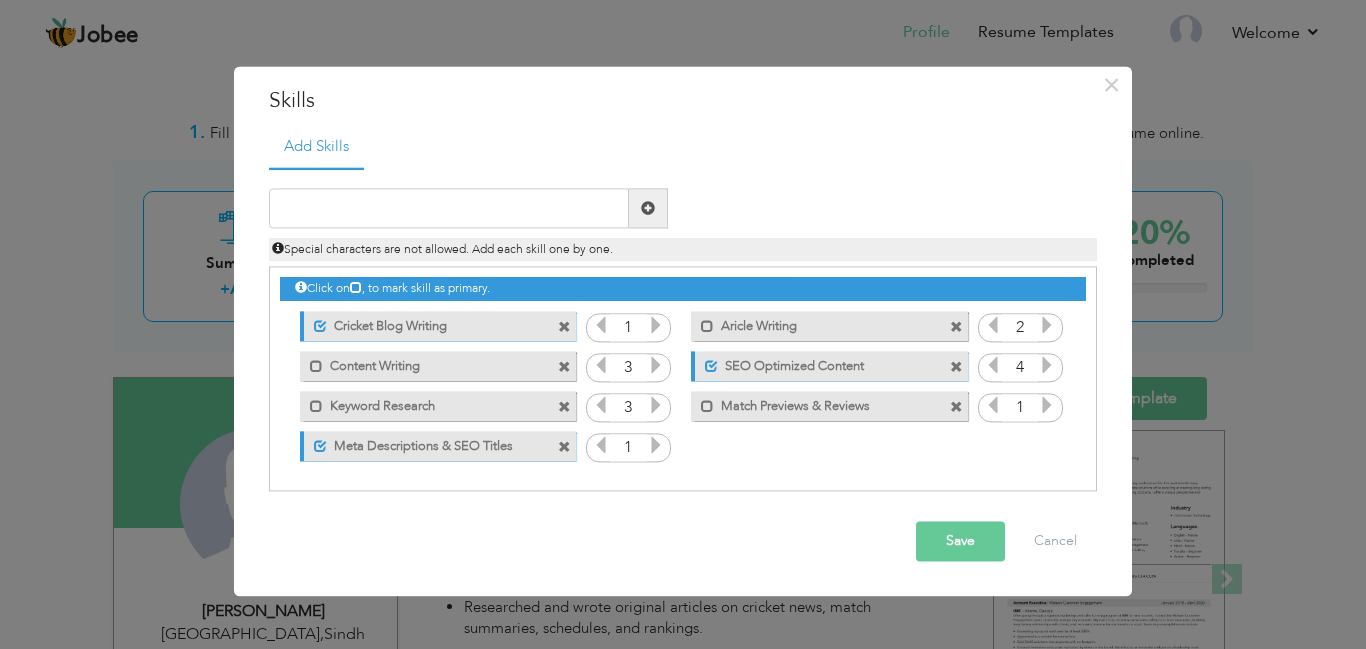 click at bounding box center (656, 406) 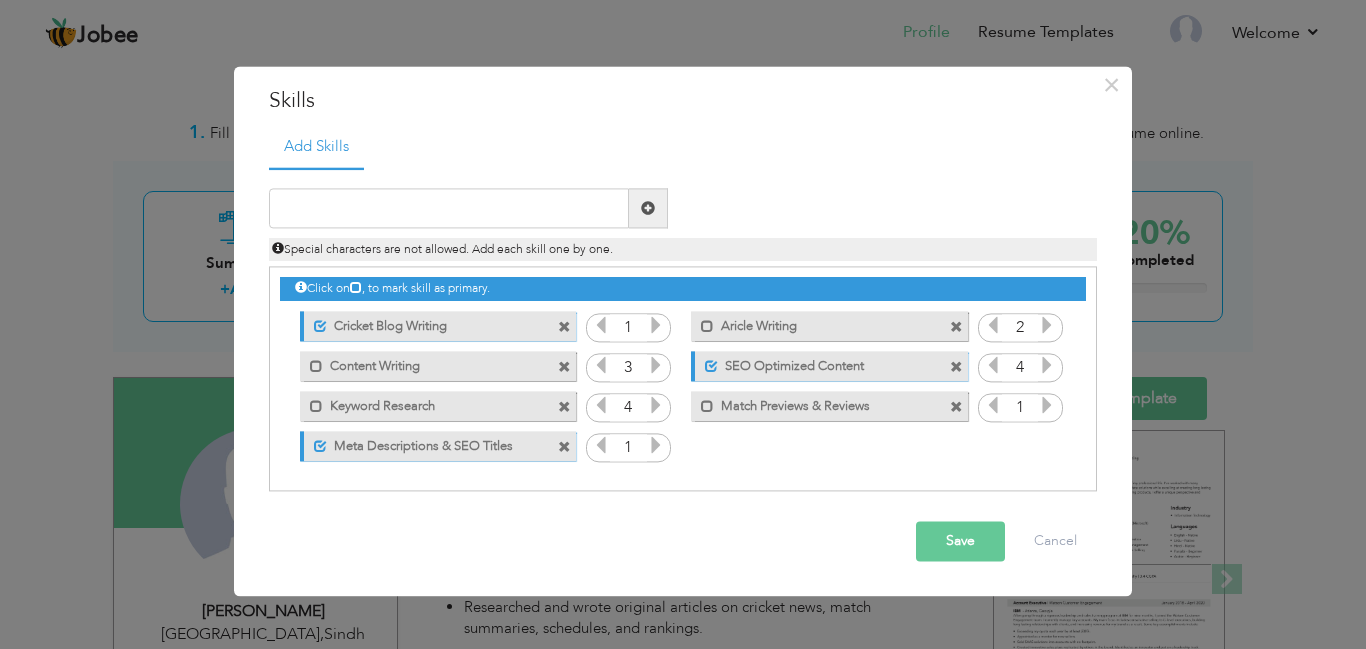 click at bounding box center [656, 406] 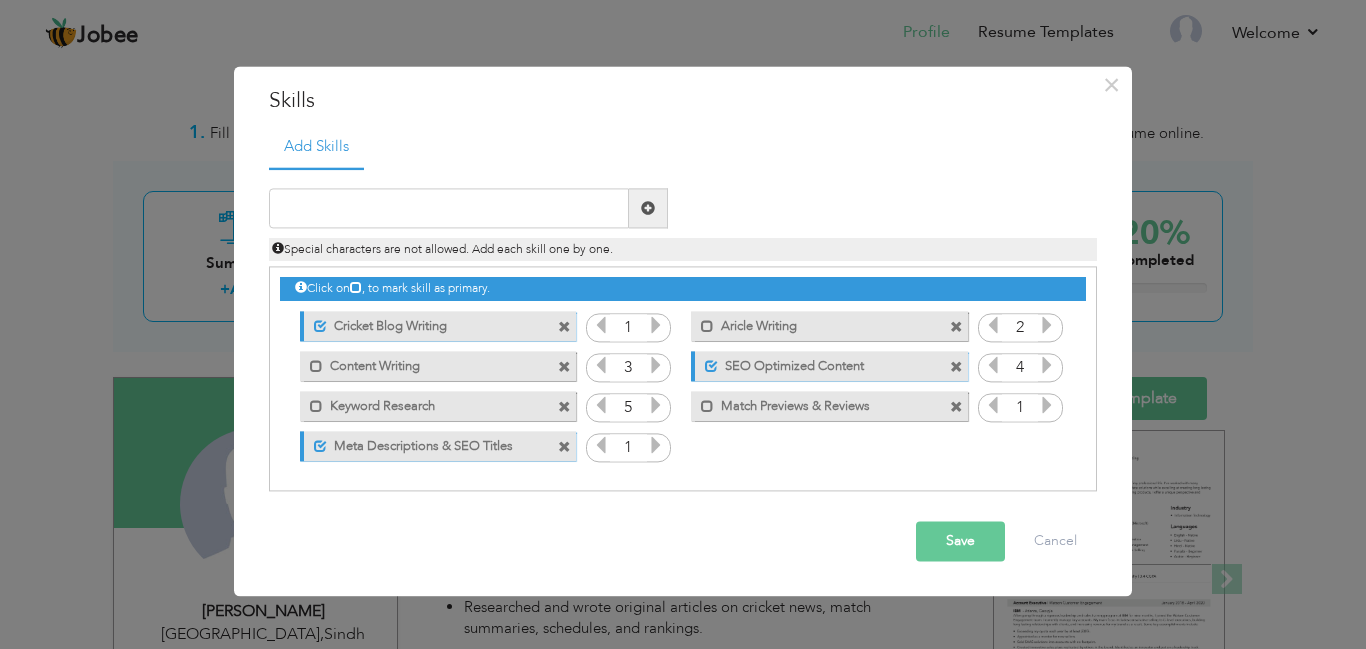 click at bounding box center [656, 406] 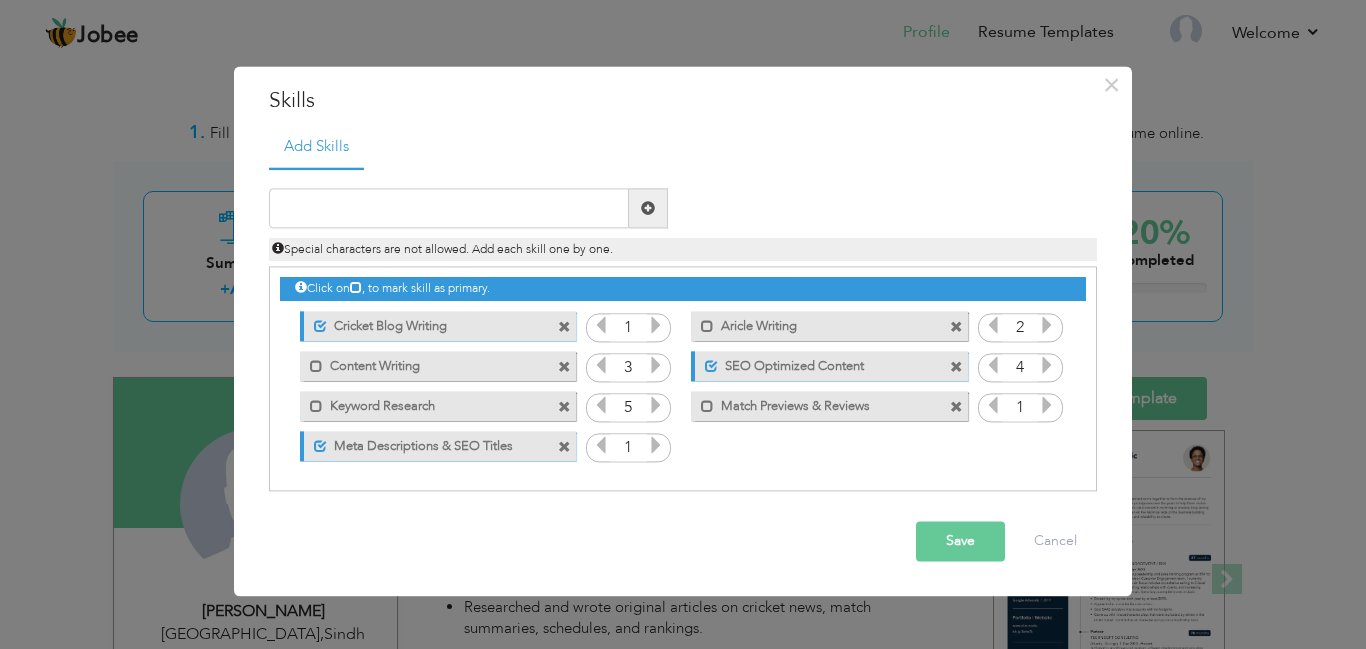 click on "Keyword Research" at bounding box center (424, 403) 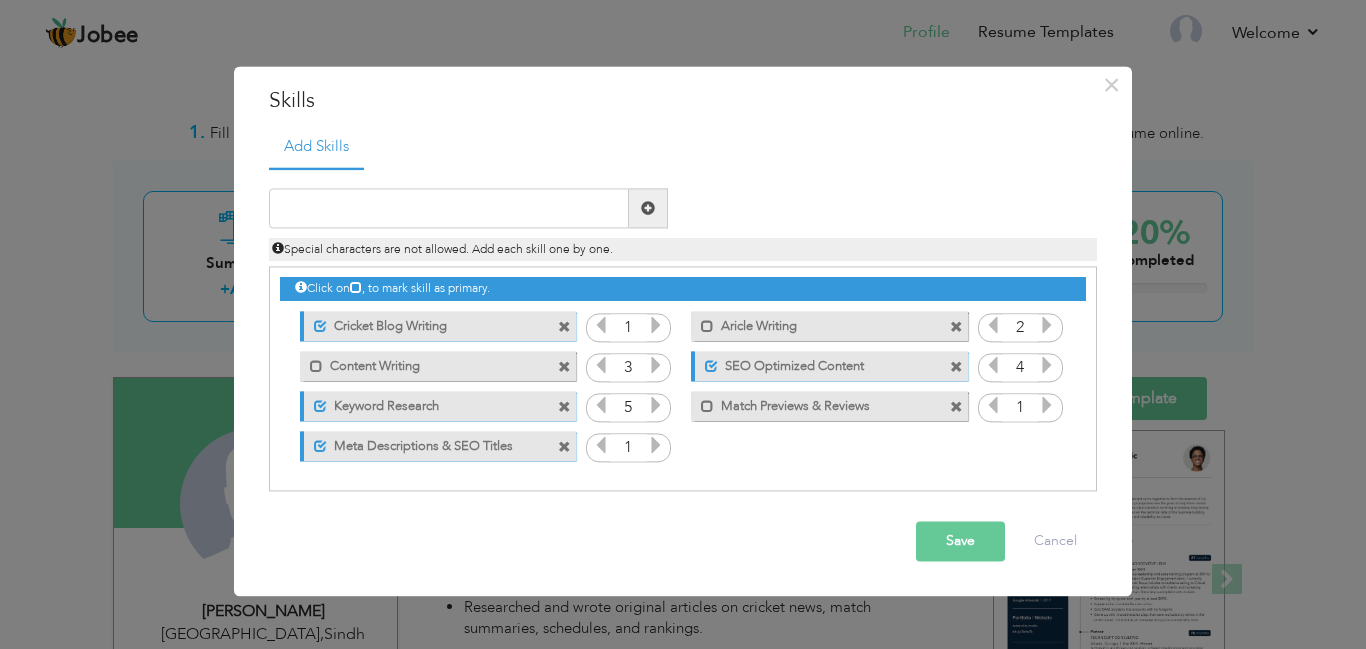 click at bounding box center (993, 406) 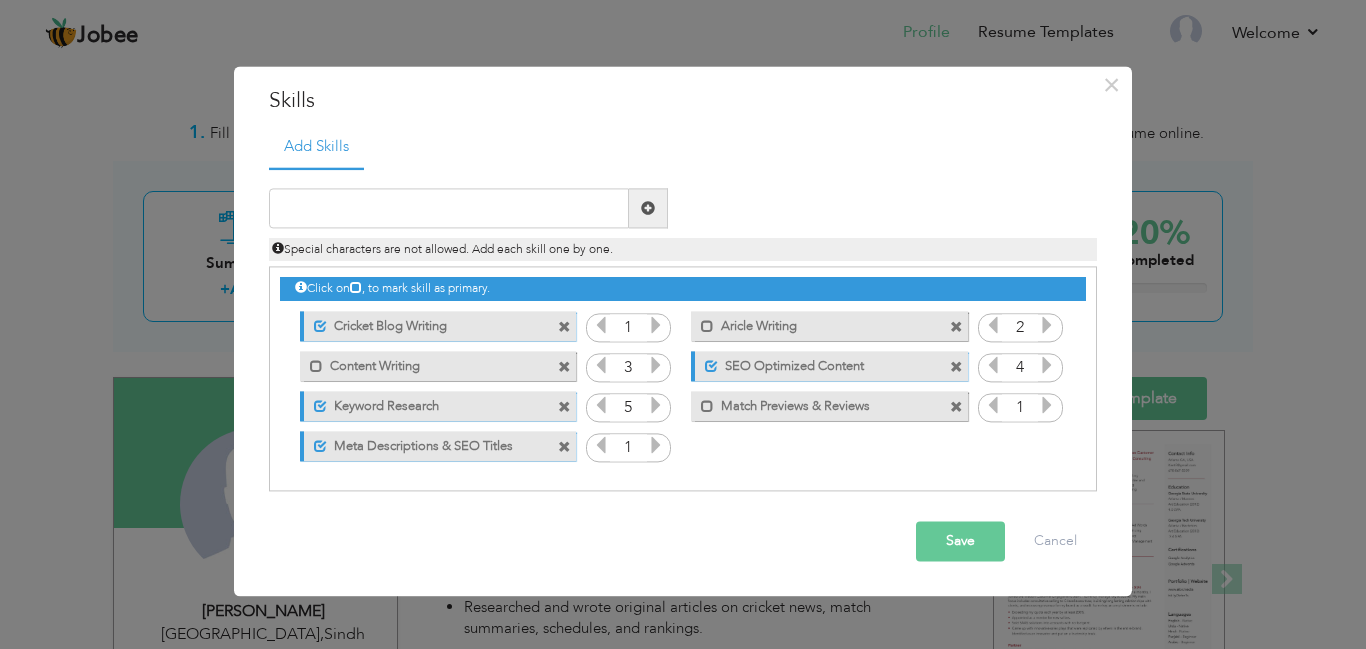 click at bounding box center [1047, 406] 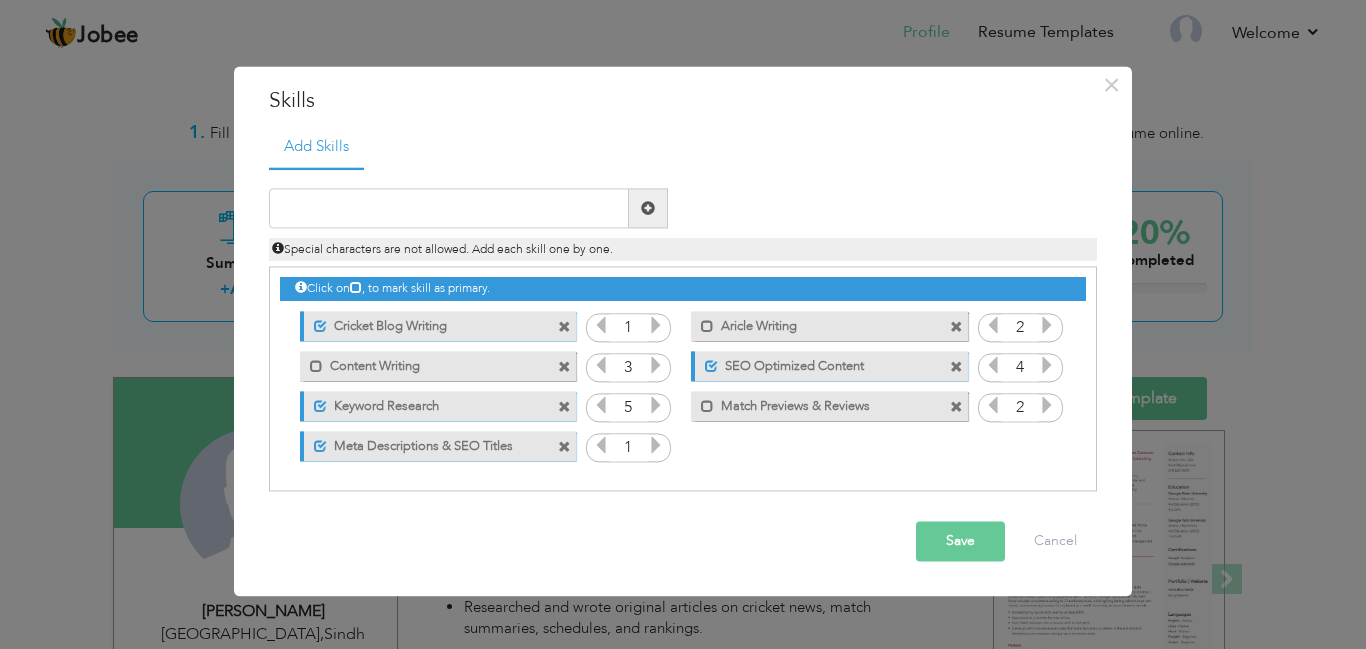 click at bounding box center (1047, 406) 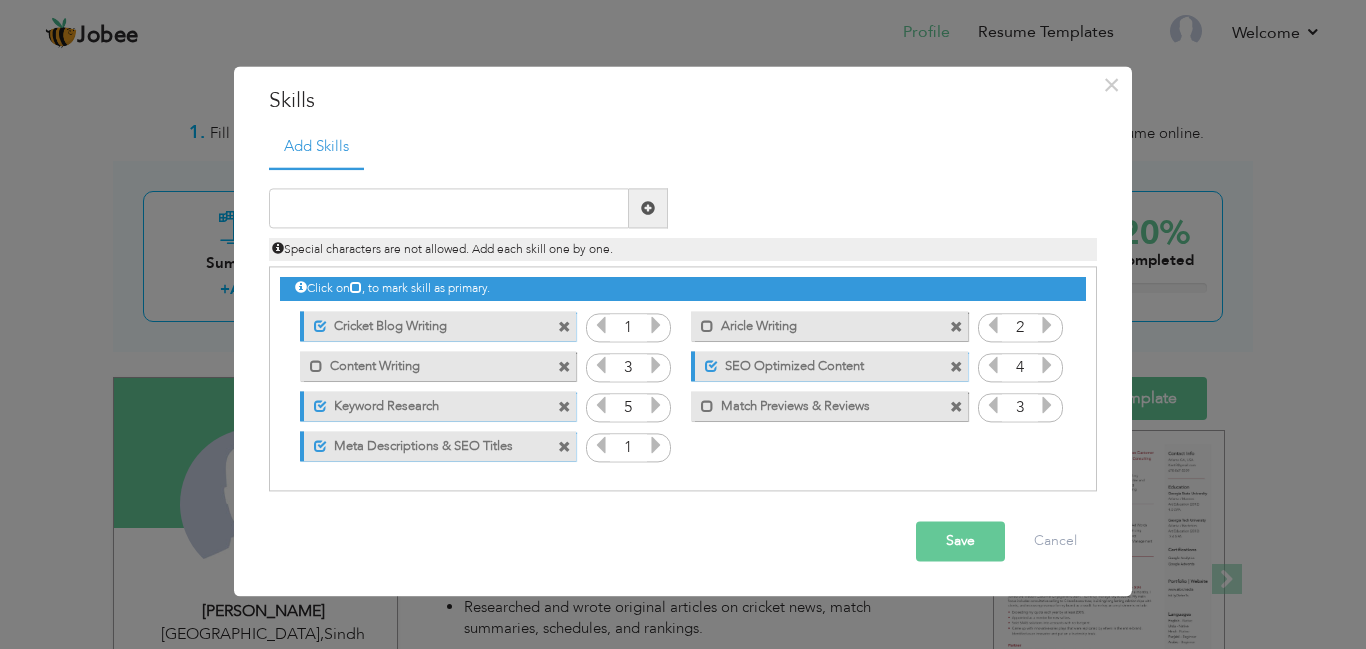 click at bounding box center (1047, 406) 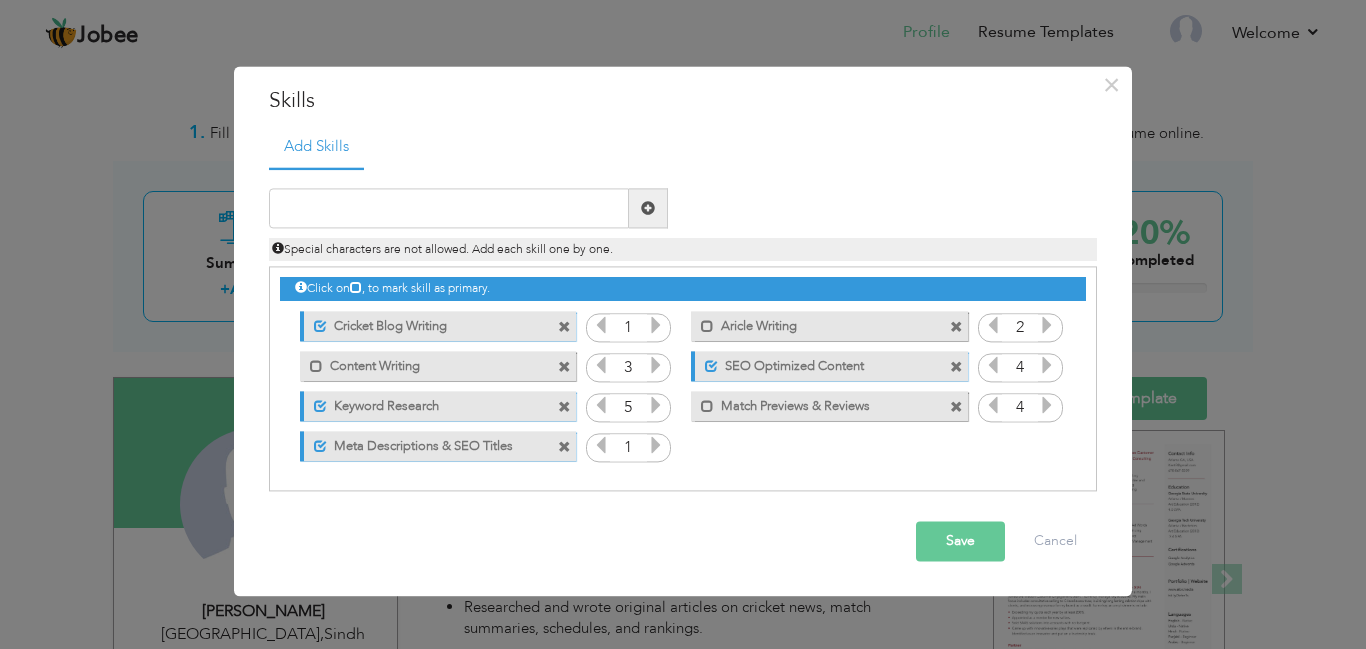 click at bounding box center [1047, 406] 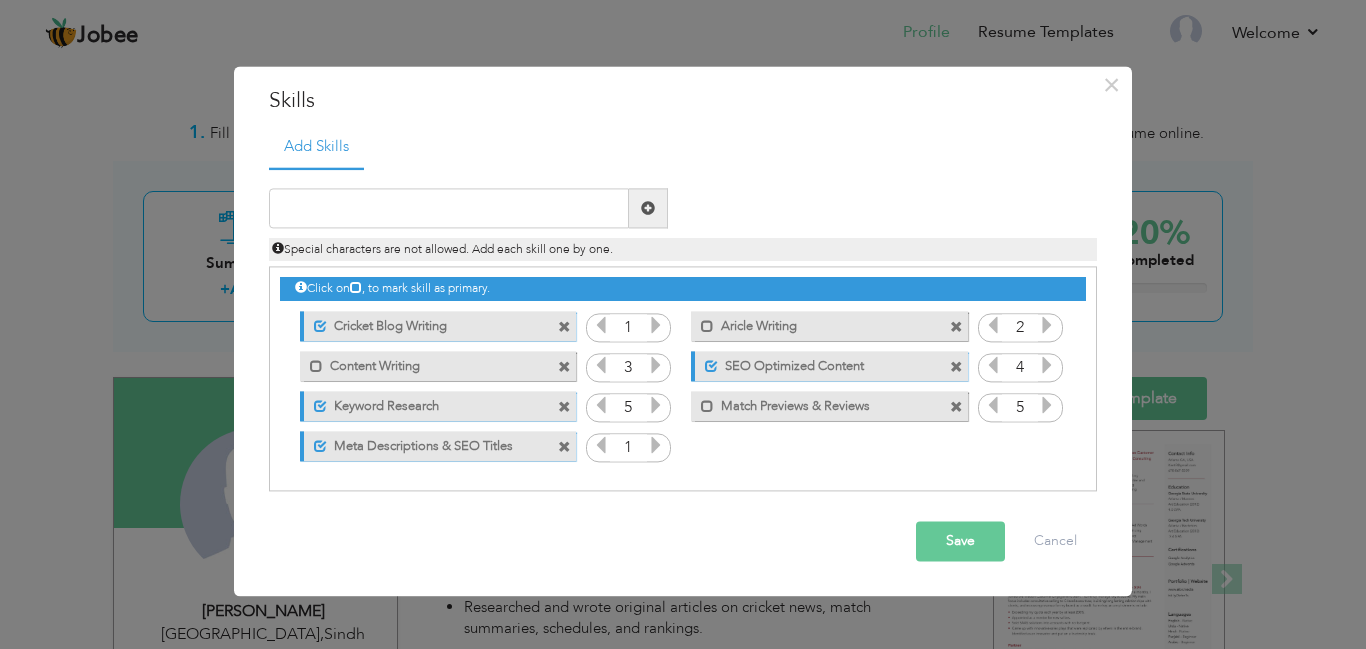 click at bounding box center (1047, 406) 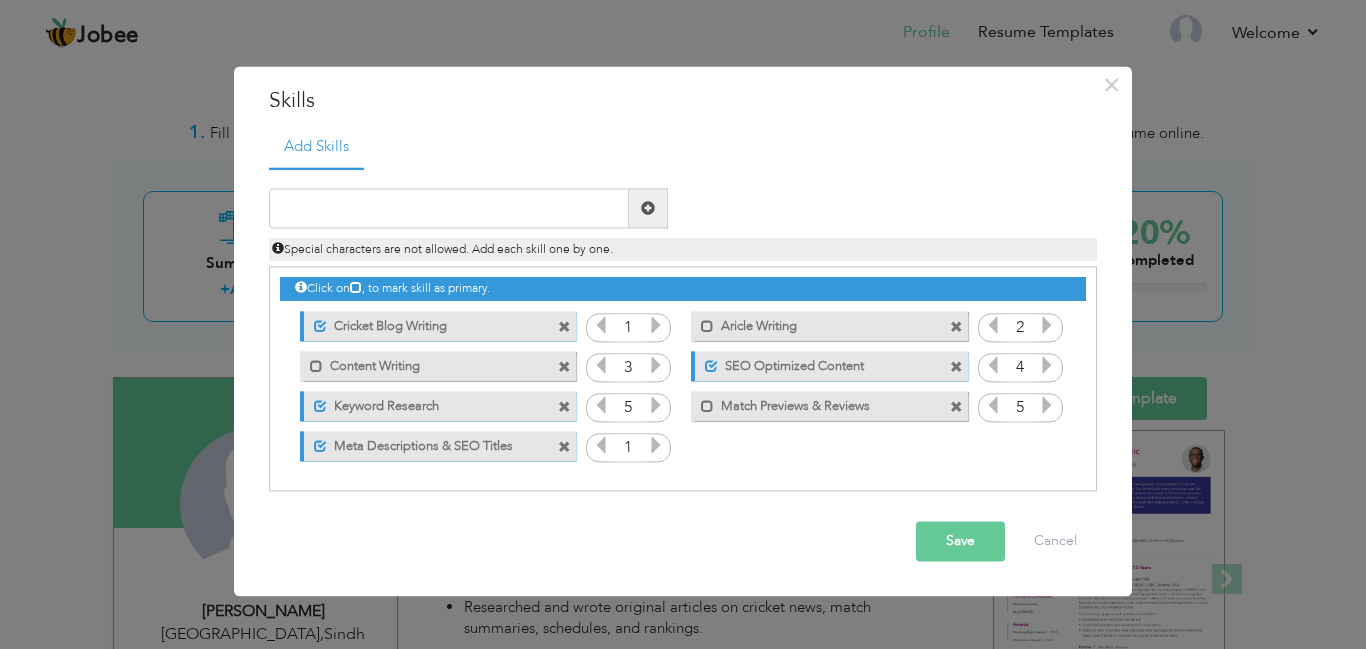 click at bounding box center (1047, 406) 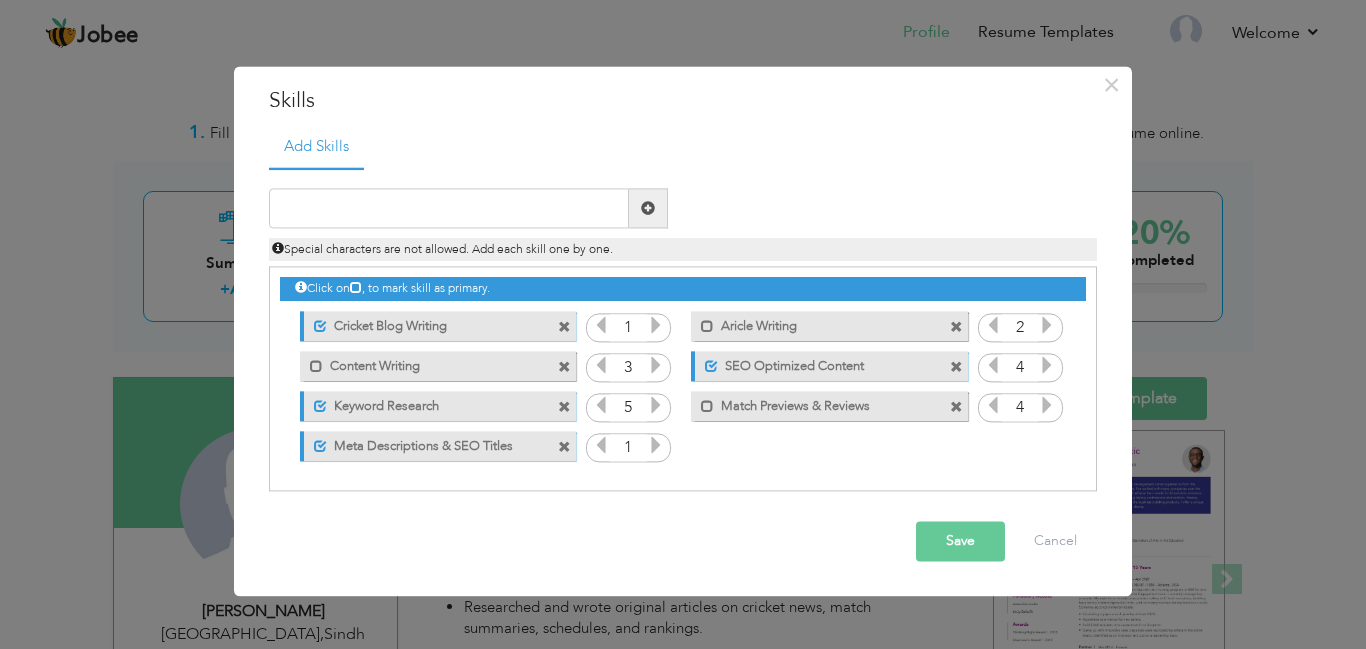 click at bounding box center [993, 406] 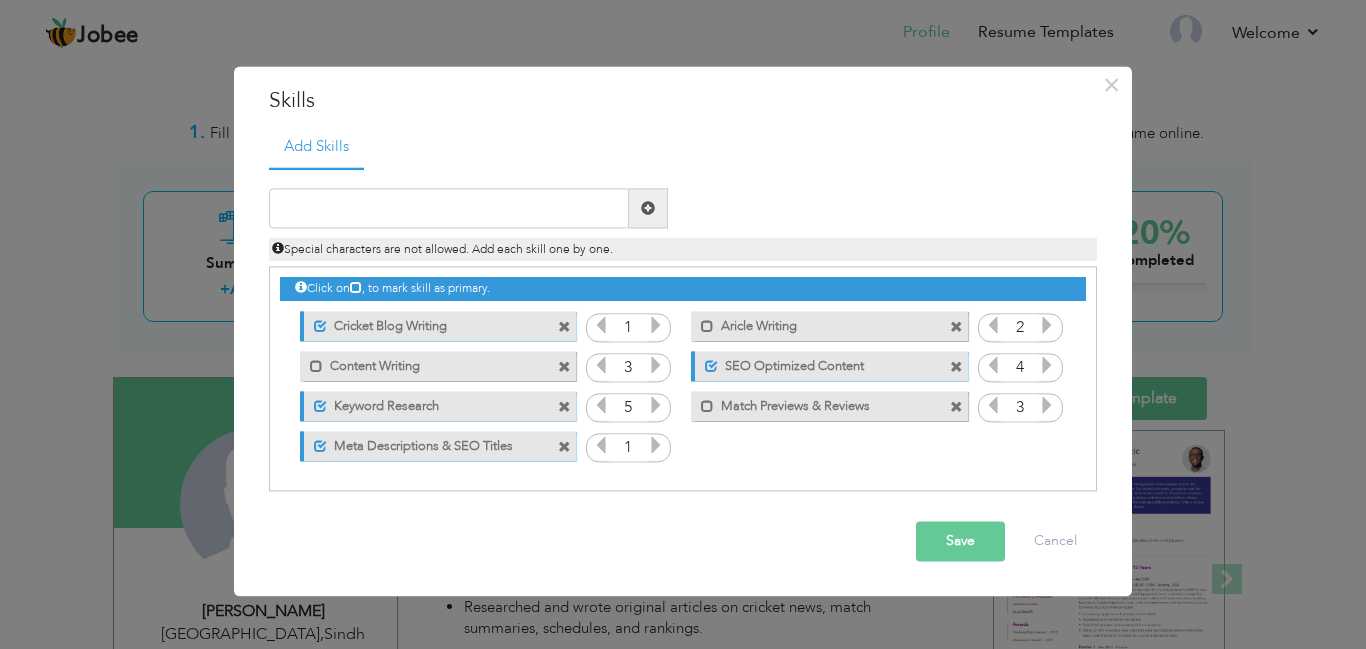click at bounding box center [993, 406] 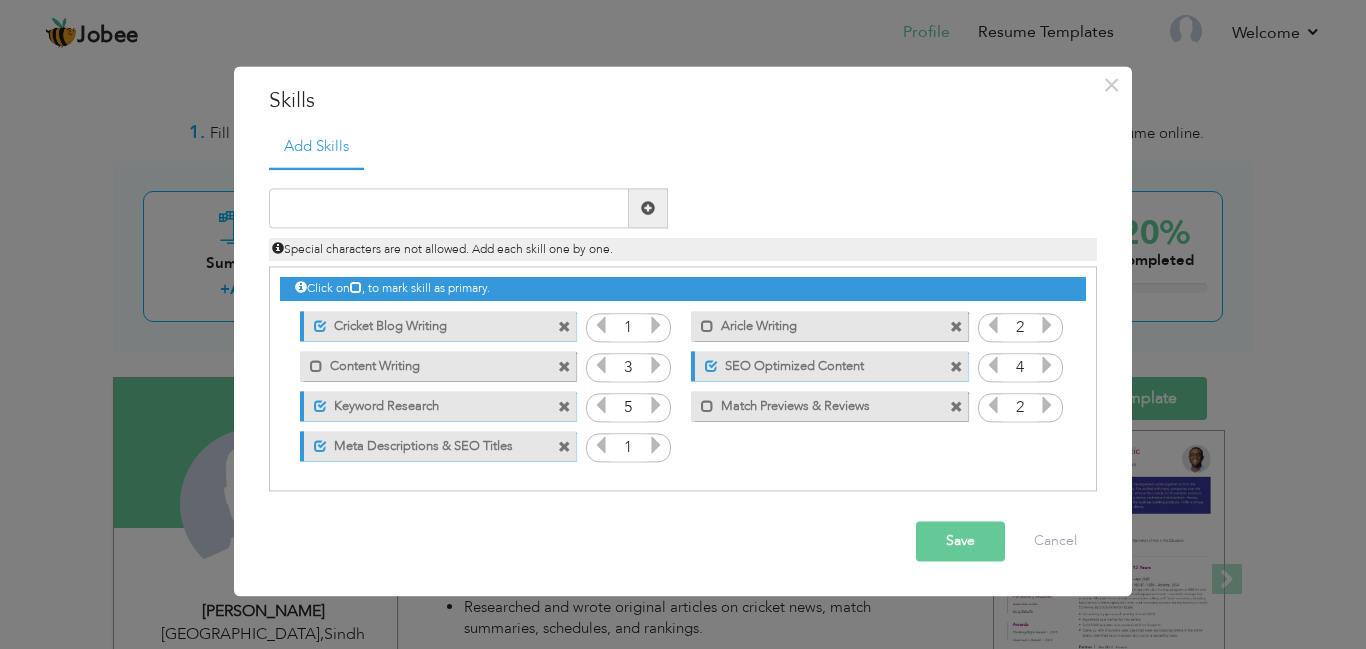click at bounding box center (993, 406) 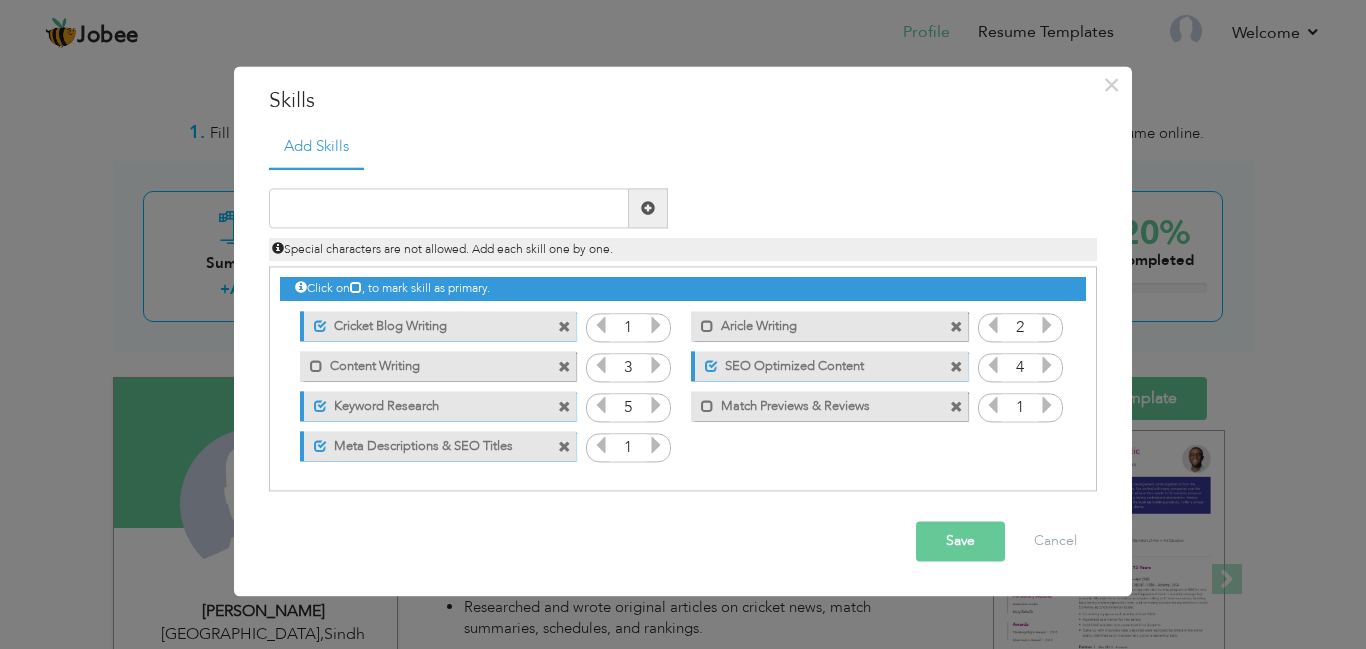 click at bounding box center (993, 406) 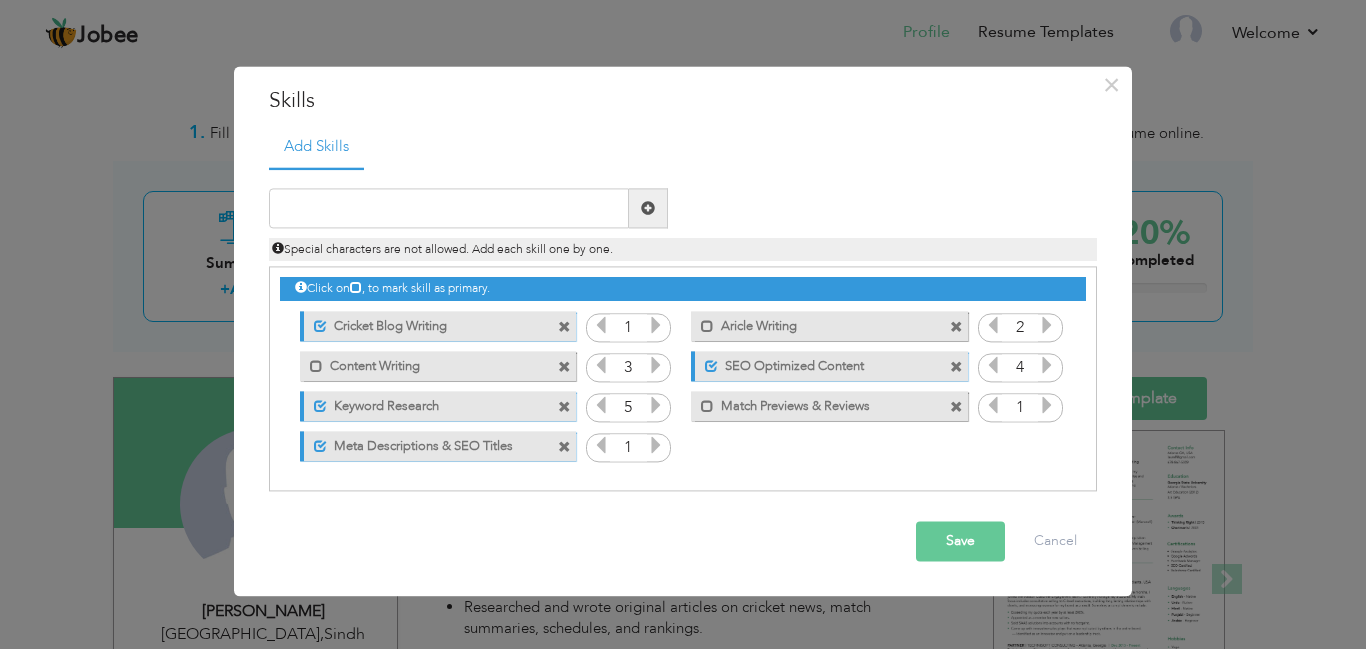 click on "Save" at bounding box center (960, 542) 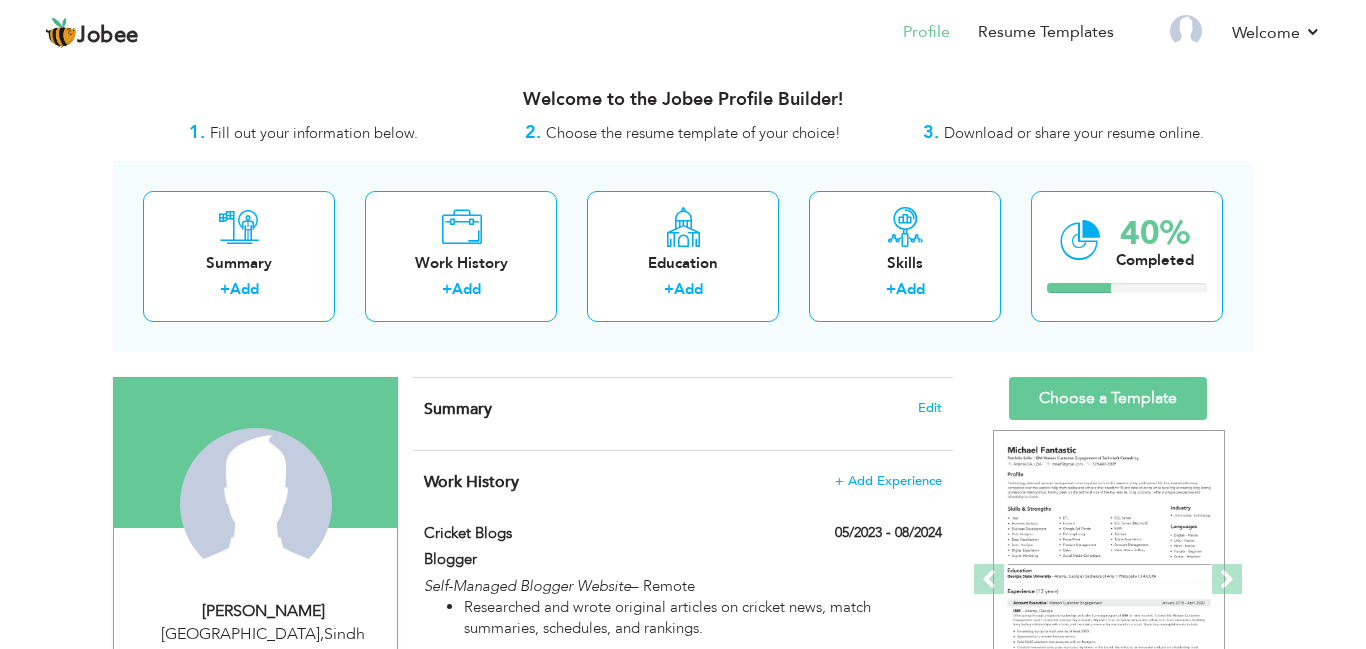 click on "View Resume
Export PDF
Profile
Summary
Public Link
Experience
Education
Awards
Work Histroy
Projects
Certifications
Skills
Preferred Job City" at bounding box center (683, 767) 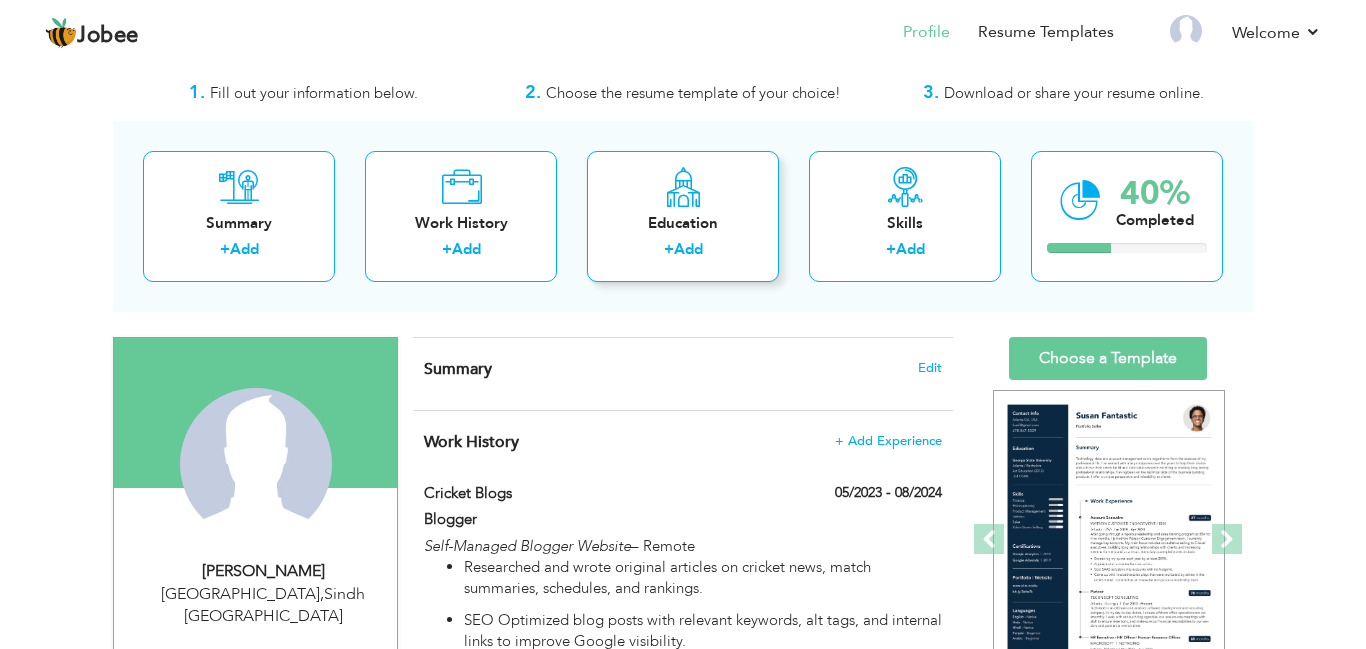 click on "Add" at bounding box center [688, 249] 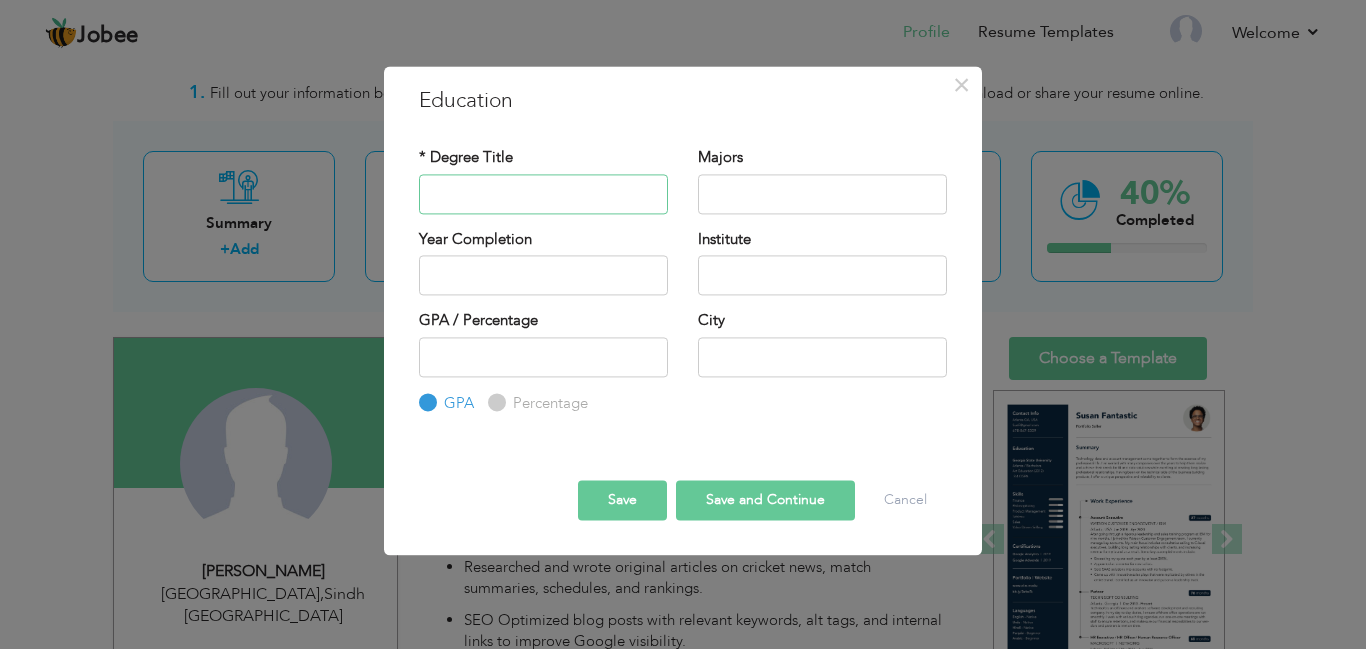 click at bounding box center (543, 194) 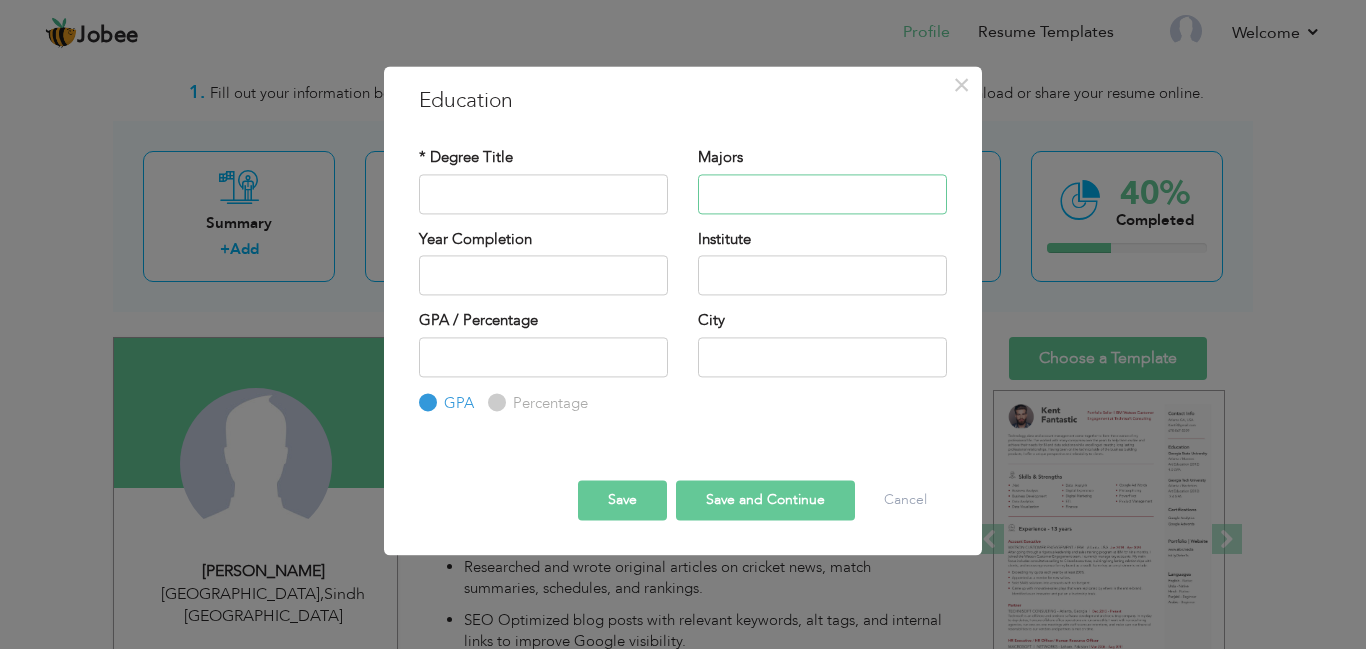 click at bounding box center (822, 194) 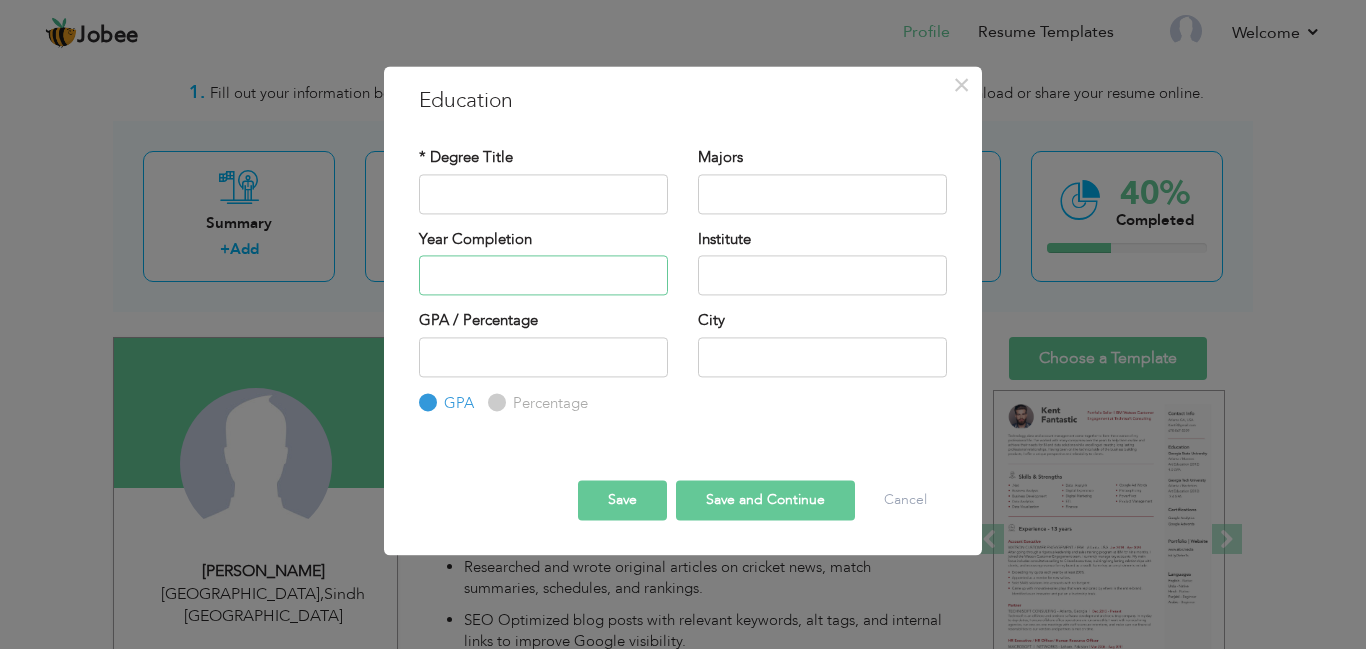 click at bounding box center [543, 275] 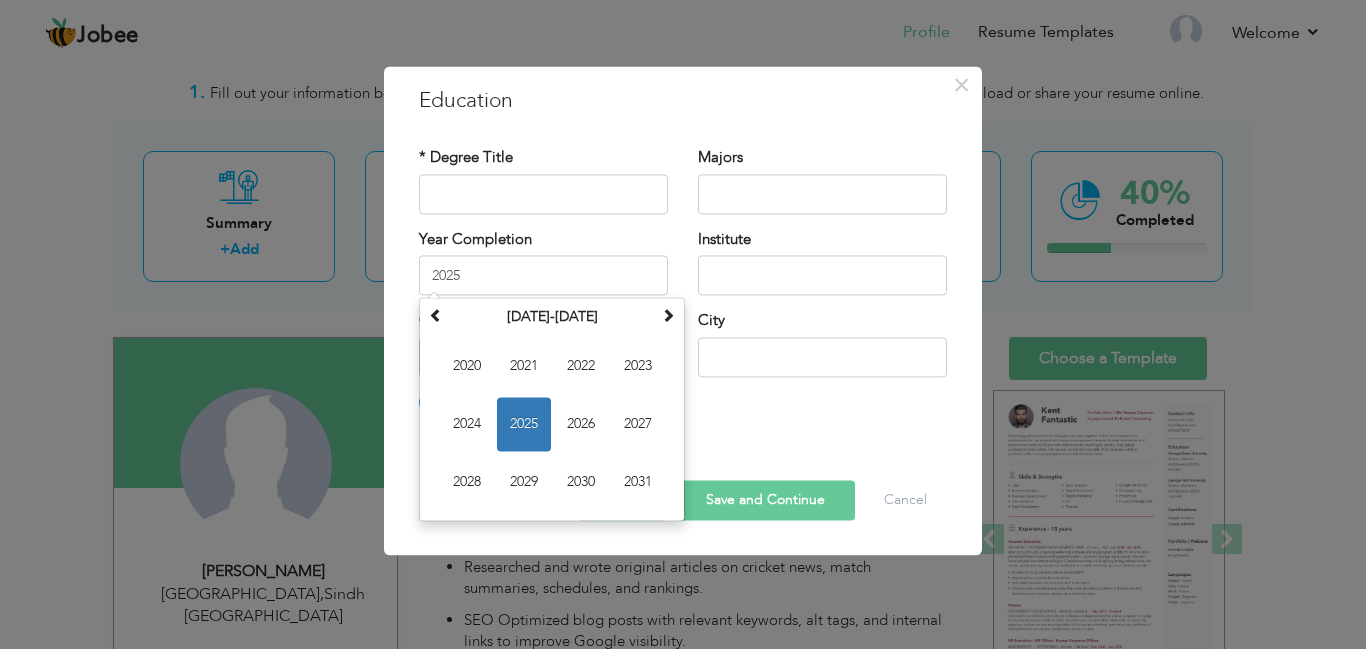 click on "Institute" at bounding box center [822, 269] 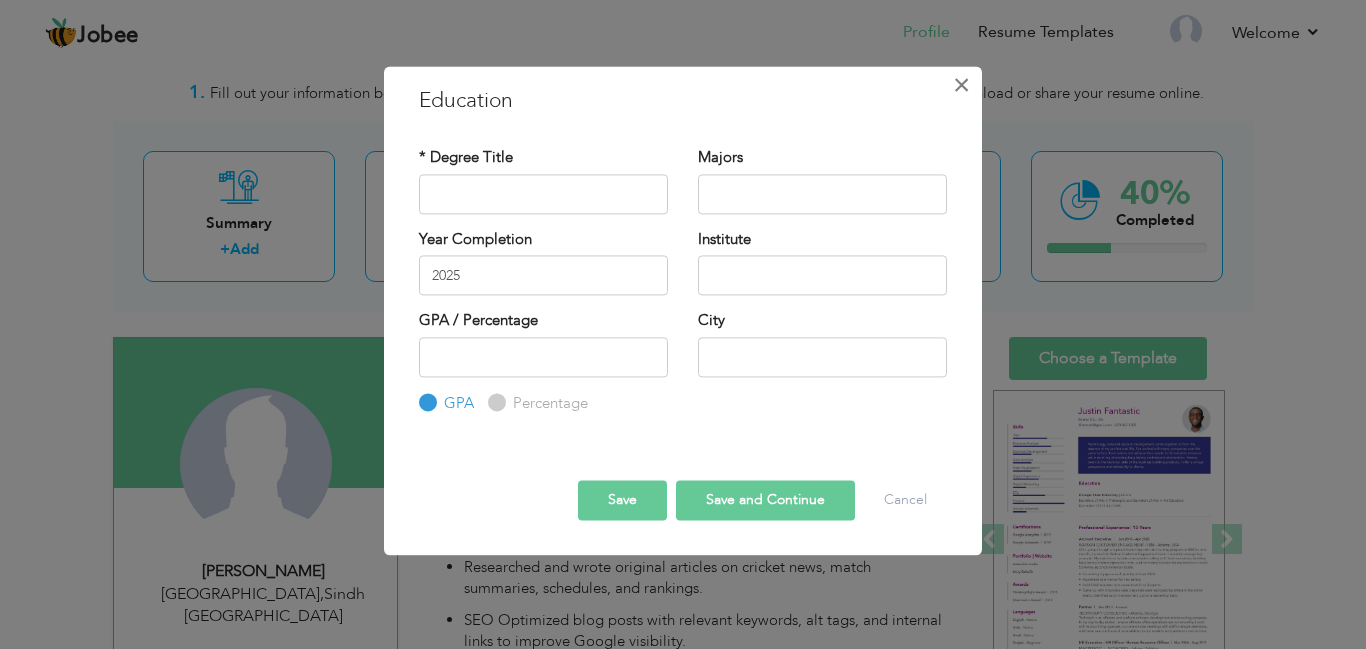 click on "×" at bounding box center (961, 85) 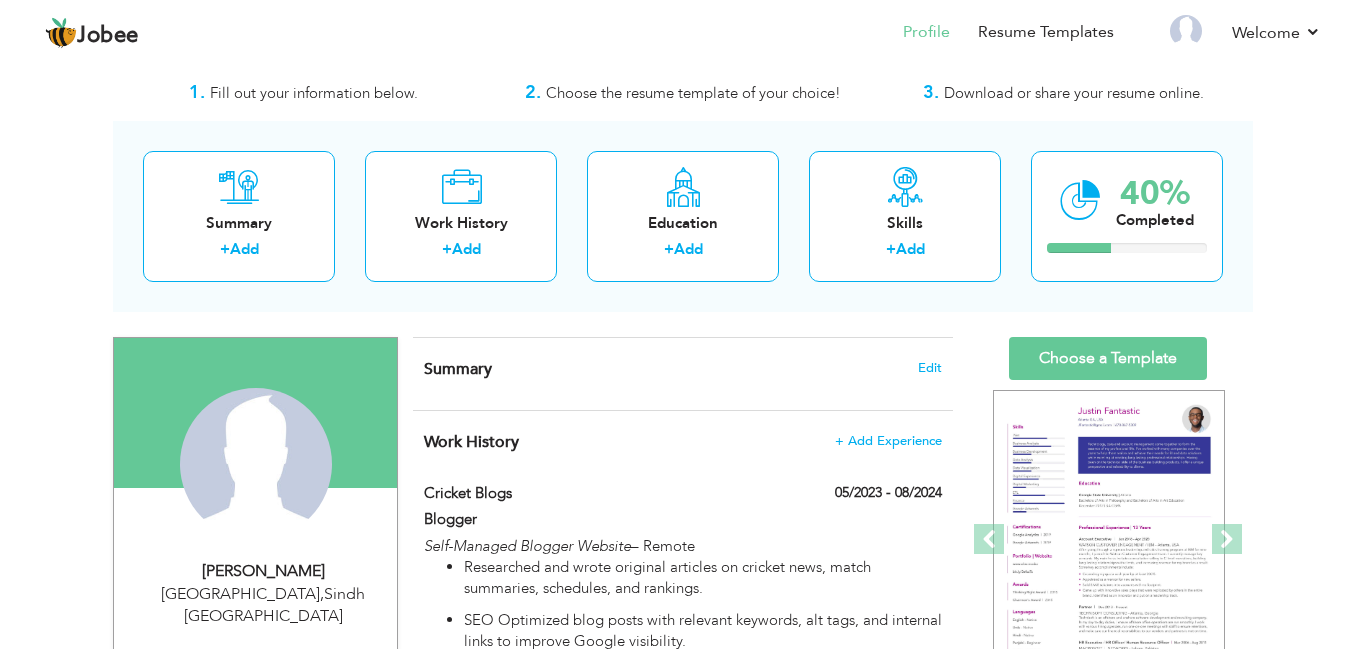 click on "View Resume
Export PDF
Profile
Summary
Public Link
Experience
Education
Awards
Work Histroy
Projects
Certifications
Skills
Preferred Job City" at bounding box center (683, 727) 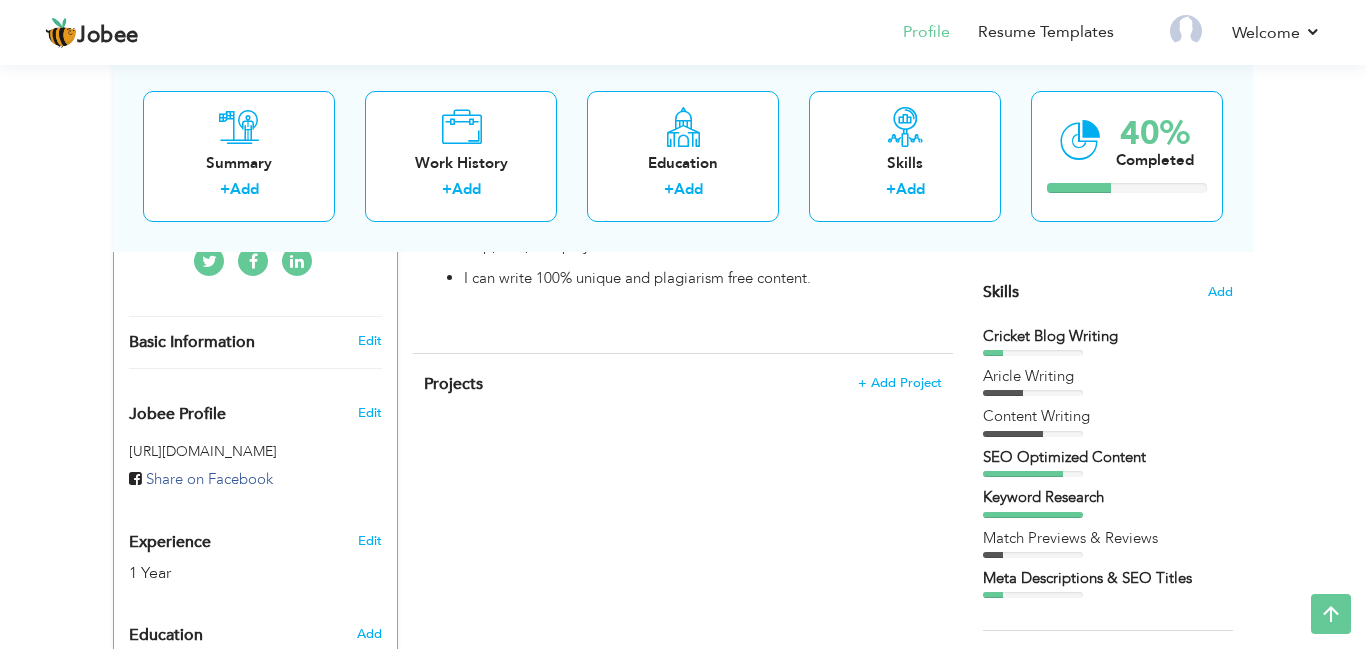 scroll, scrollTop: 520, scrollLeft: 0, axis: vertical 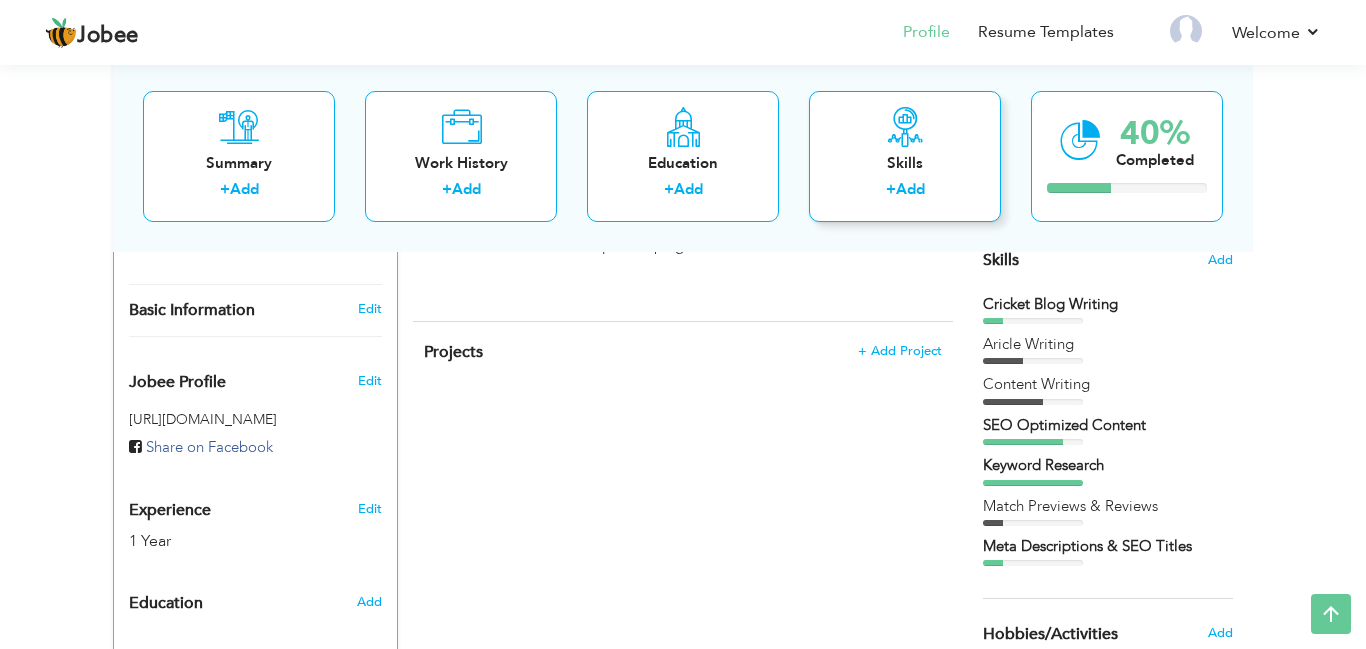 click on "Add" at bounding box center [910, 189] 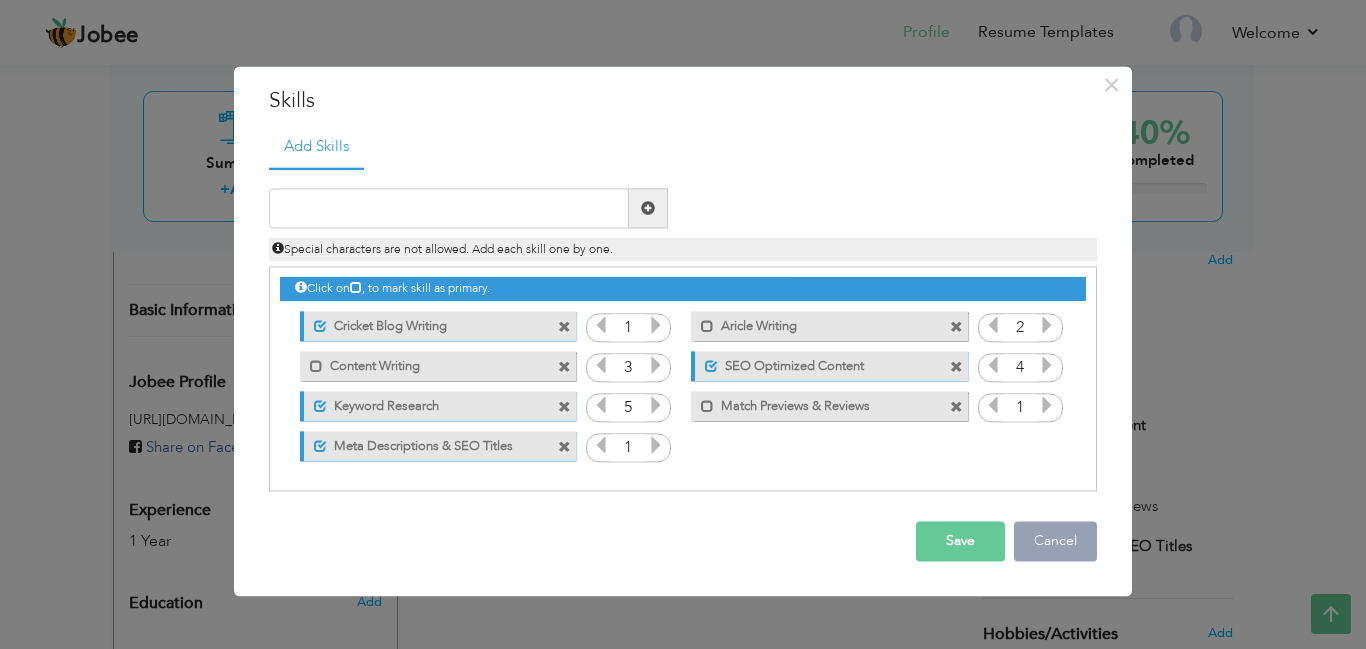 click on "Cancel" at bounding box center (1055, 542) 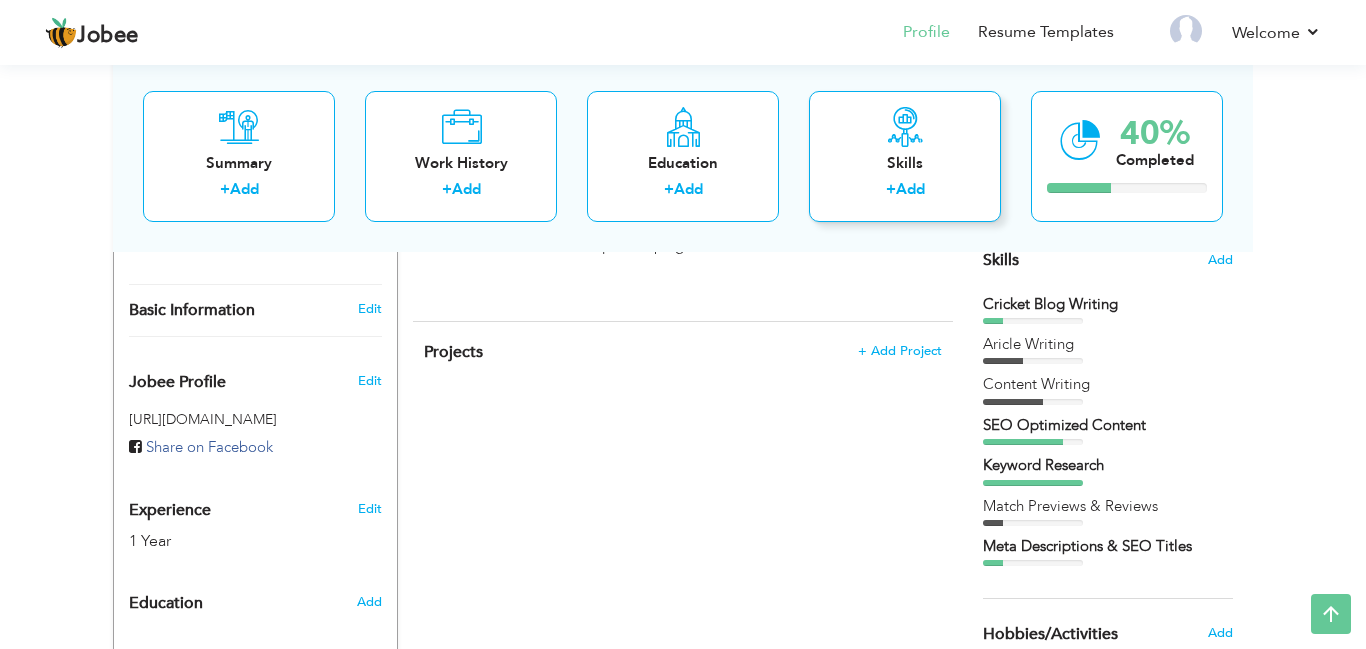 click on "Skills
+  Add" at bounding box center (905, 155) 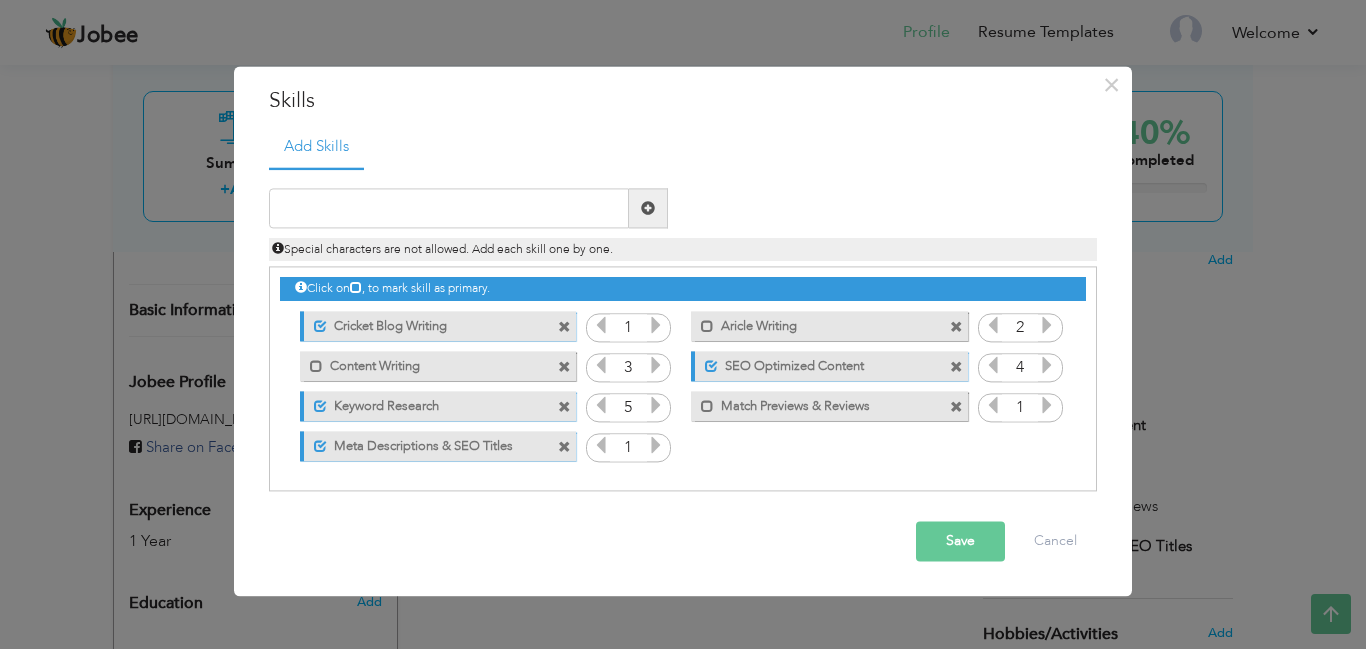 click at bounding box center (656, 326) 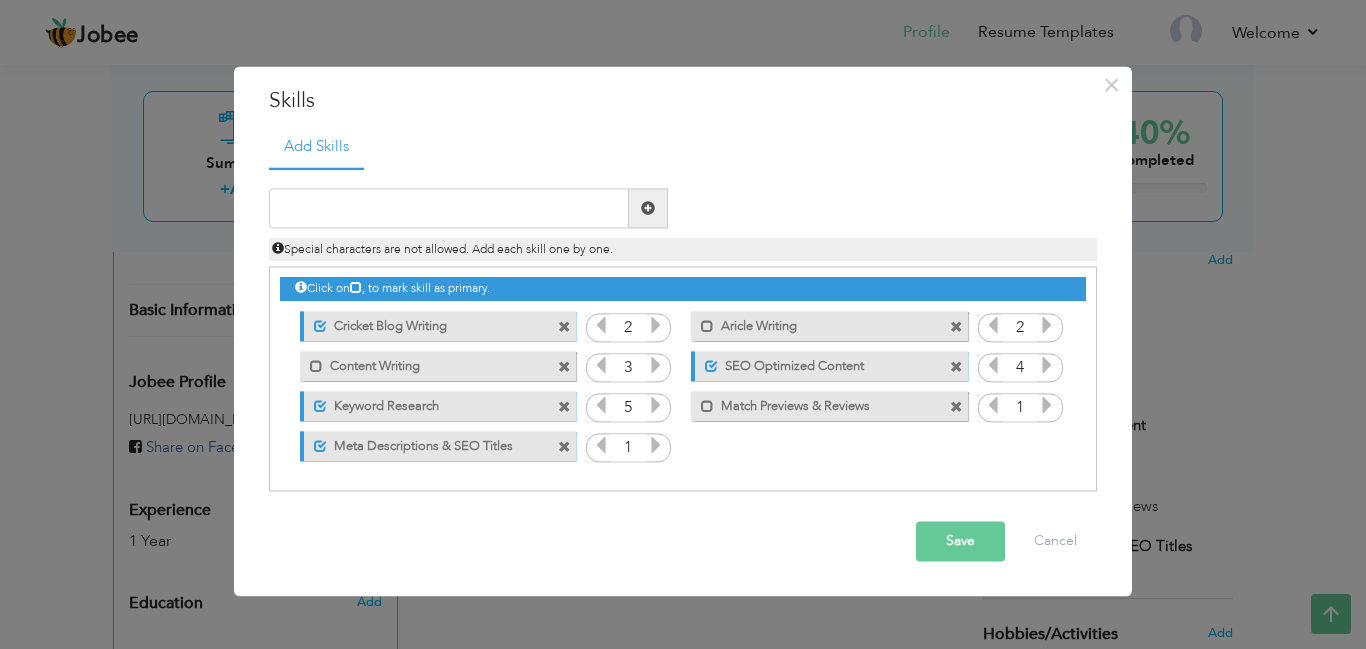 click at bounding box center (656, 326) 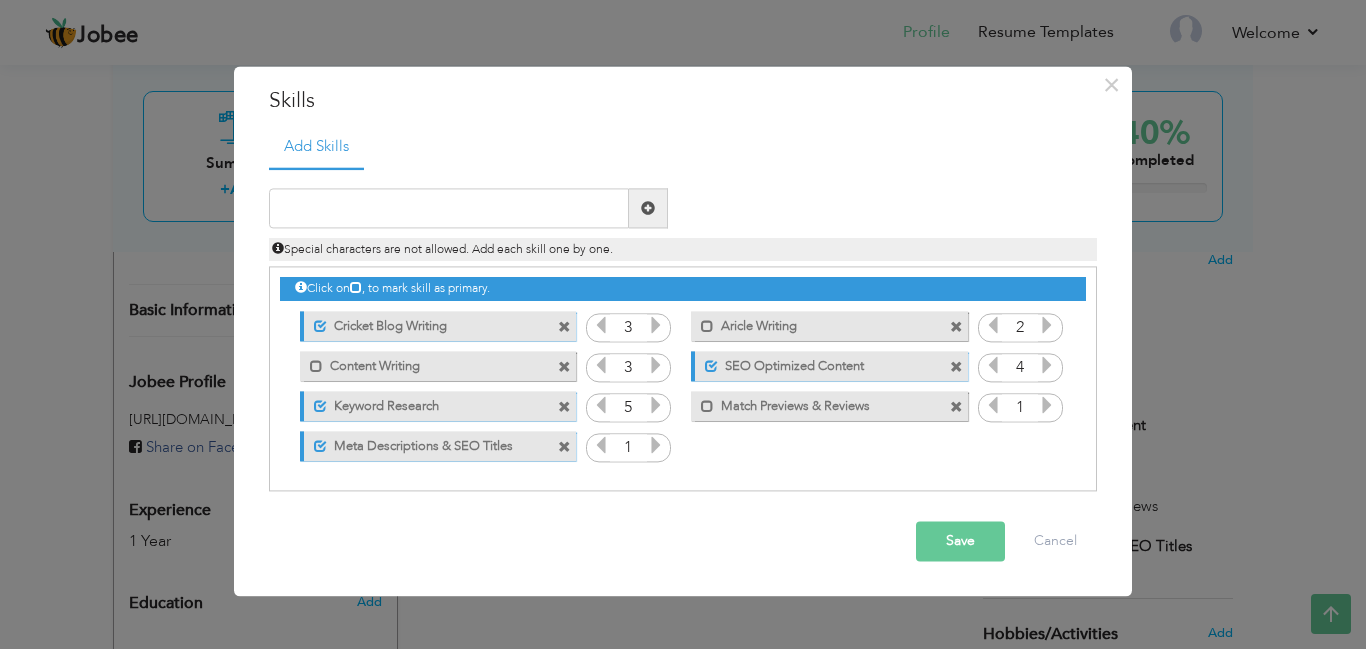 click at bounding box center [656, 326] 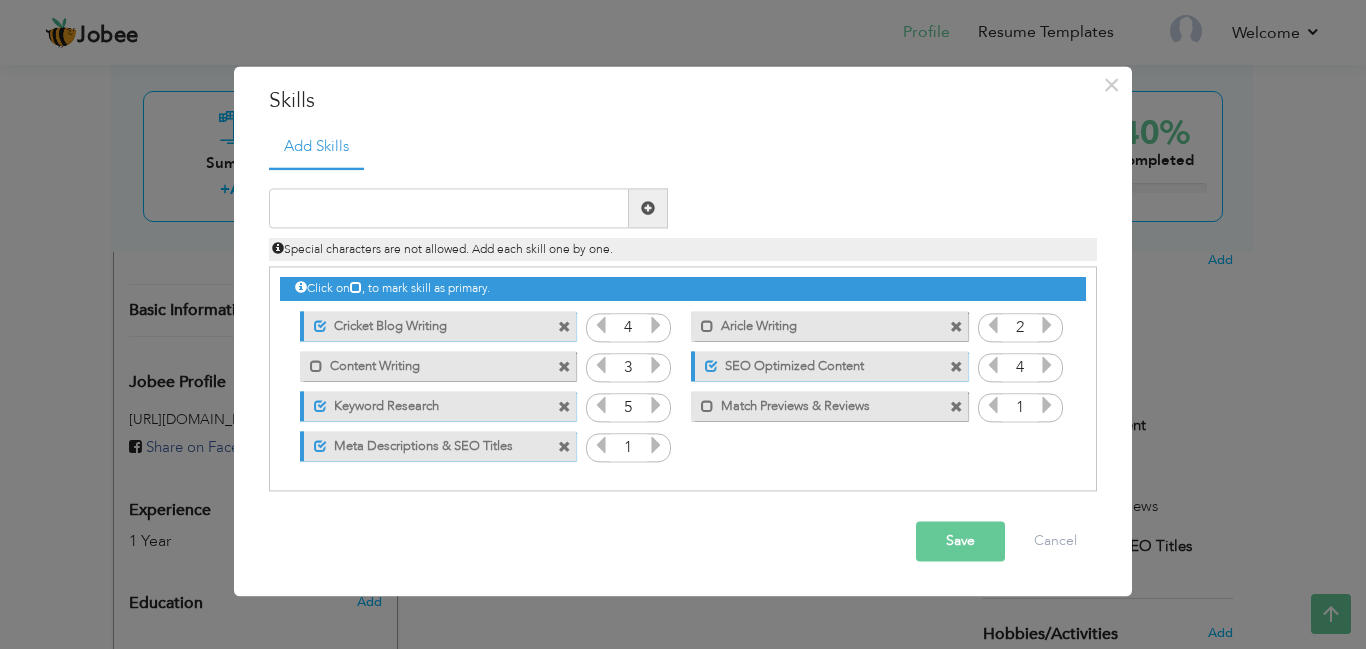 click at bounding box center [656, 326] 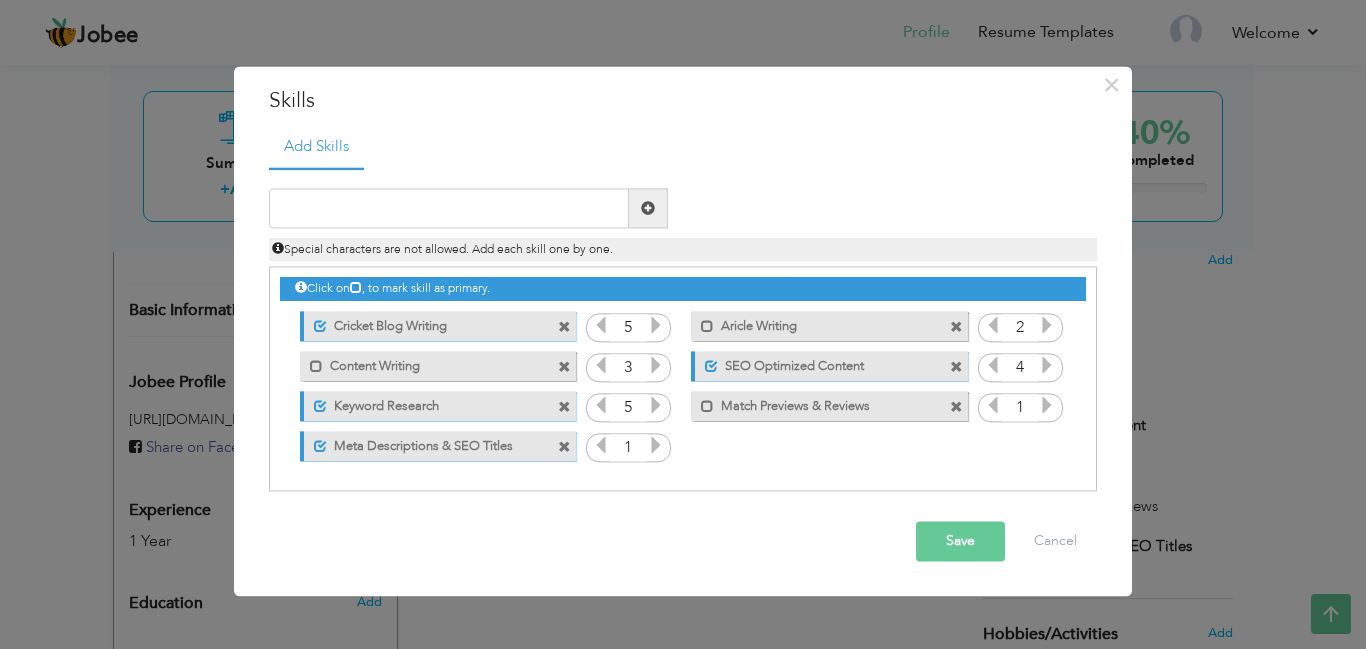click at bounding box center [656, 326] 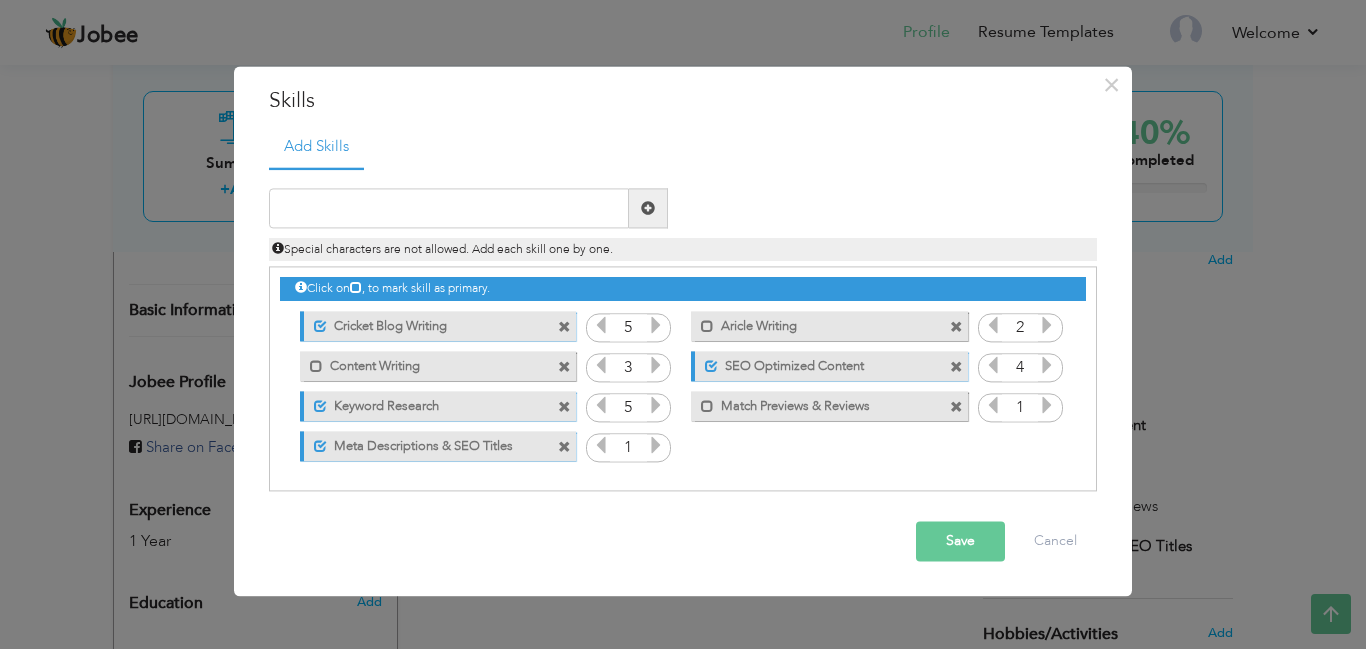 click at bounding box center [993, 366] 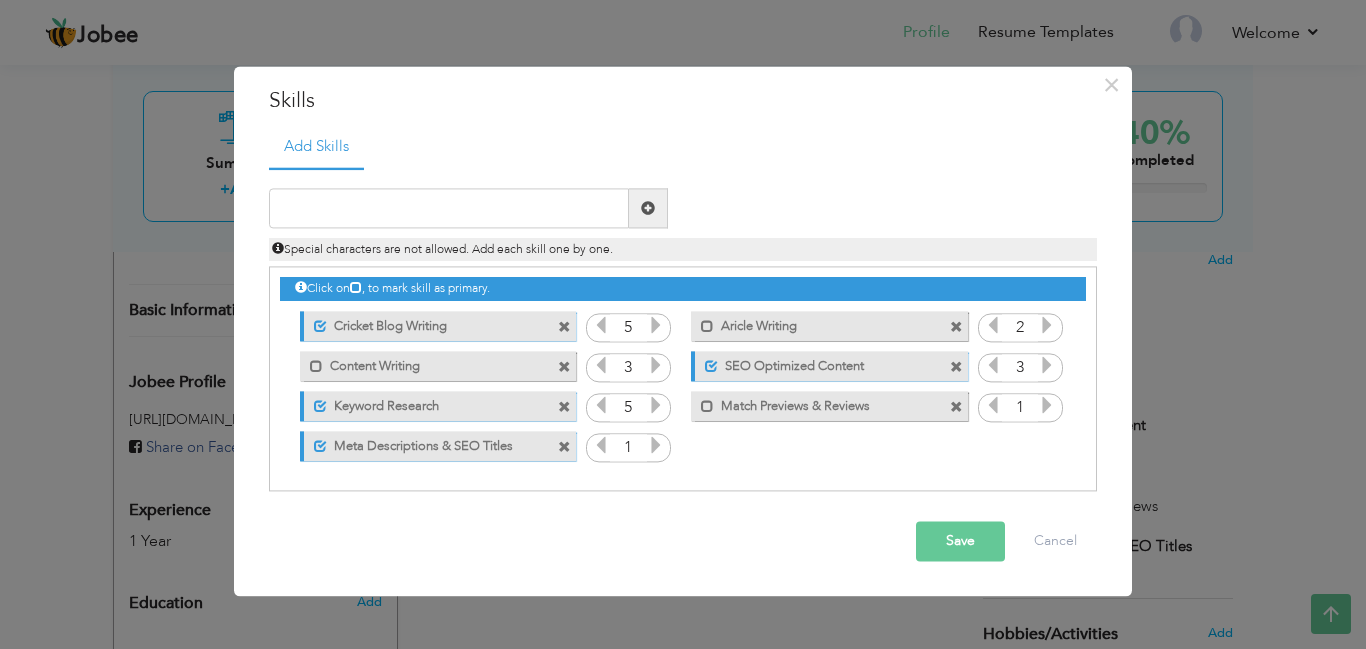 click at bounding box center (1047, 366) 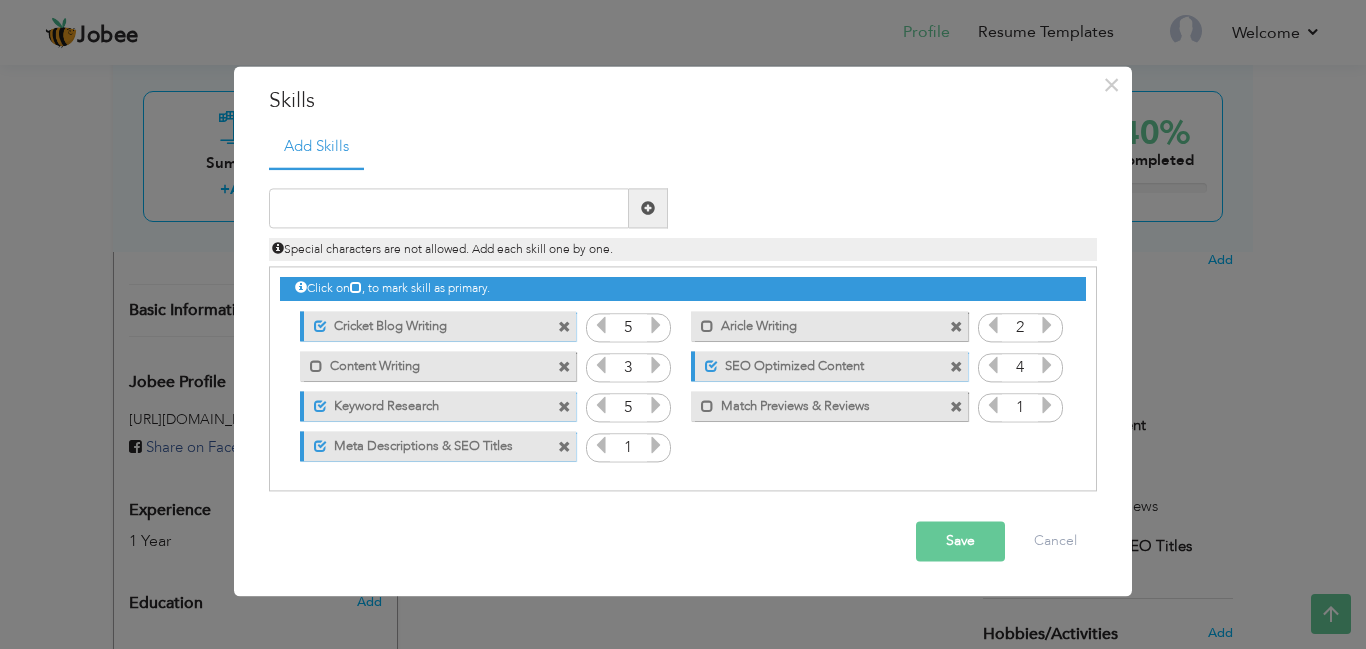 click at bounding box center (601, 406) 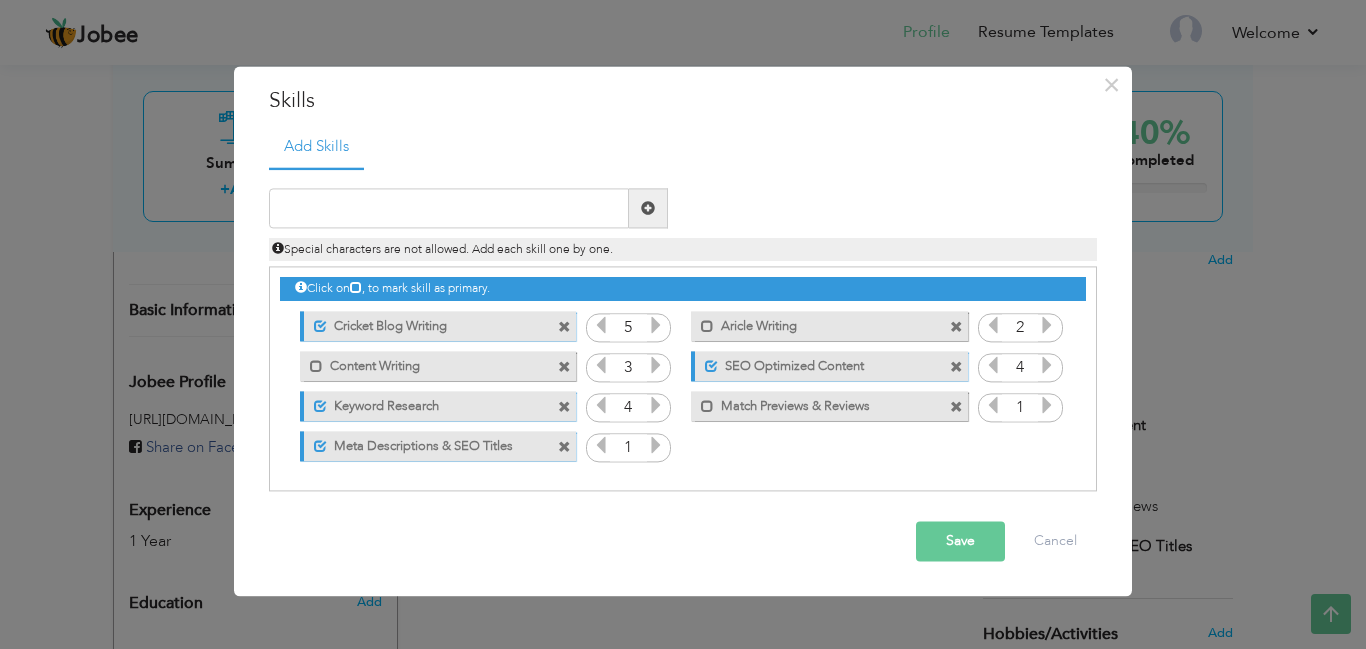 click at bounding box center (601, 406) 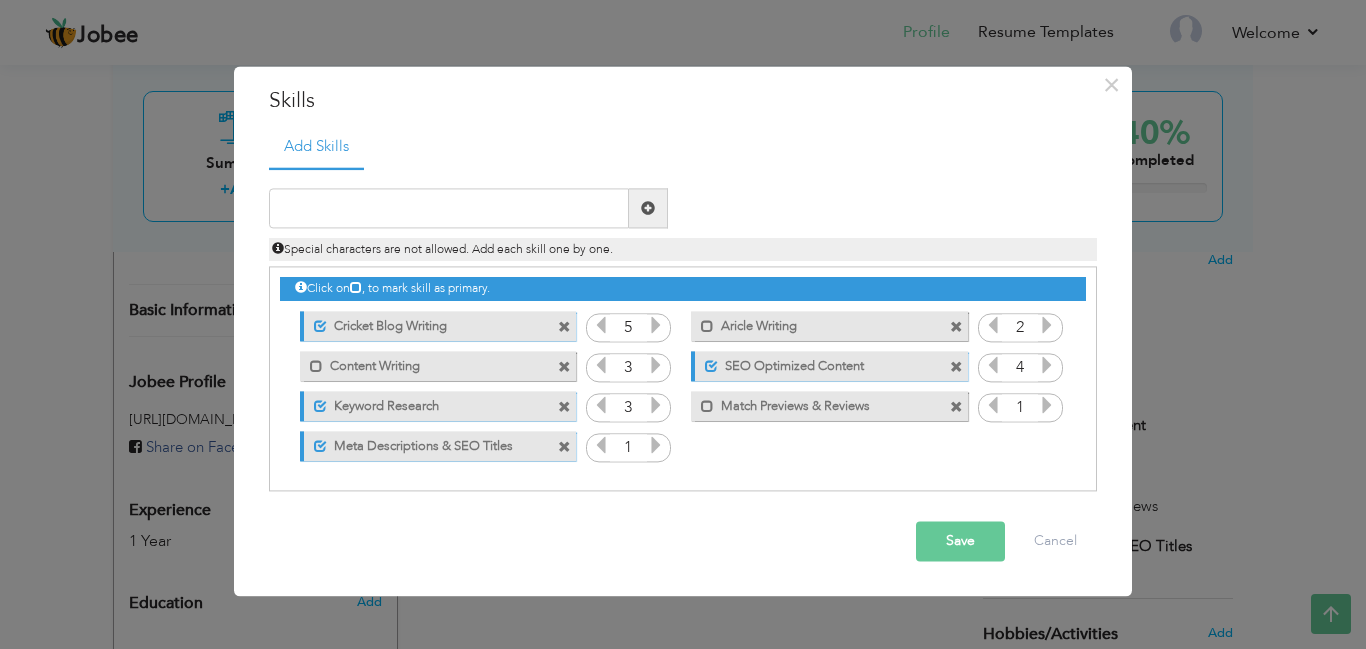 click at bounding box center (656, 446) 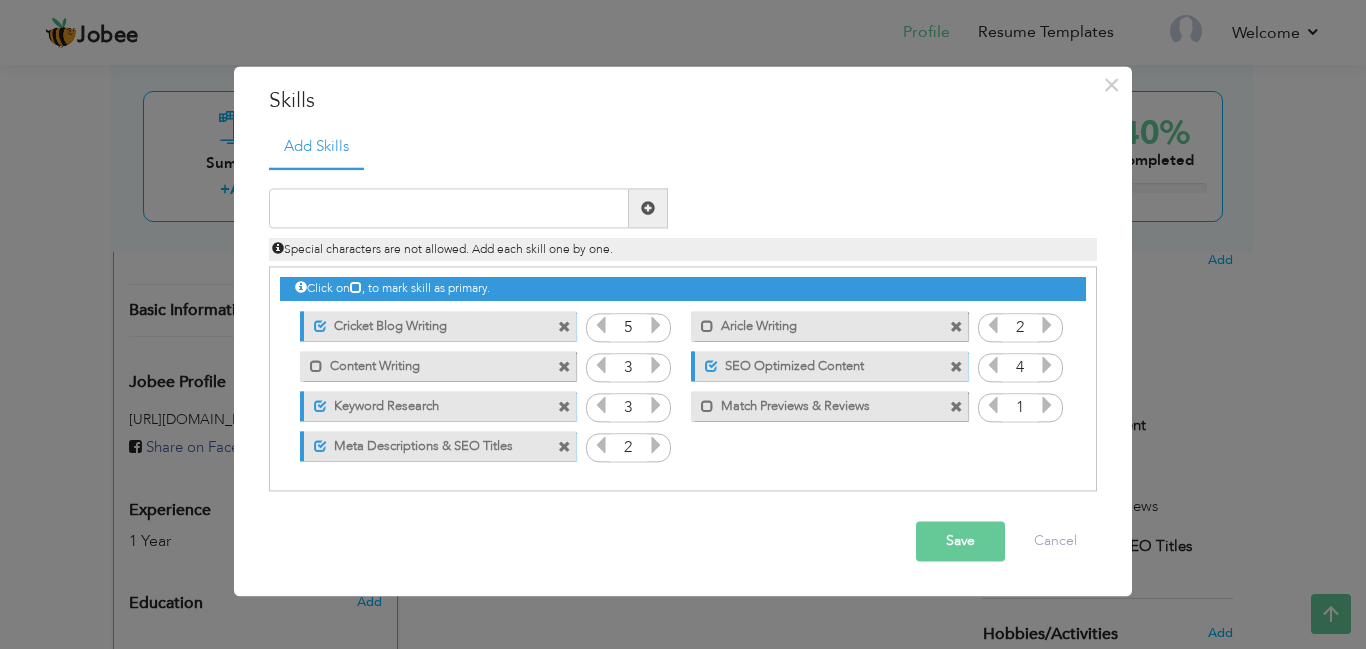 click at bounding box center [656, 446] 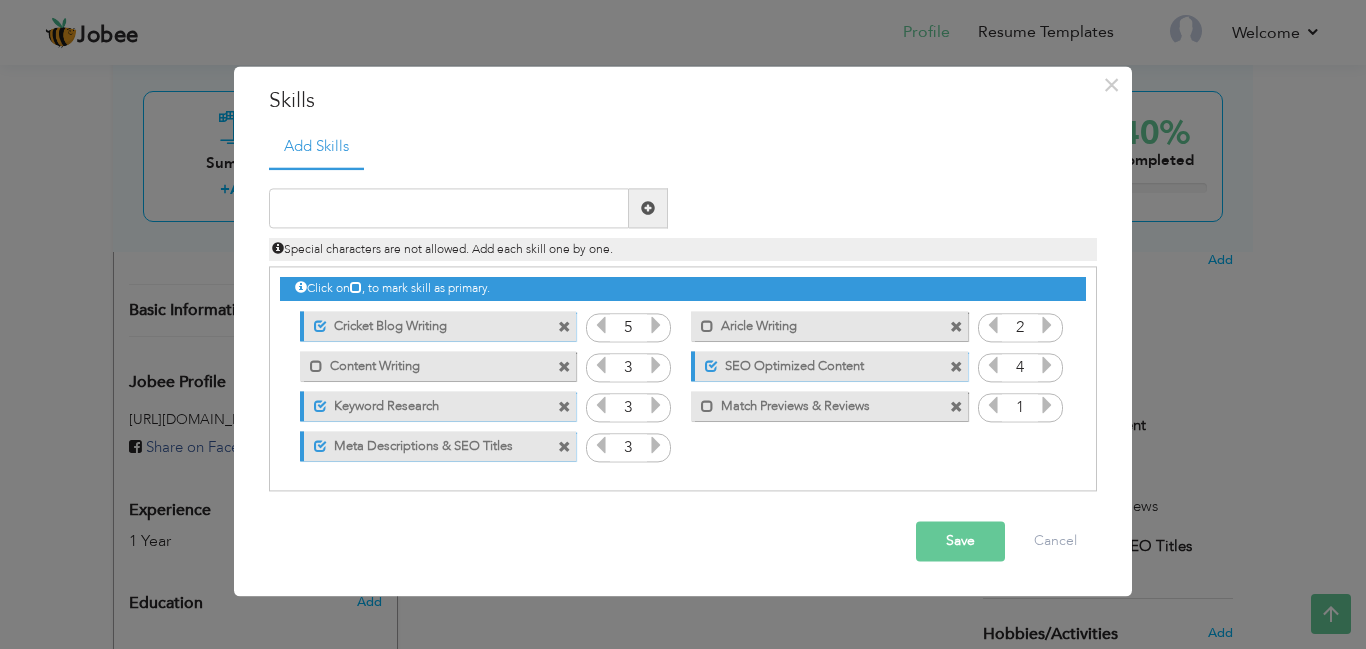 click at bounding box center (656, 446) 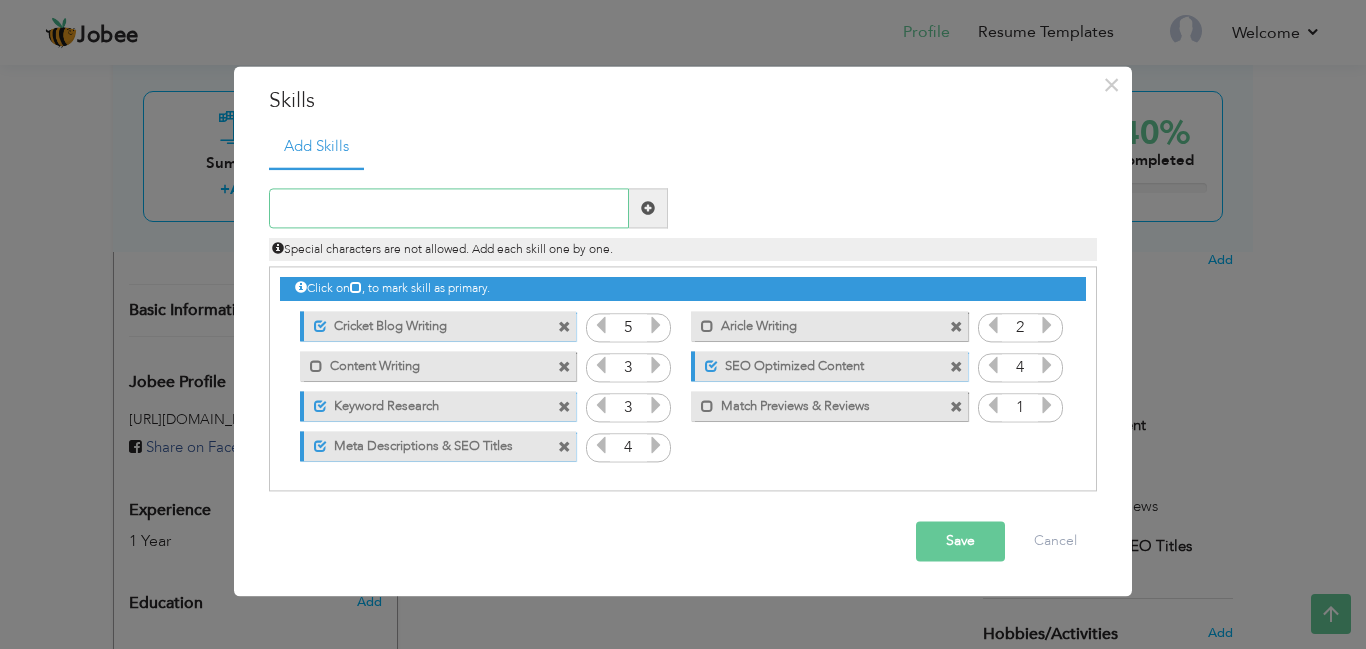click at bounding box center (449, 209) 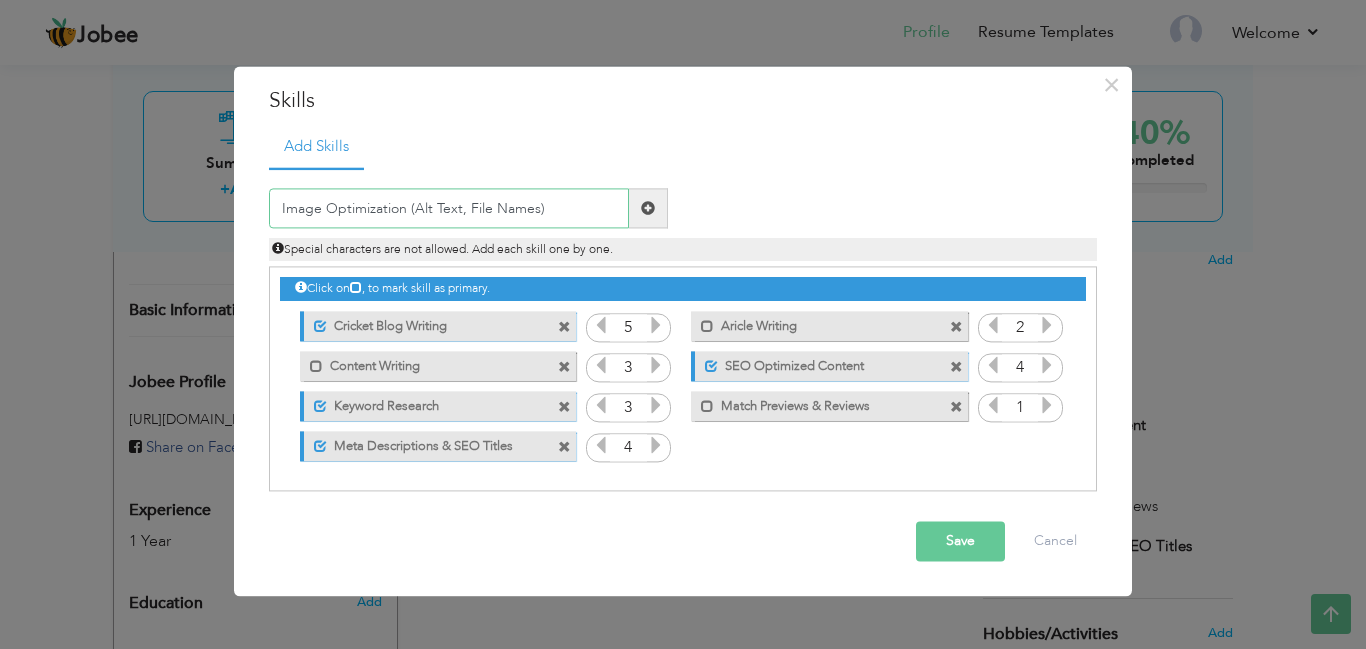 type on "Image Optimization (Alt Text, File Names)" 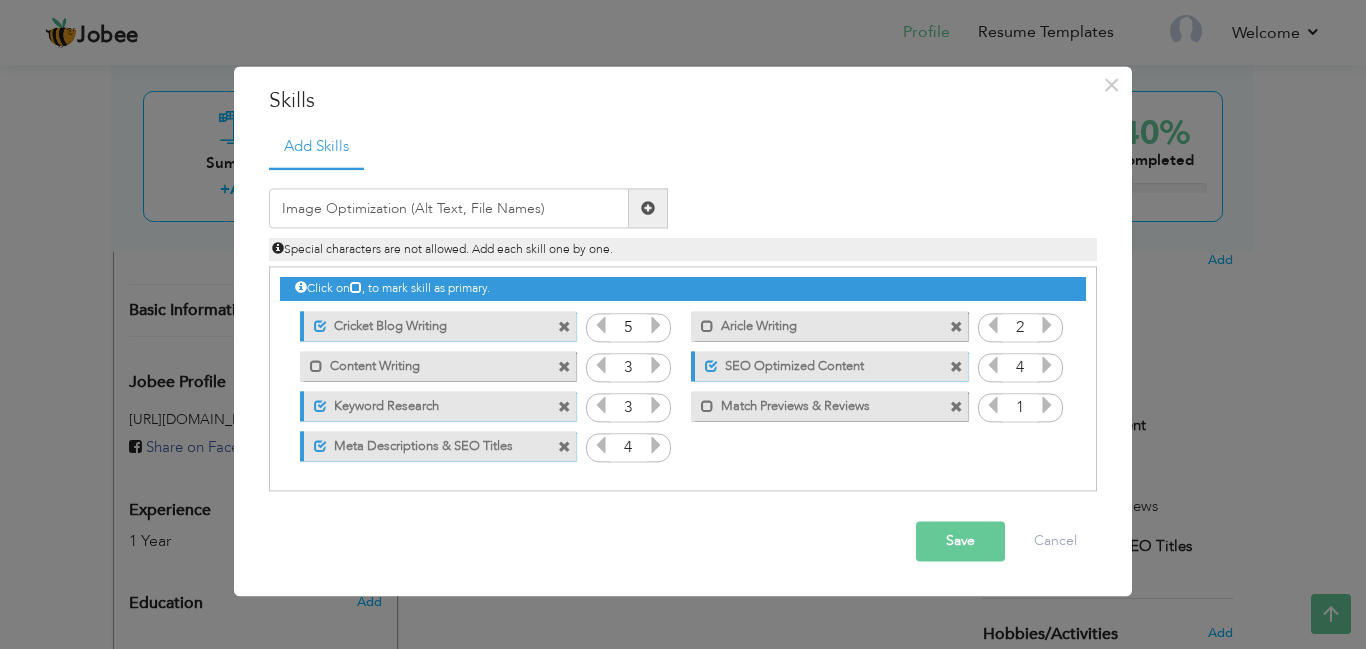 click at bounding box center (648, 208) 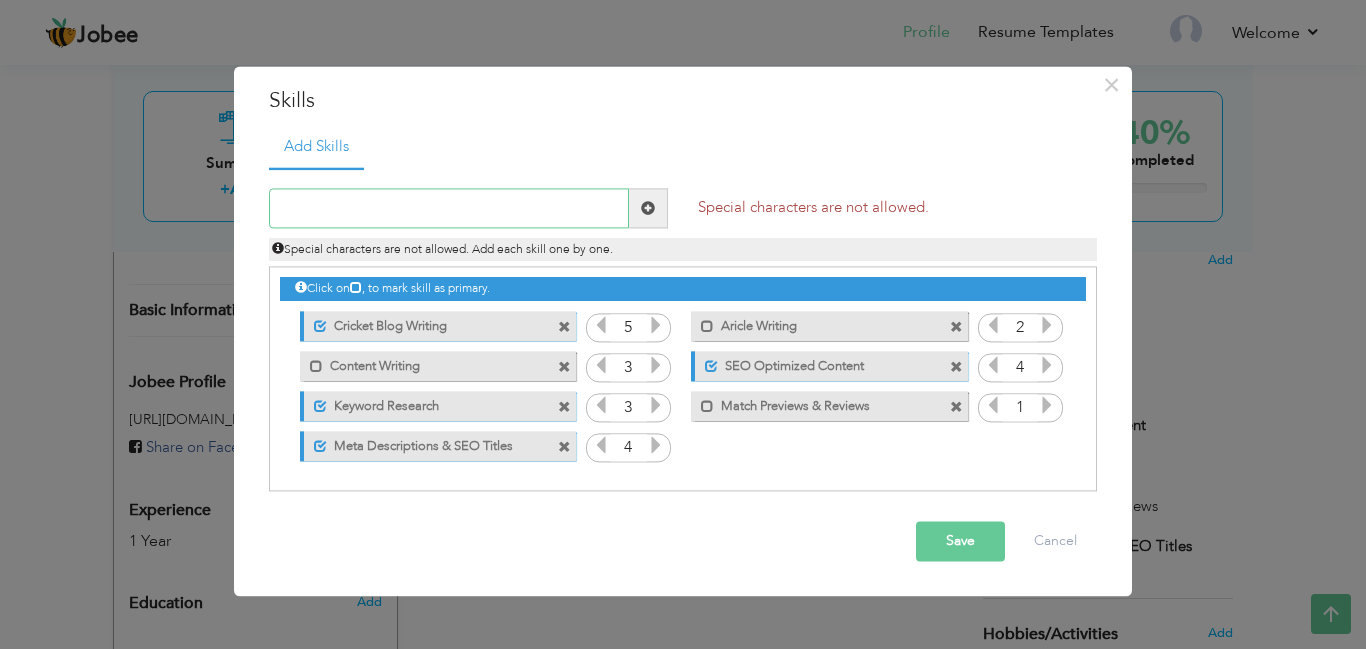 click at bounding box center (449, 209) 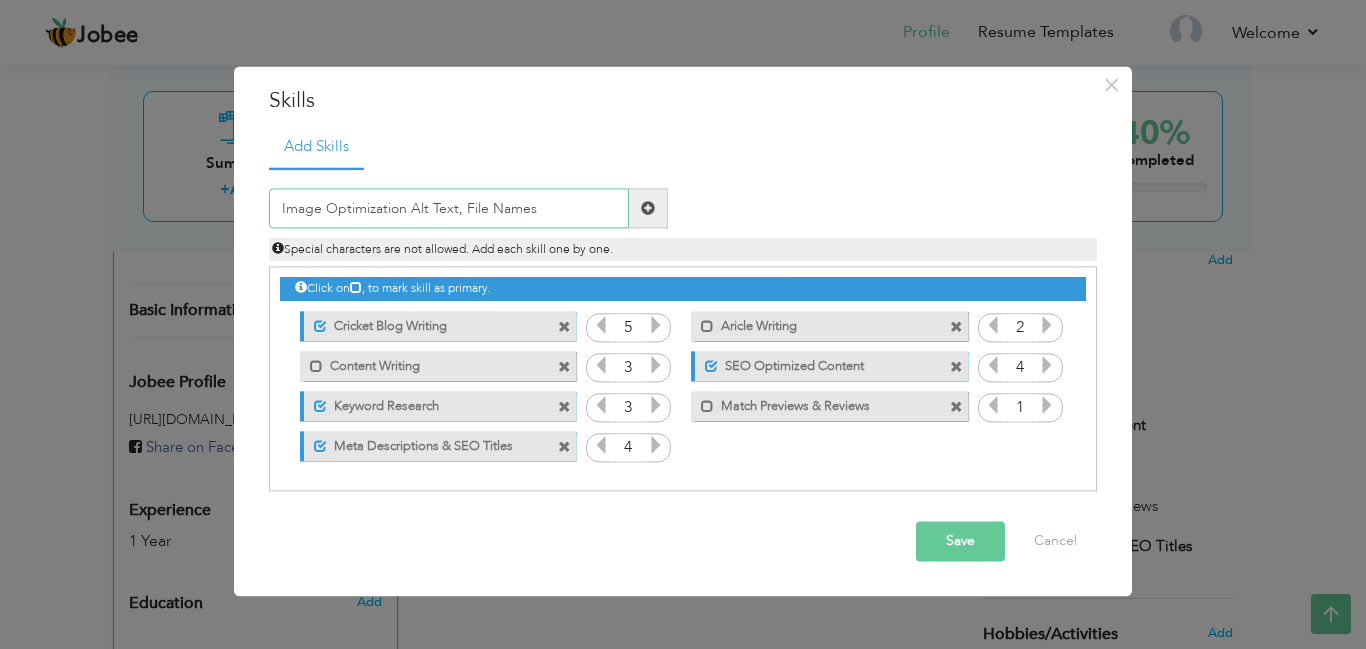type on "Image Optimization Alt Text, File Names" 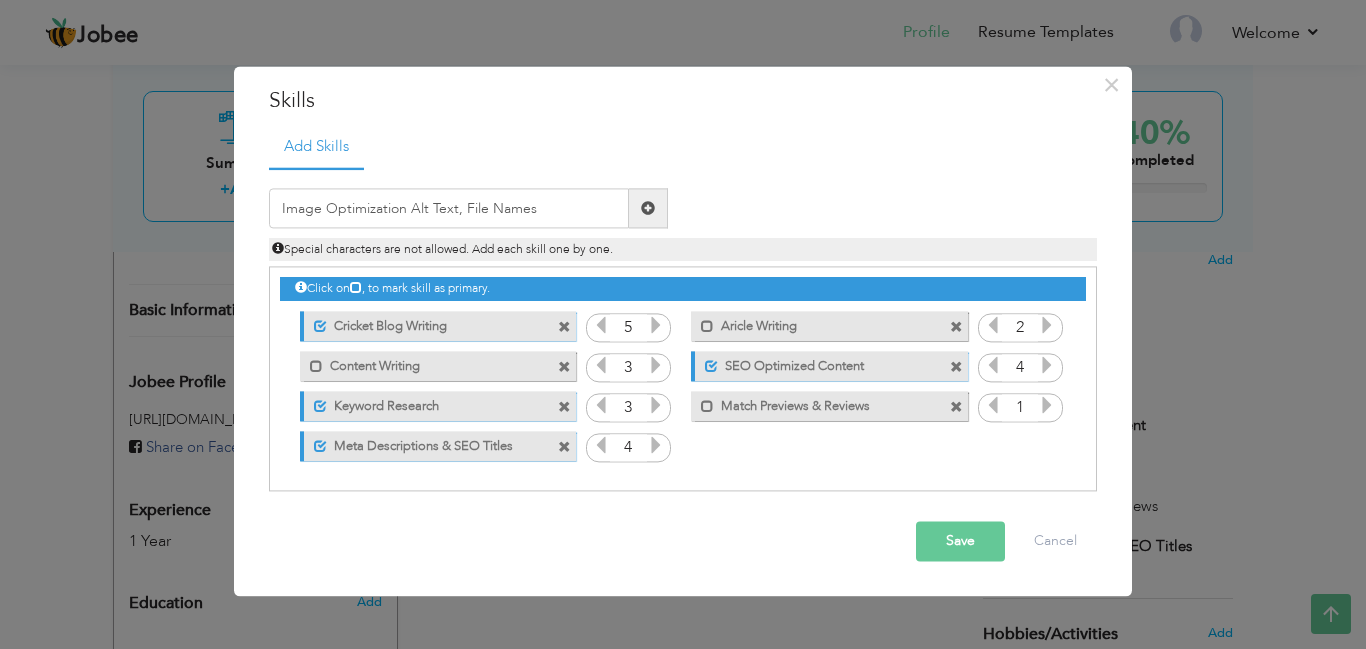 click at bounding box center (648, 209) 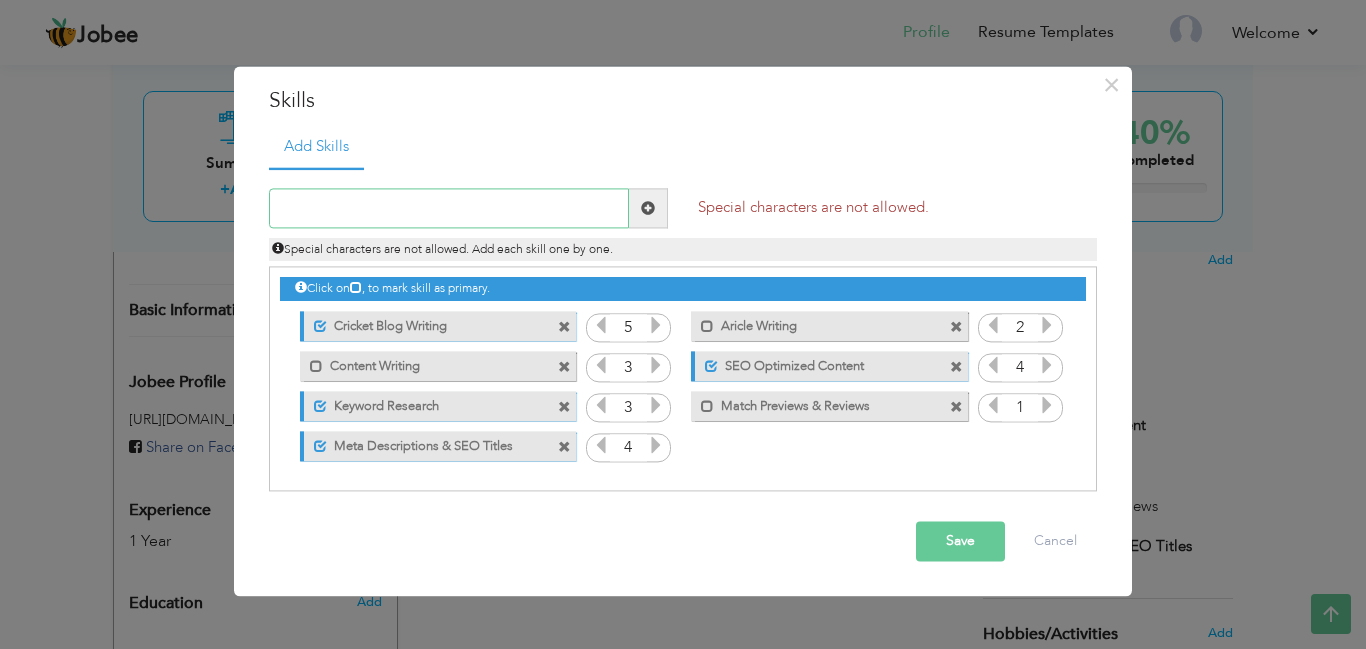 click at bounding box center (449, 209) 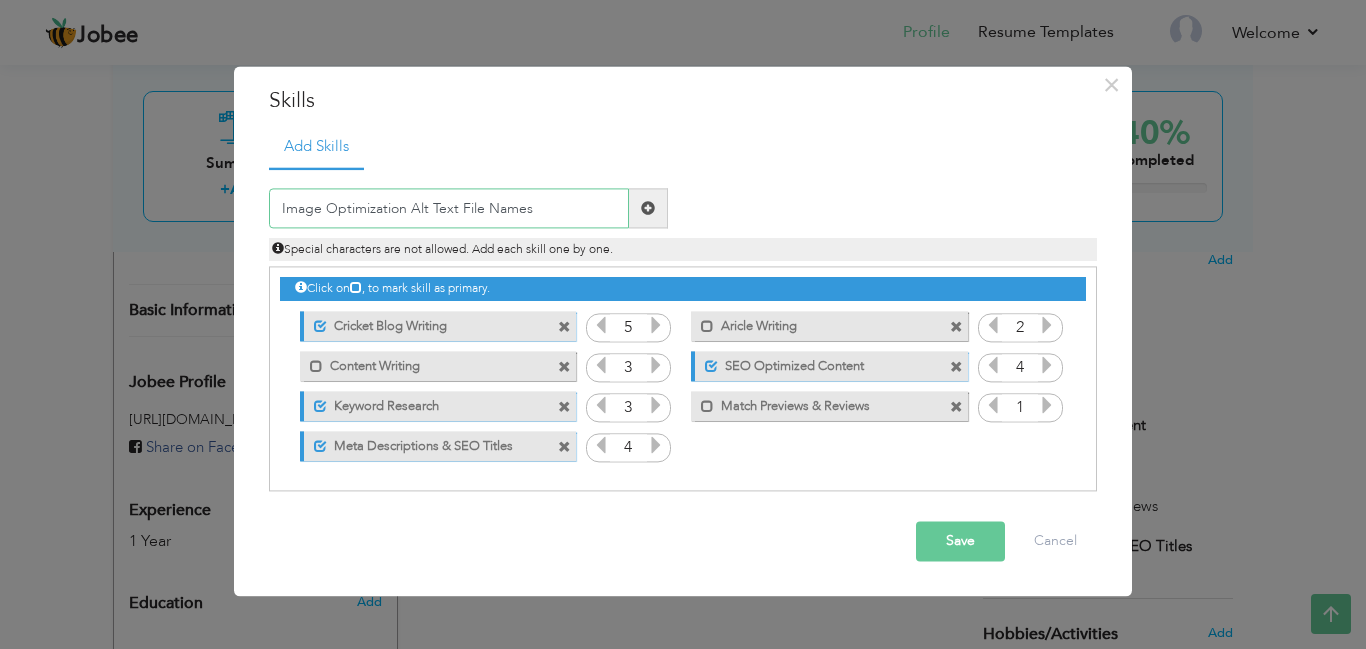 type on "Image Optimization Alt Text File Names" 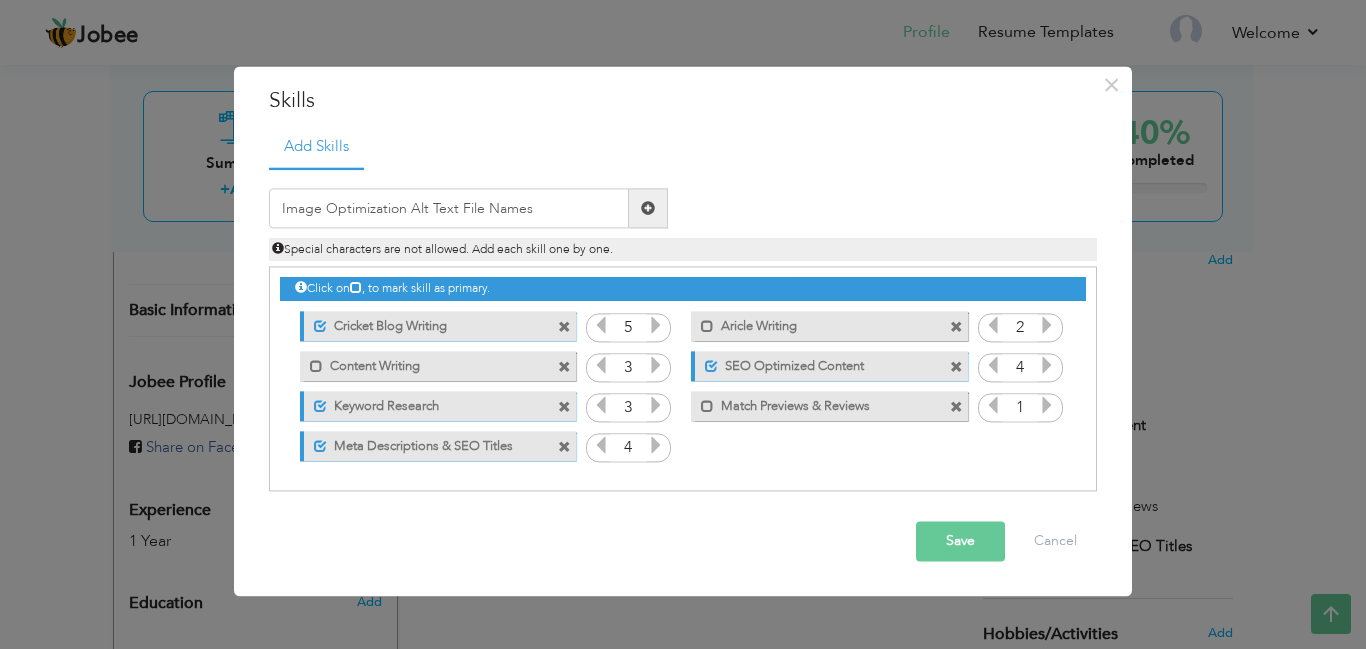 click at bounding box center (648, 208) 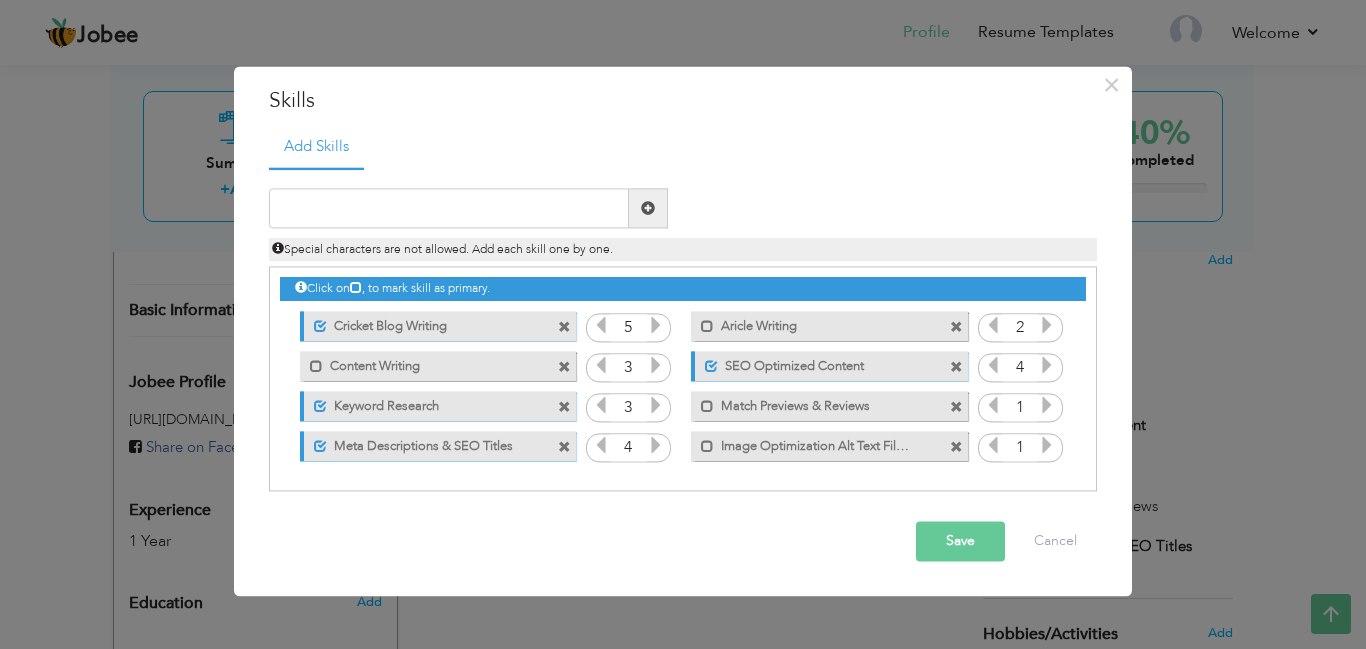 click at bounding box center (1047, 446) 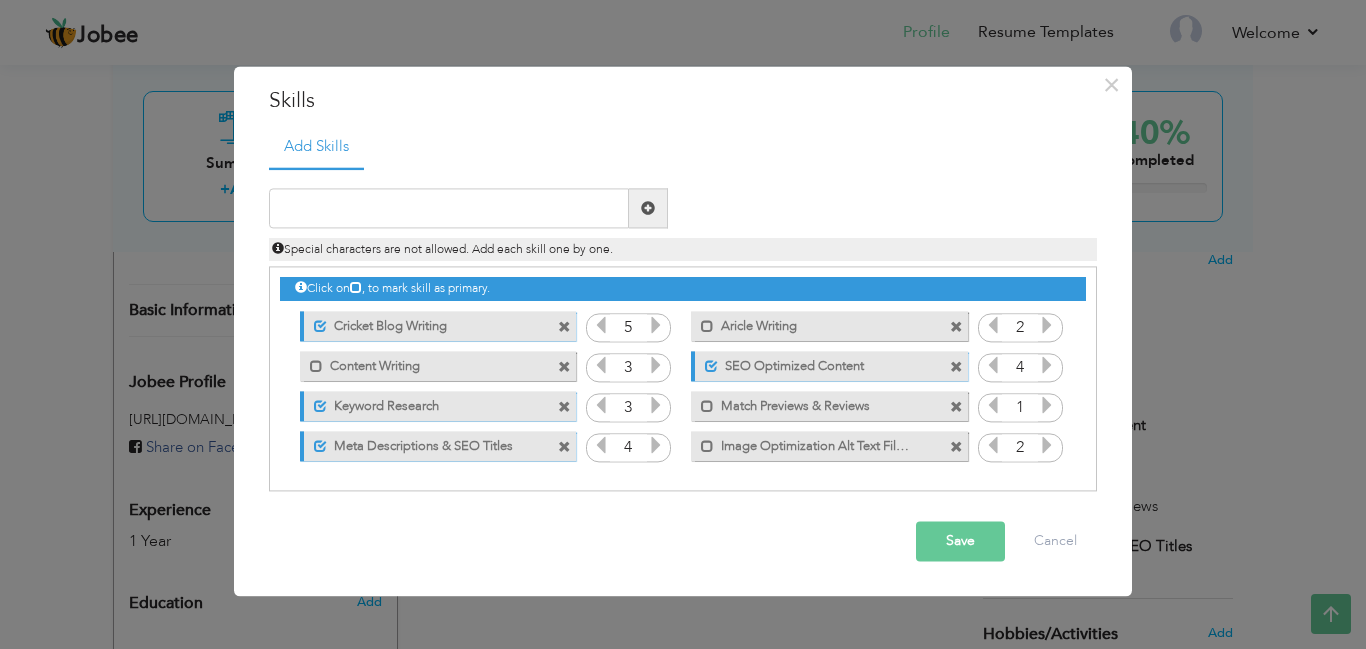 click at bounding box center (1047, 446) 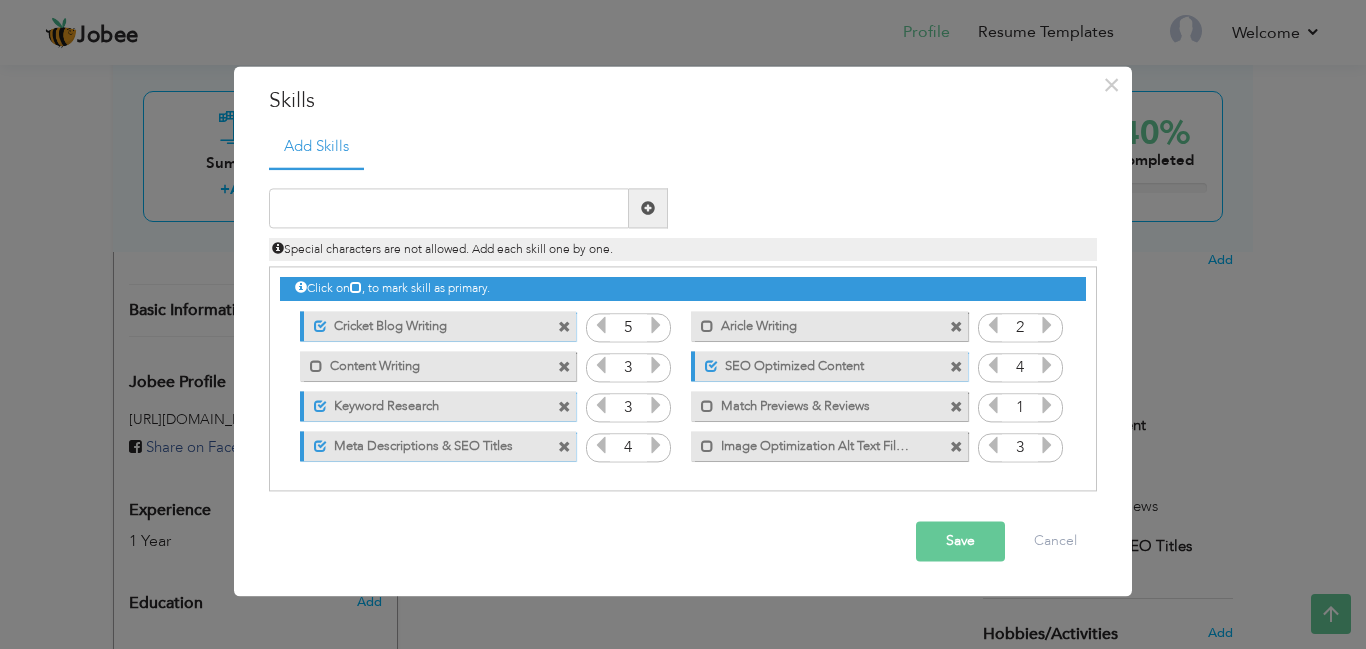 click at bounding box center [1047, 406] 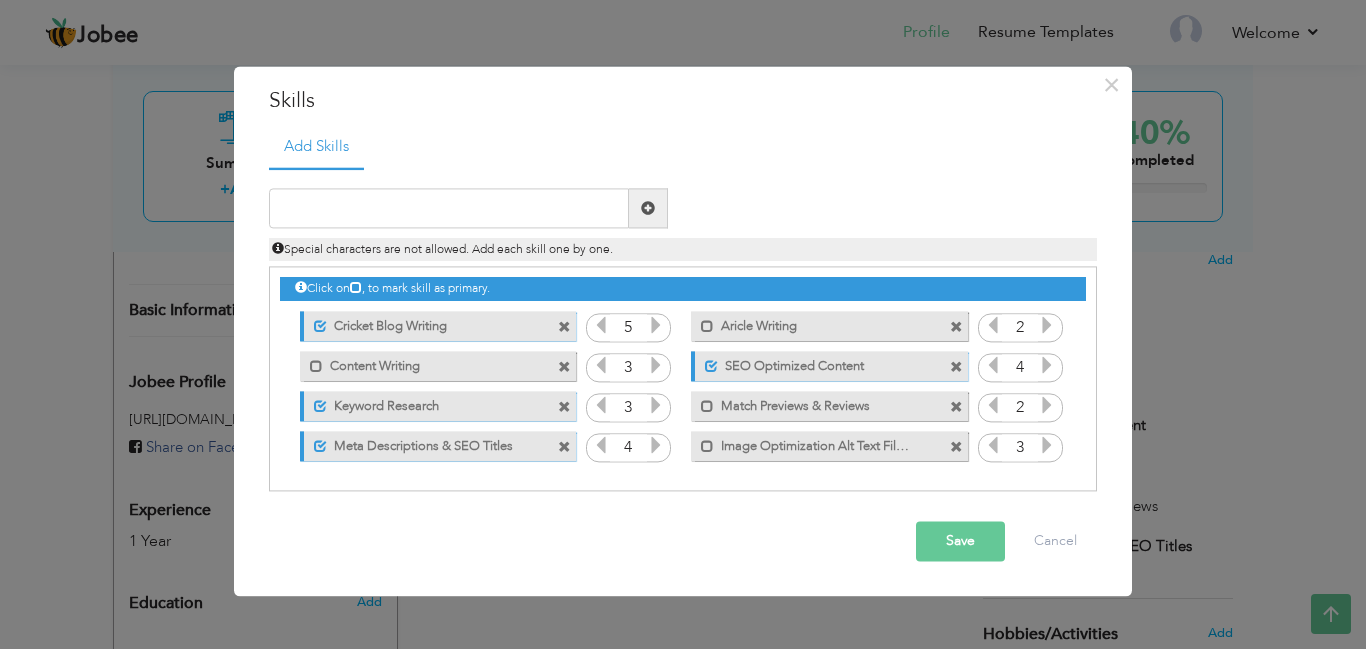 click at bounding box center [1047, 406] 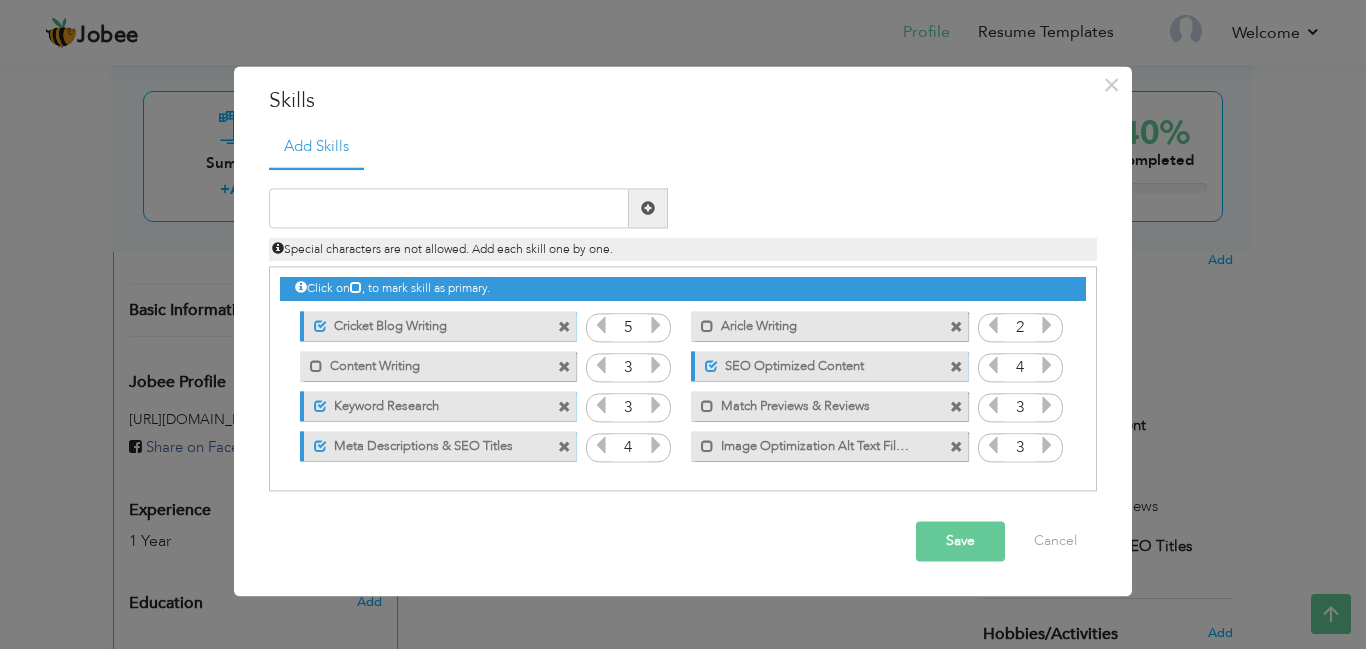 click at bounding box center (1047, 326) 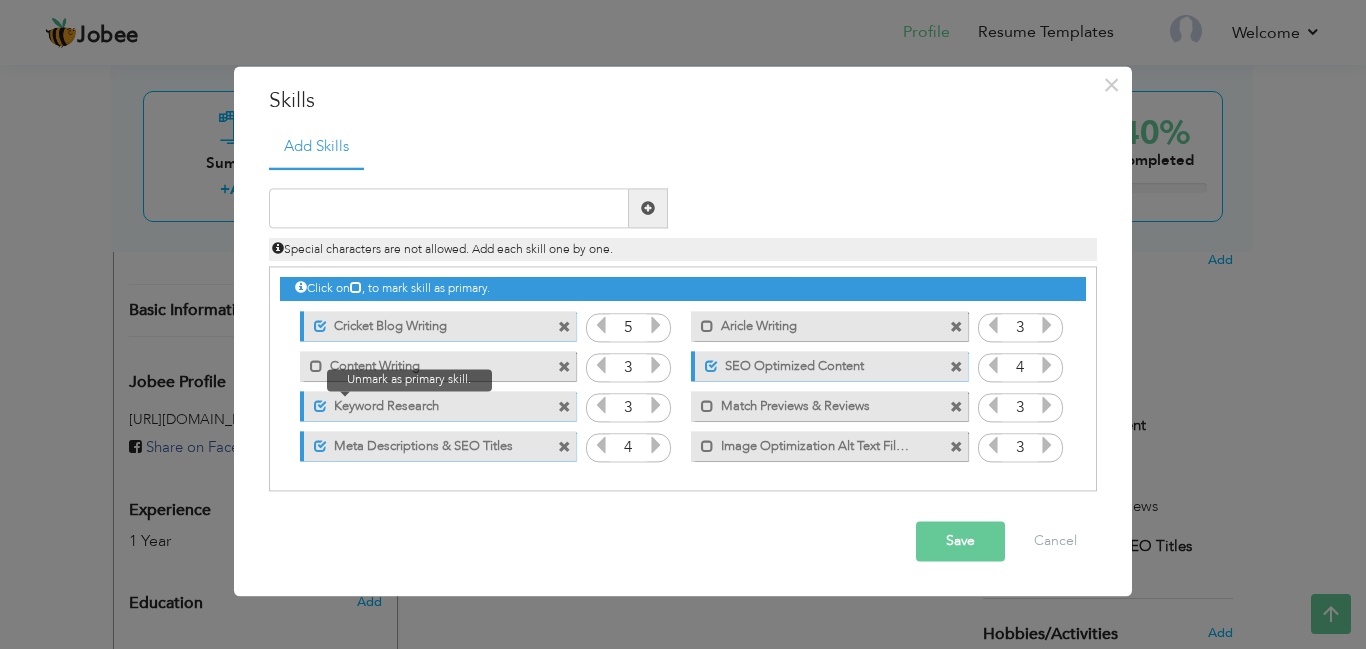 click at bounding box center [320, 406] 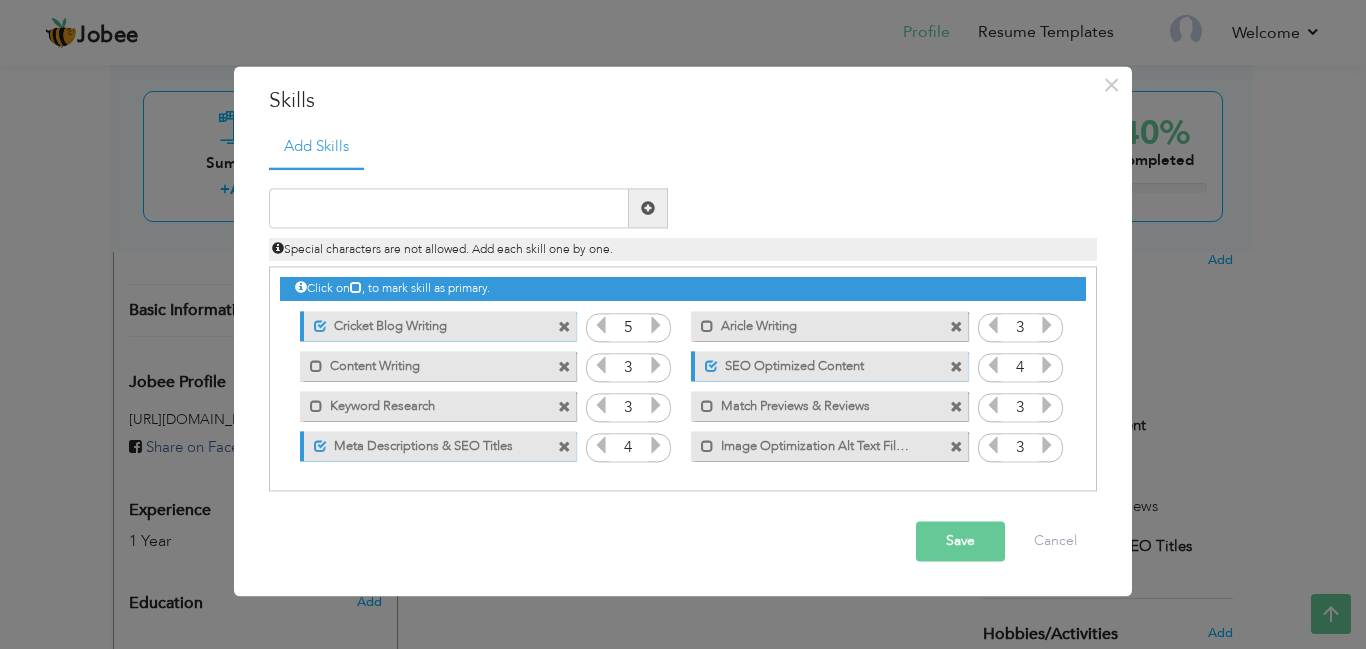click on "Save" at bounding box center (960, 542) 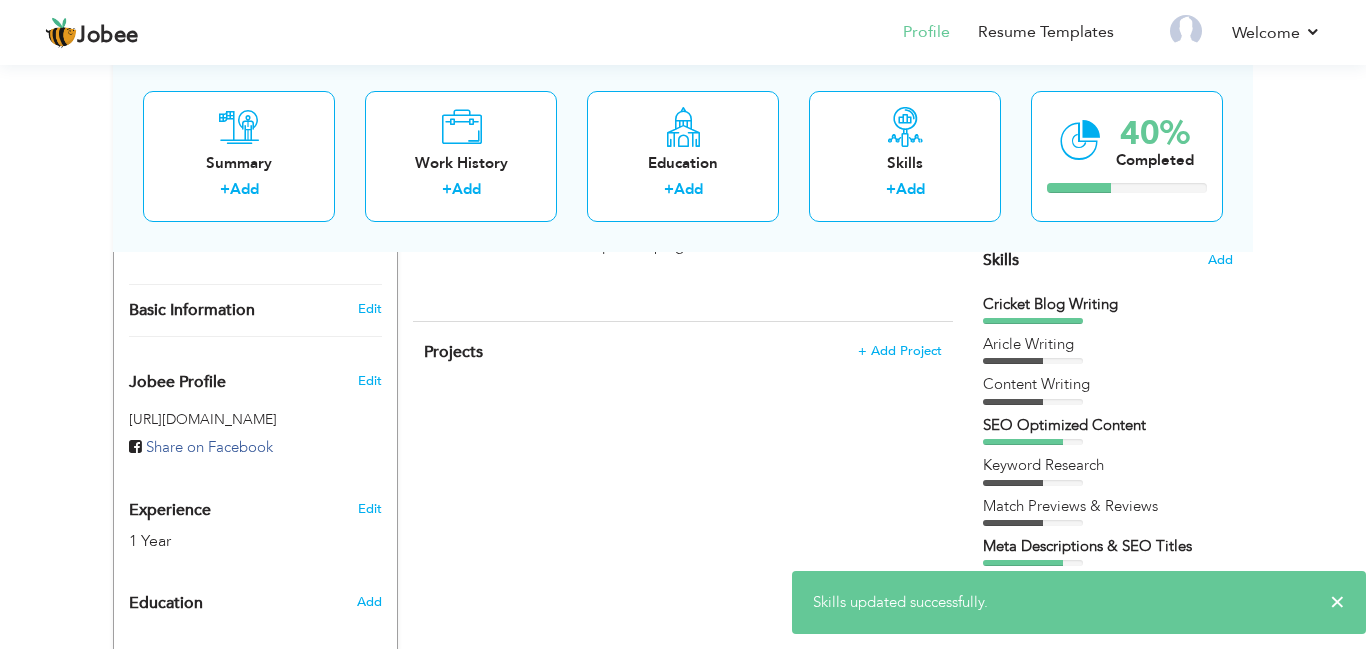 click on "CV Import
Profile Strength
0%
Select an Item from right menu
Work History
* Job Title Tools" at bounding box center (683, 395) 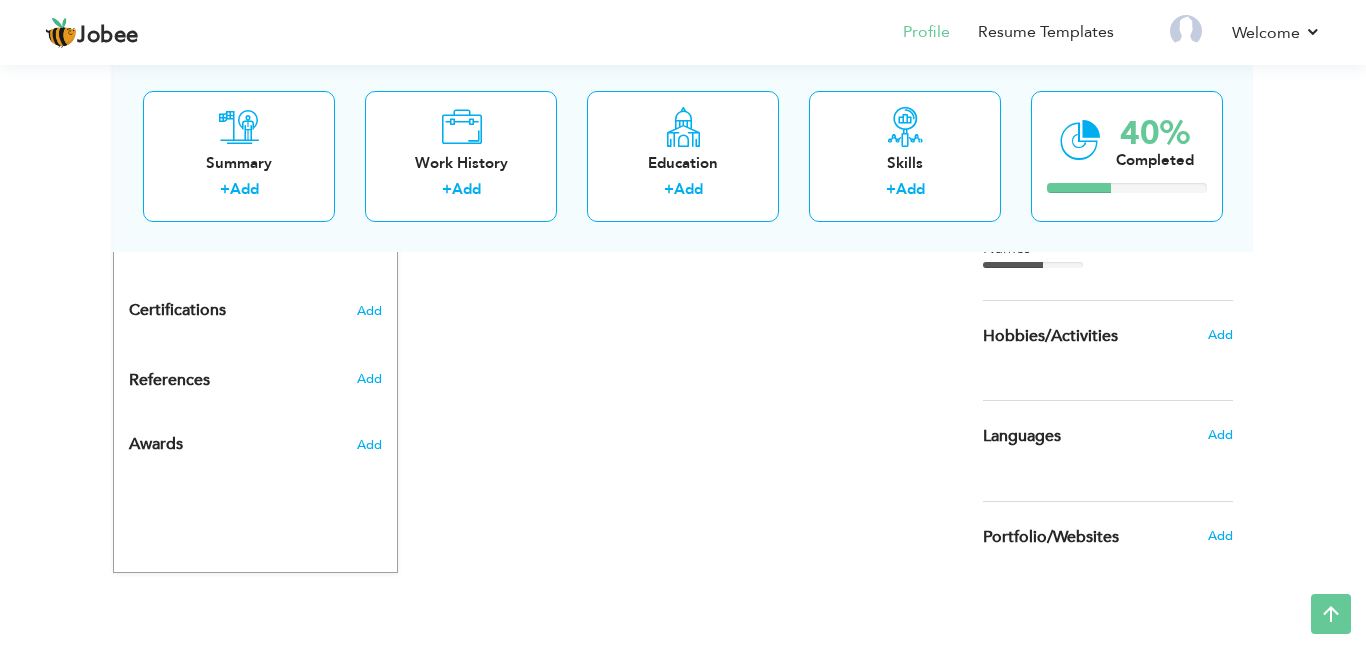 scroll, scrollTop: 888, scrollLeft: 0, axis: vertical 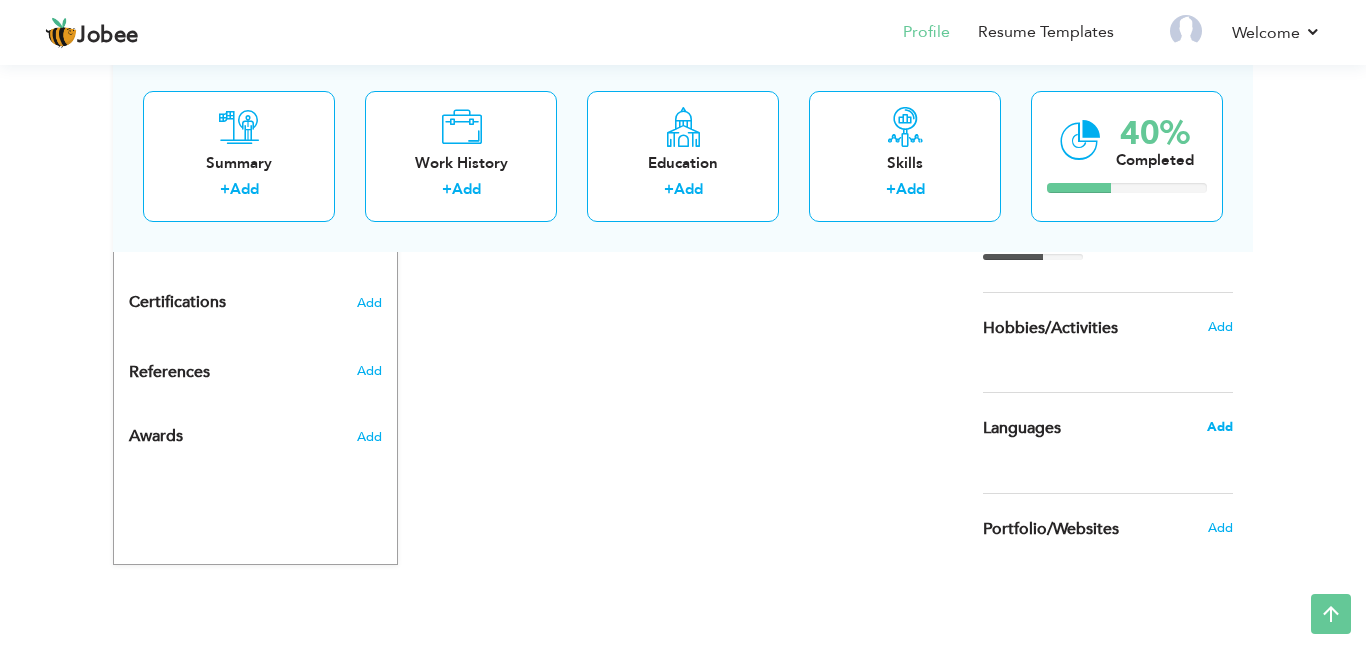 click on "Add" at bounding box center (1220, 427) 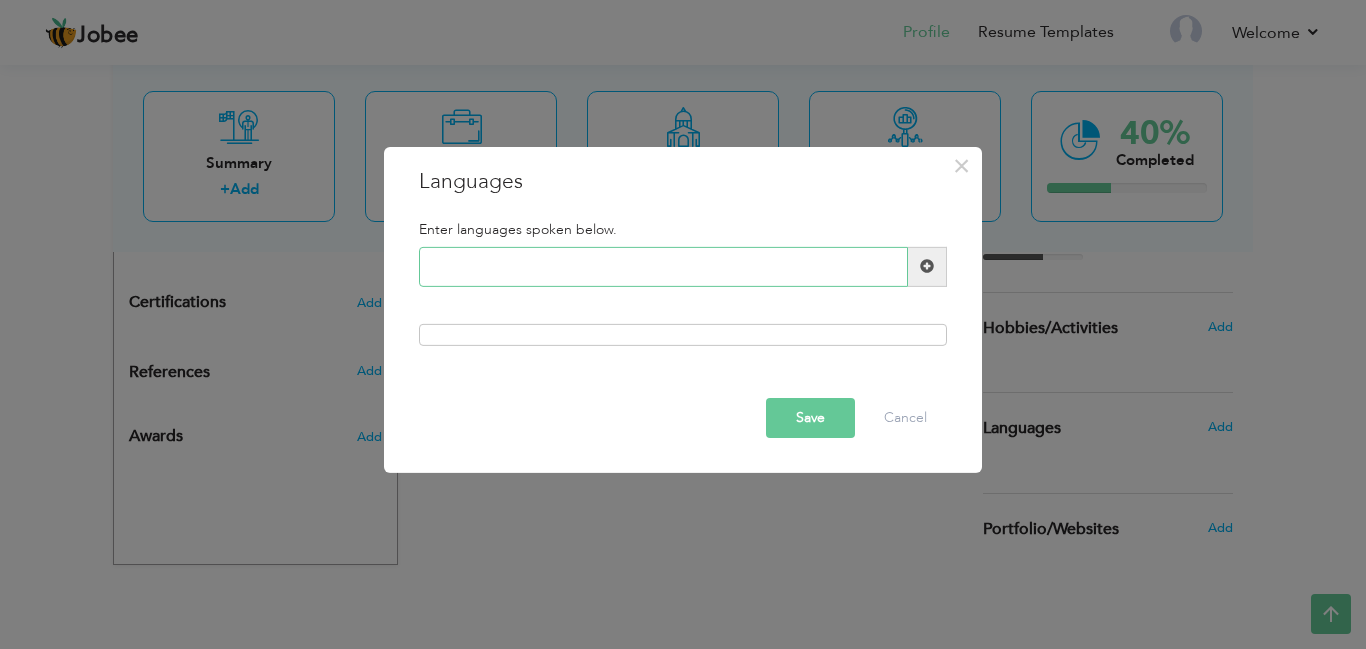 click at bounding box center [663, 267] 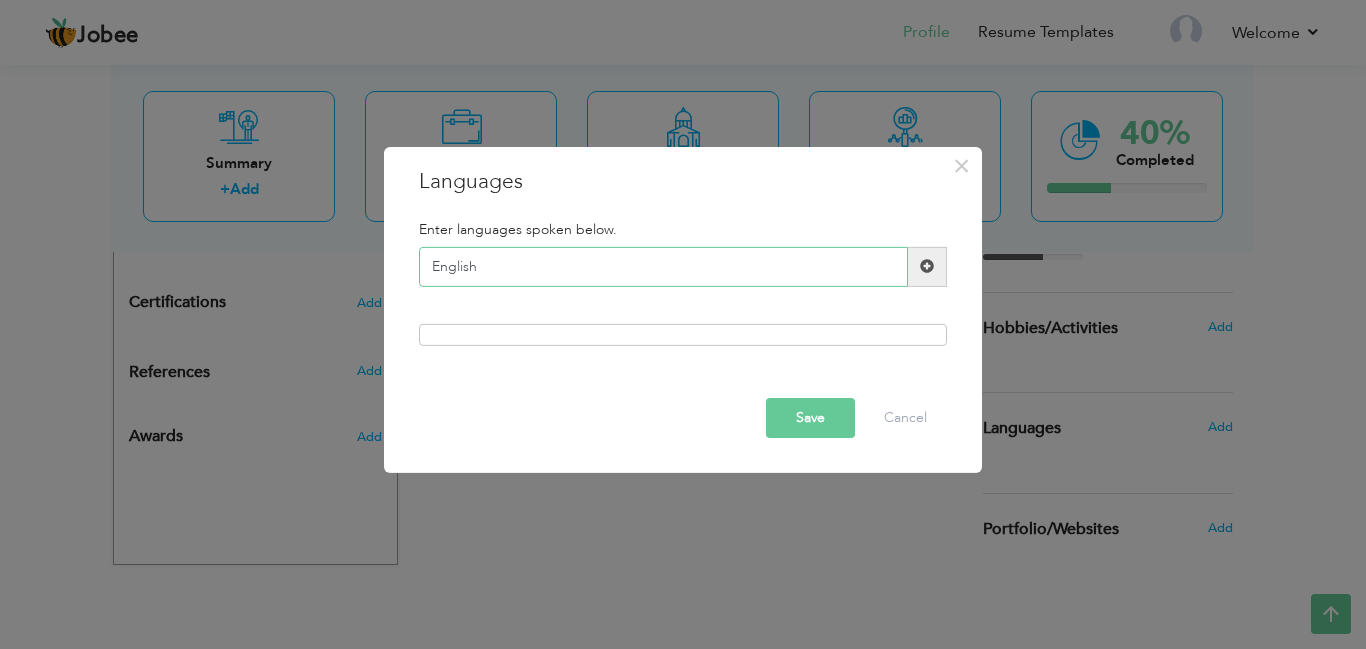 type on "English" 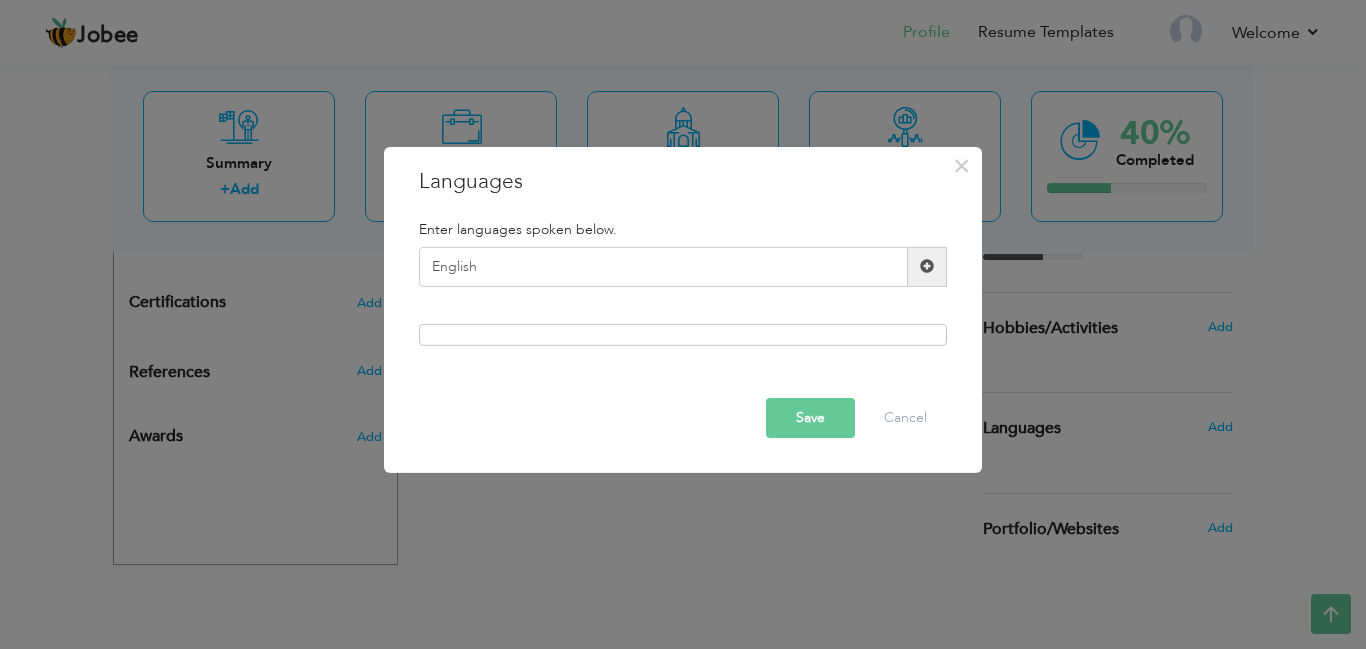 click at bounding box center (927, 267) 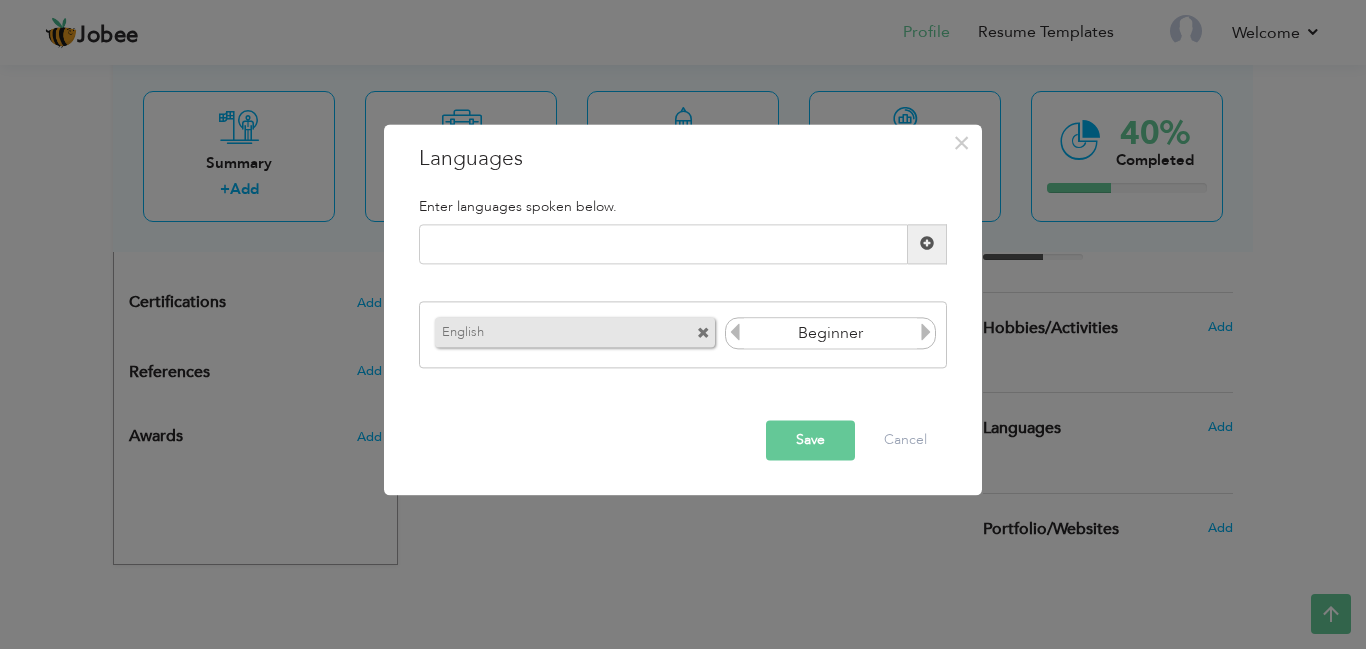 click at bounding box center (926, 333) 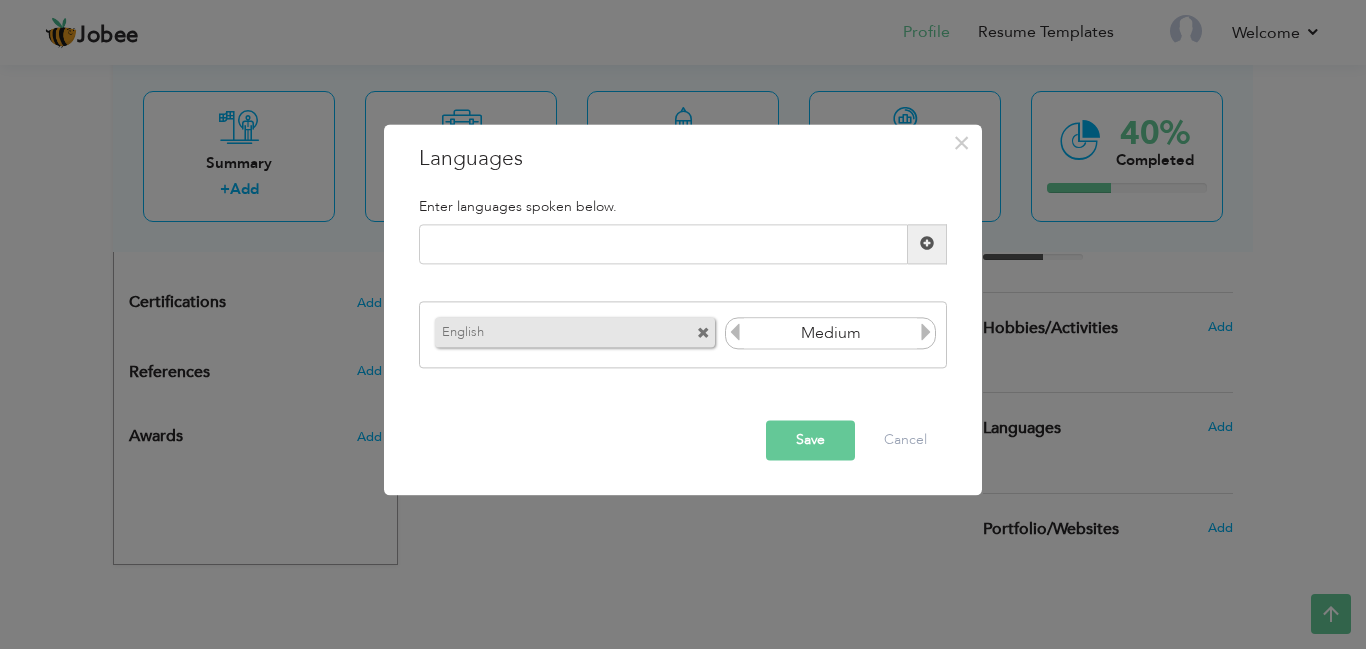 click at bounding box center [926, 333] 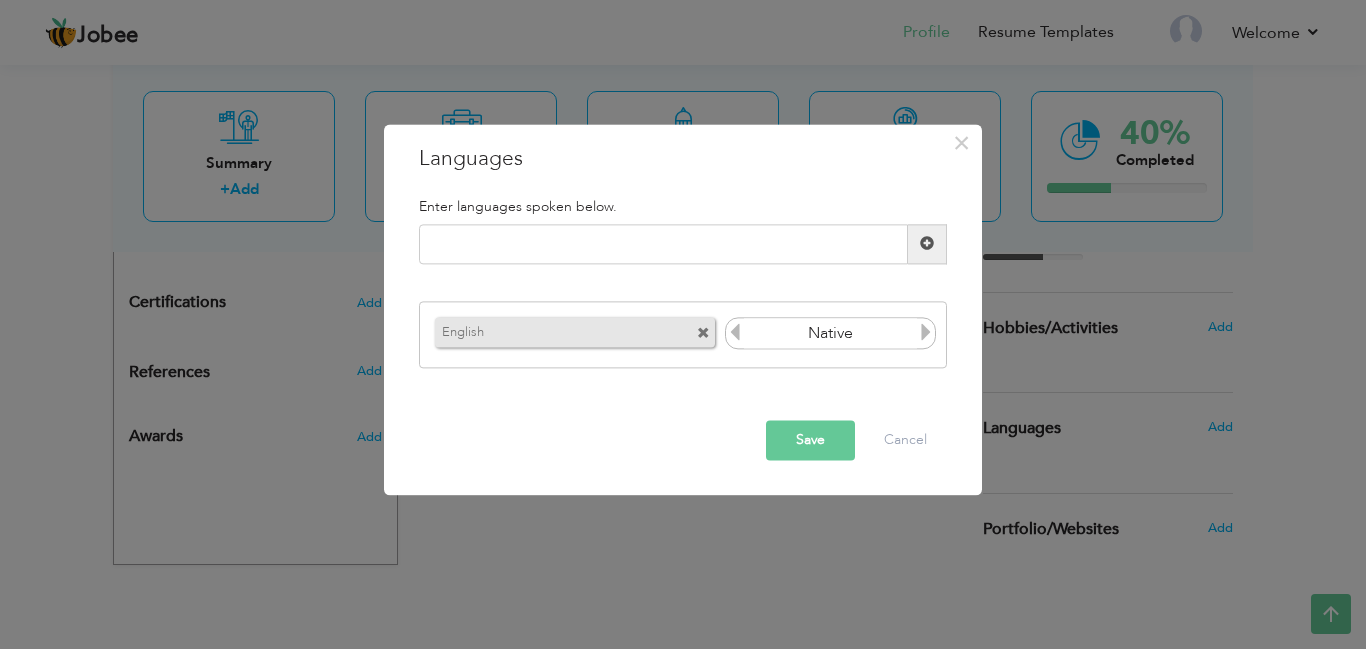 click at bounding box center [926, 333] 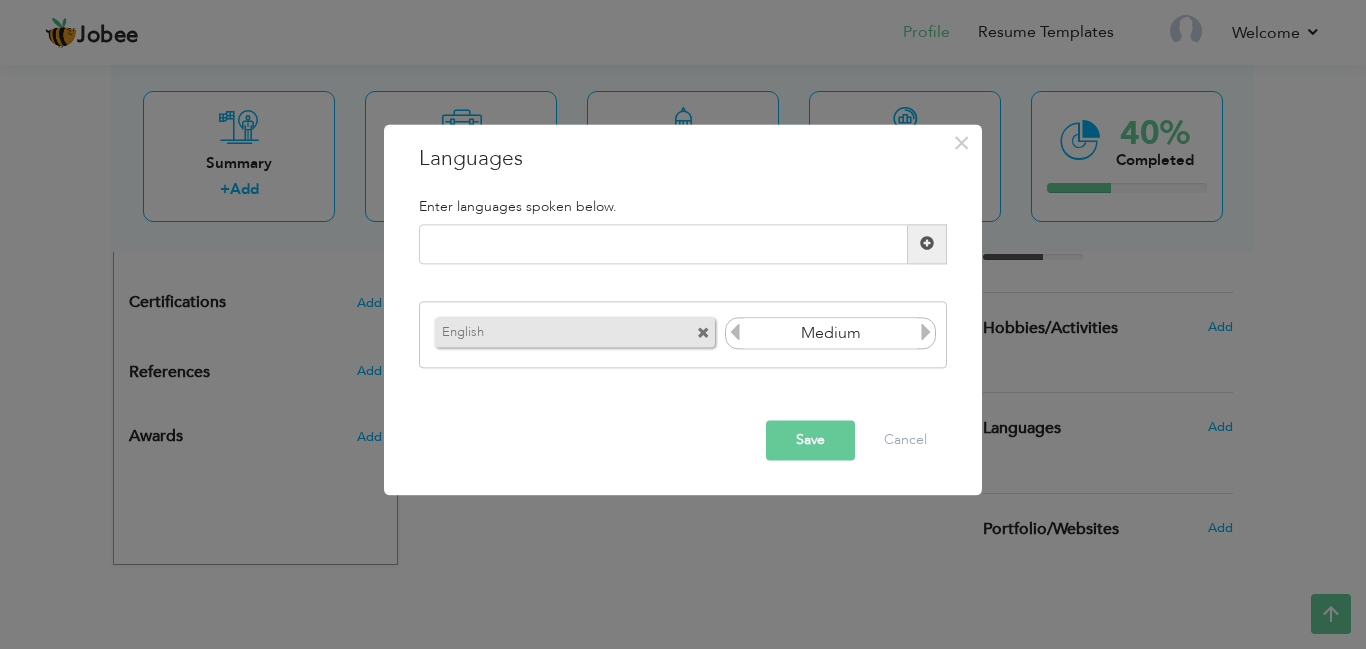 click at bounding box center [735, 333] 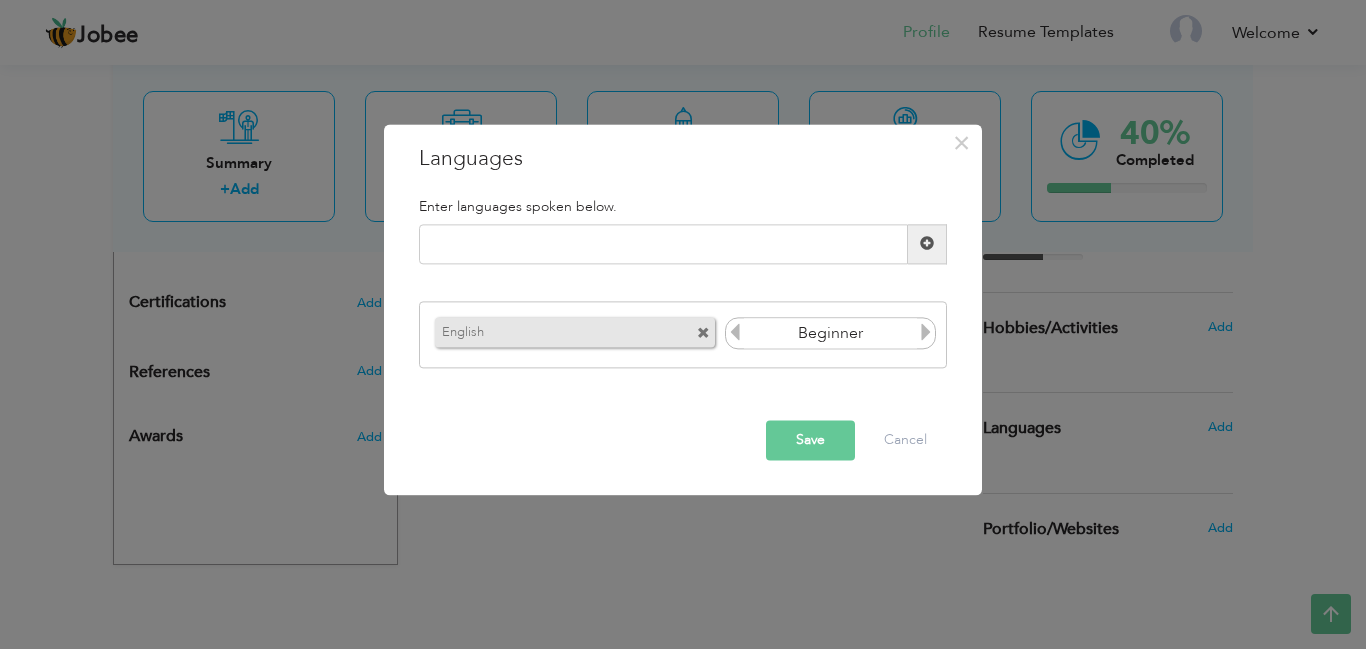 click on "Save" at bounding box center [810, 440] 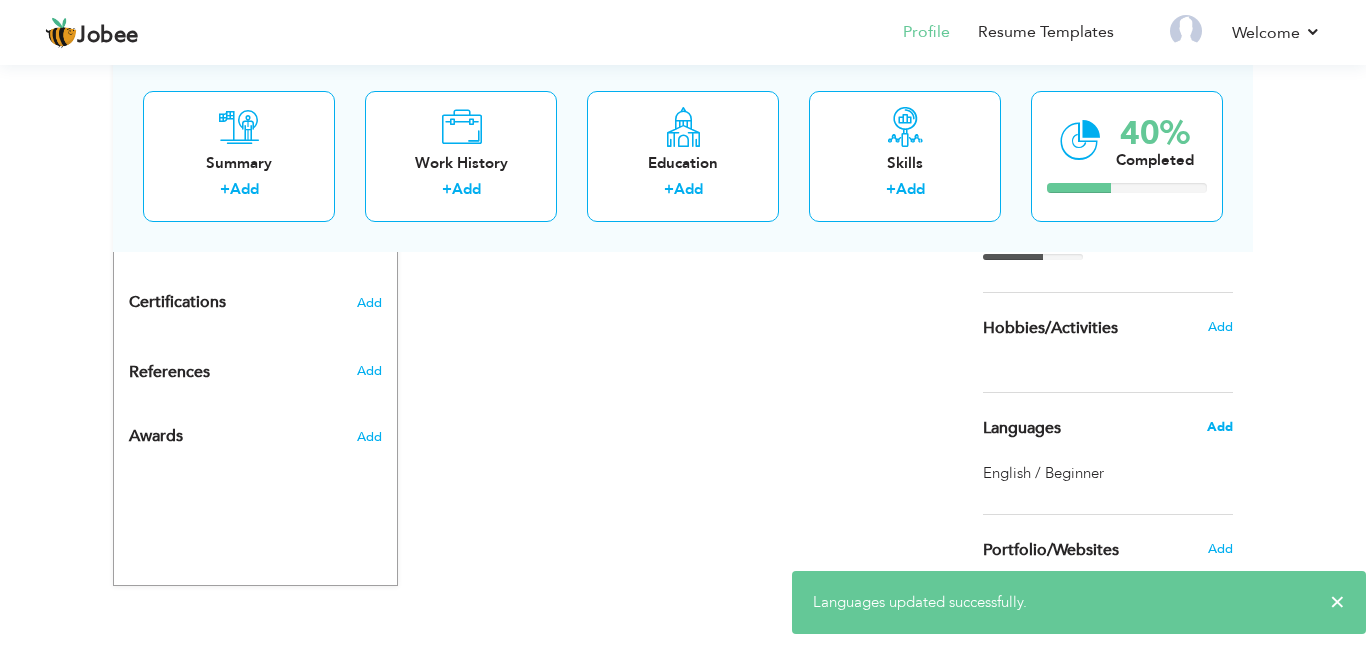 click on "Add" at bounding box center [1220, 427] 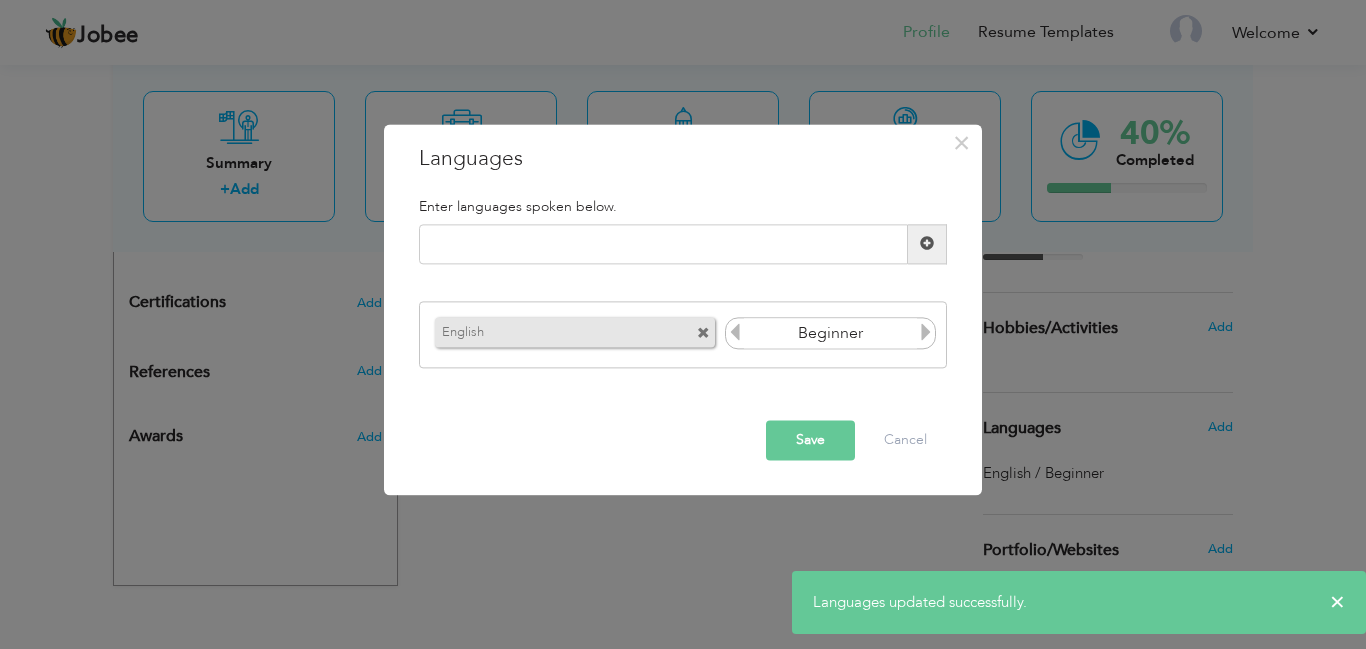 click on "Enter languages spoken below." at bounding box center [683, 206] 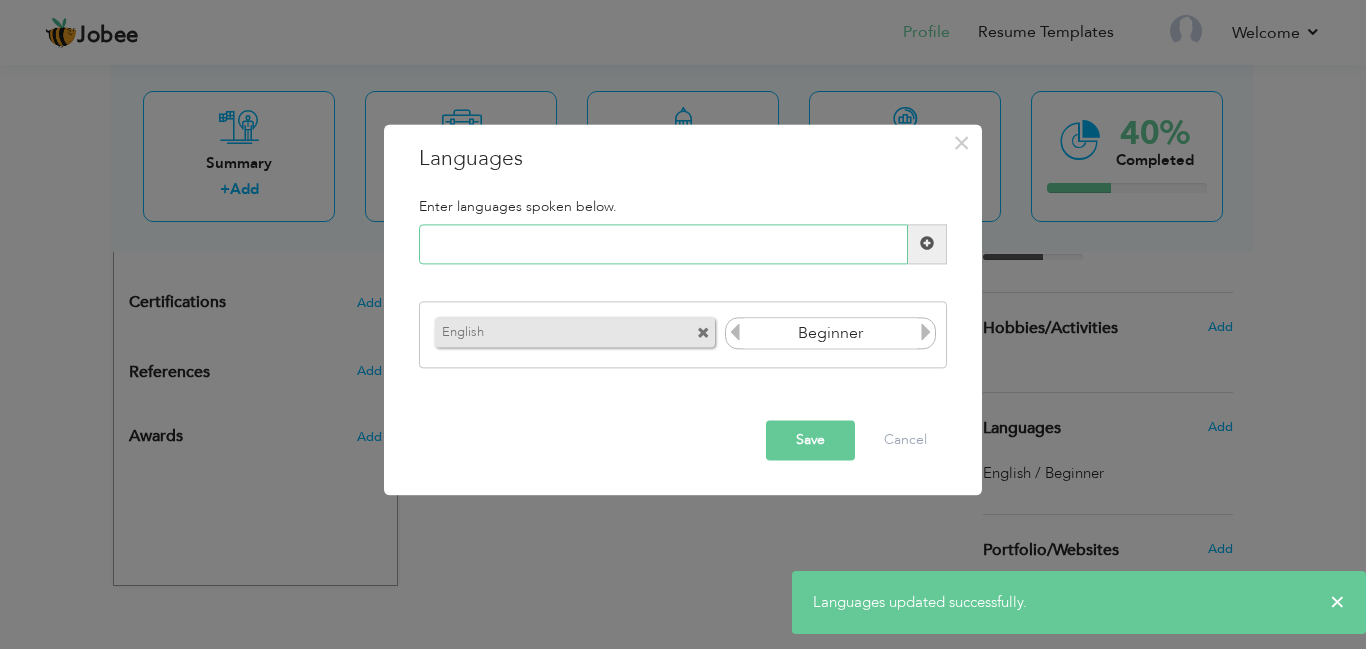 click at bounding box center (663, 244) 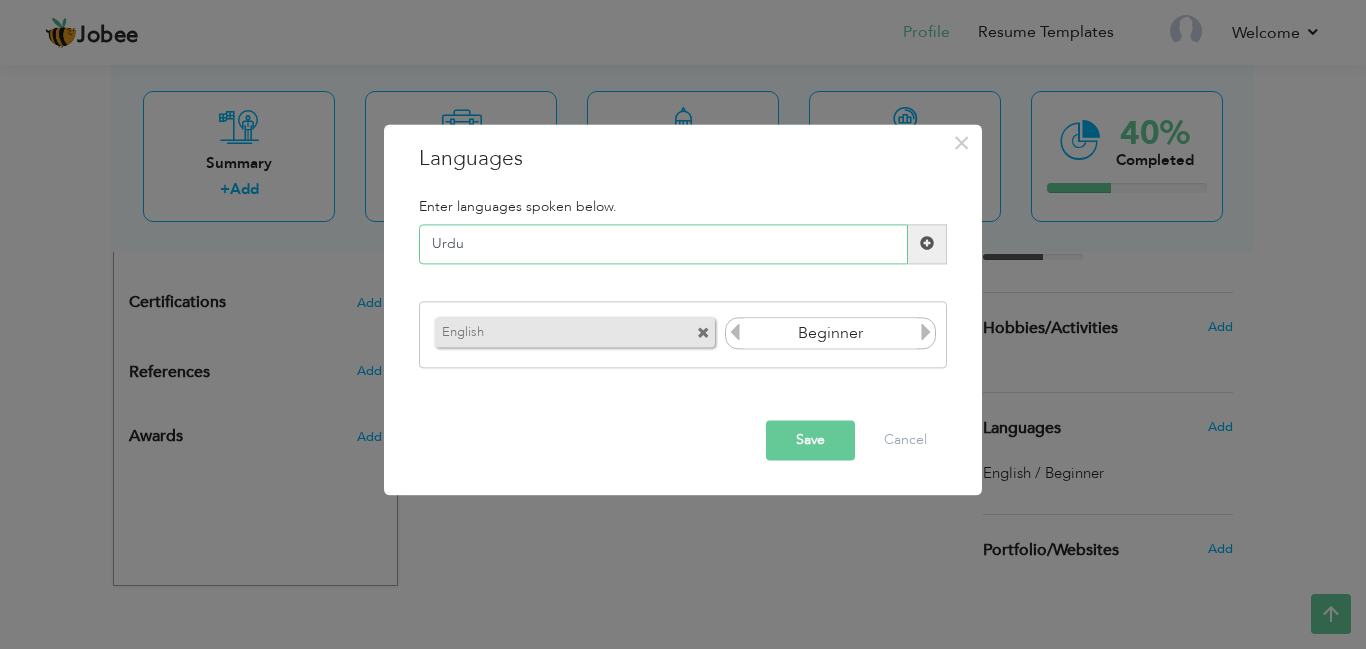 type on "Urdu" 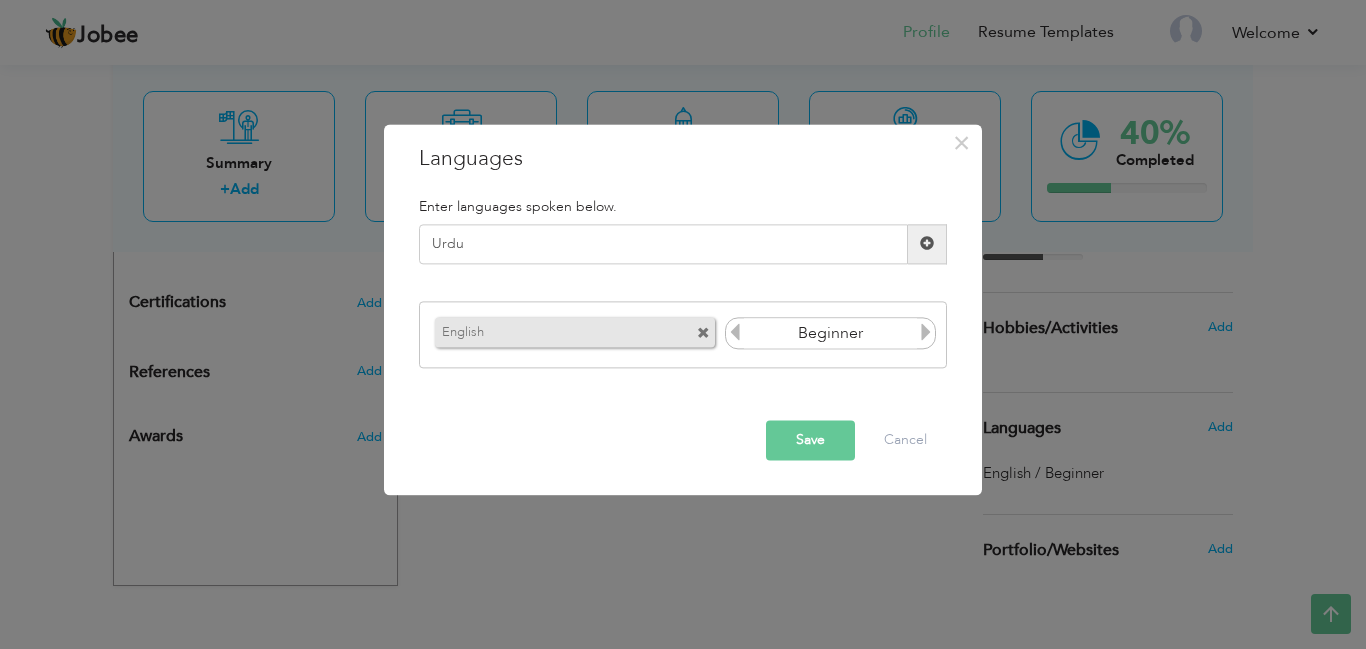 click at bounding box center [927, 244] 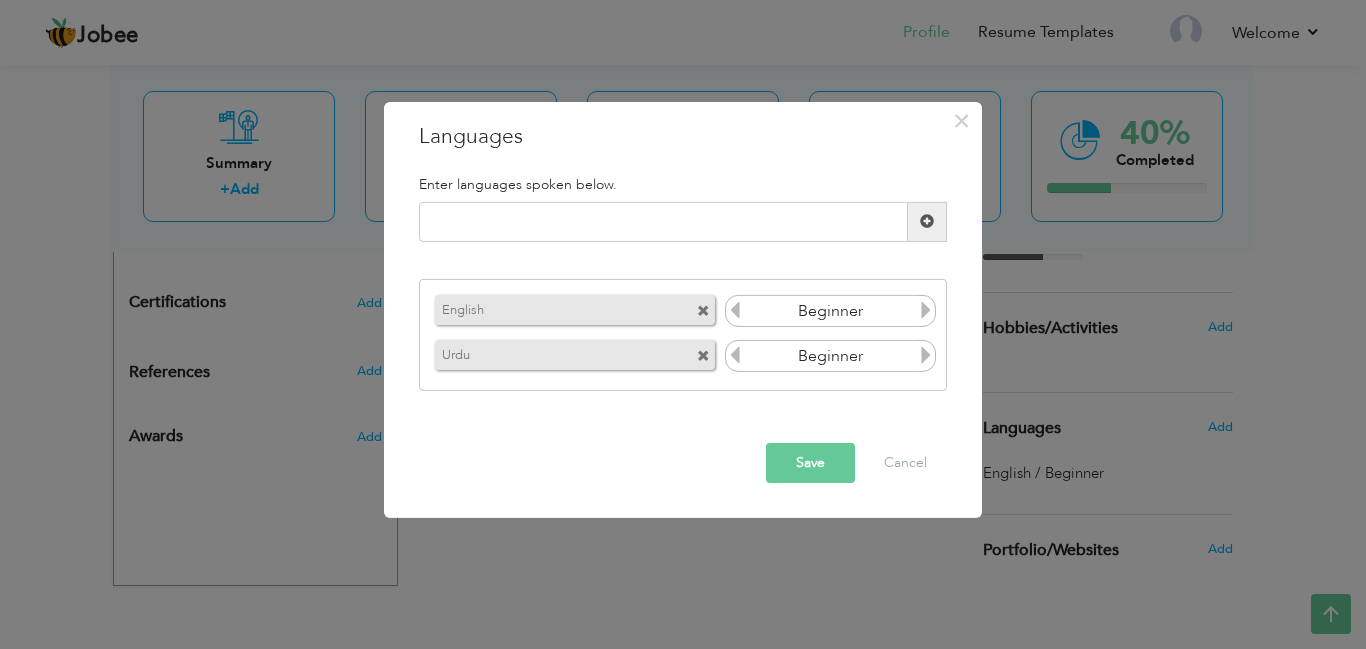 click at bounding box center (926, 355) 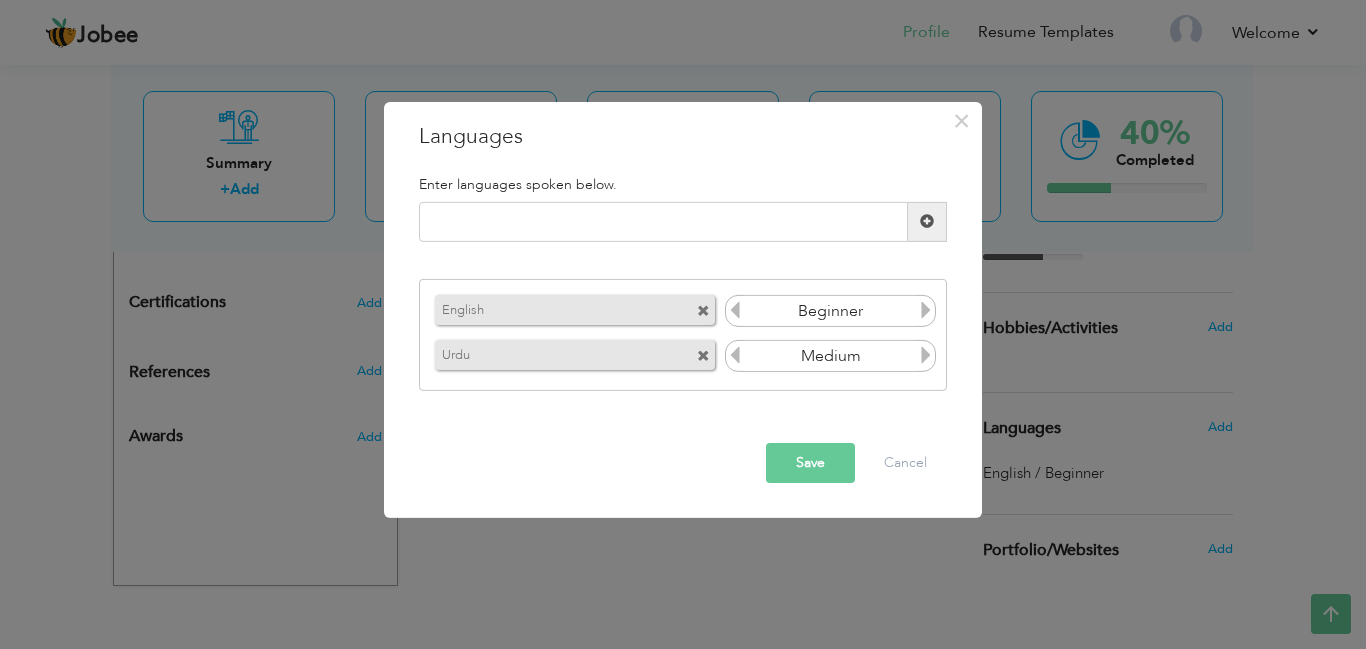 click at bounding box center [926, 355] 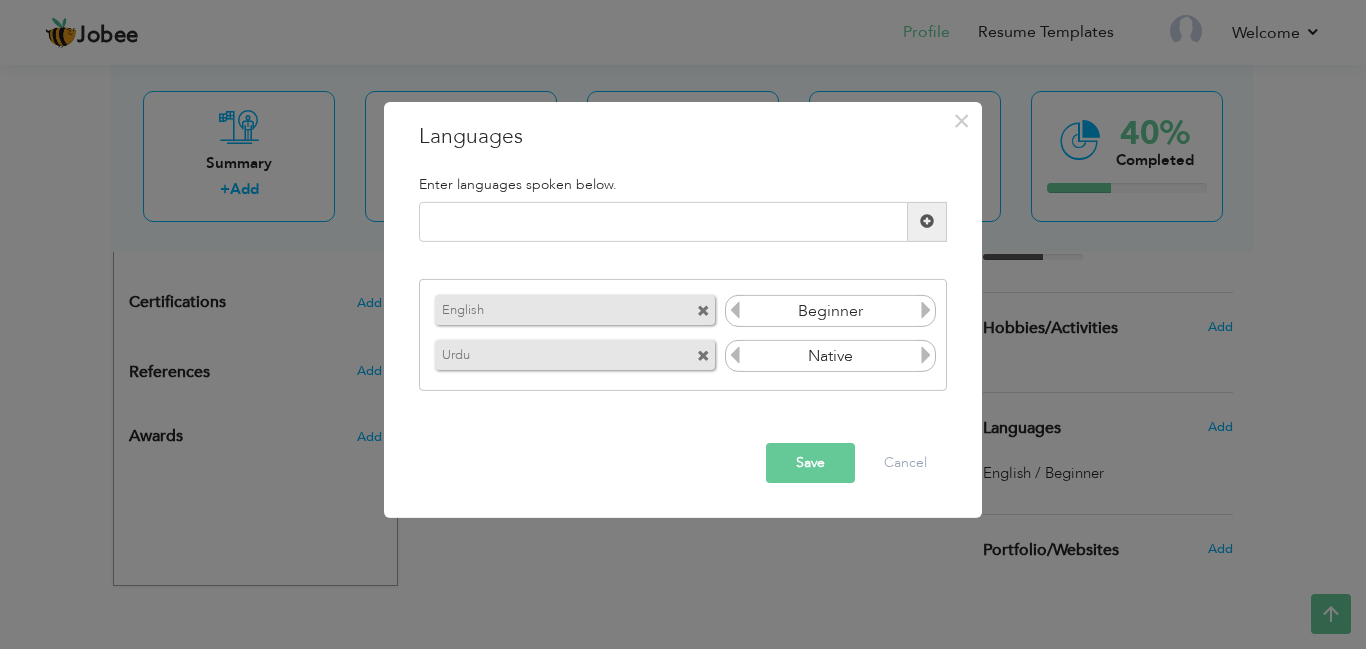 click at bounding box center [926, 355] 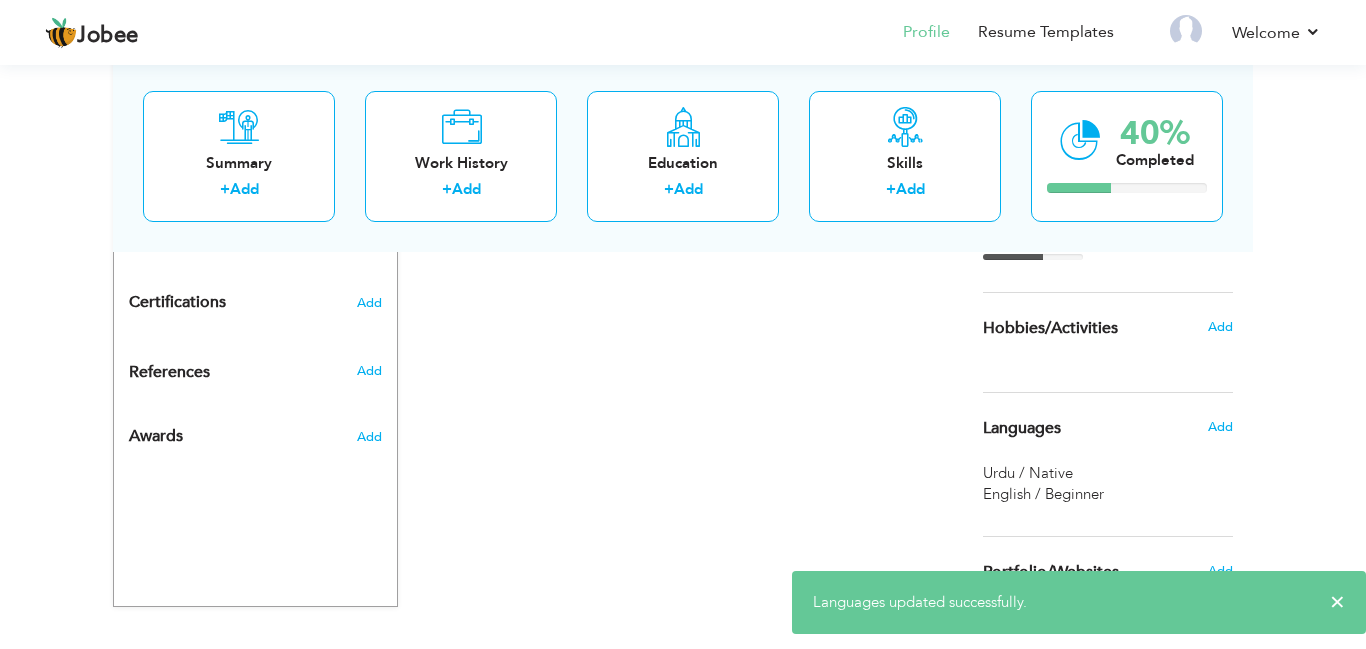 click on "CV Import
Profile Strength
0%
Select an Item from right menu
Work History
* Job Title Tools" at bounding box center [683, 48] 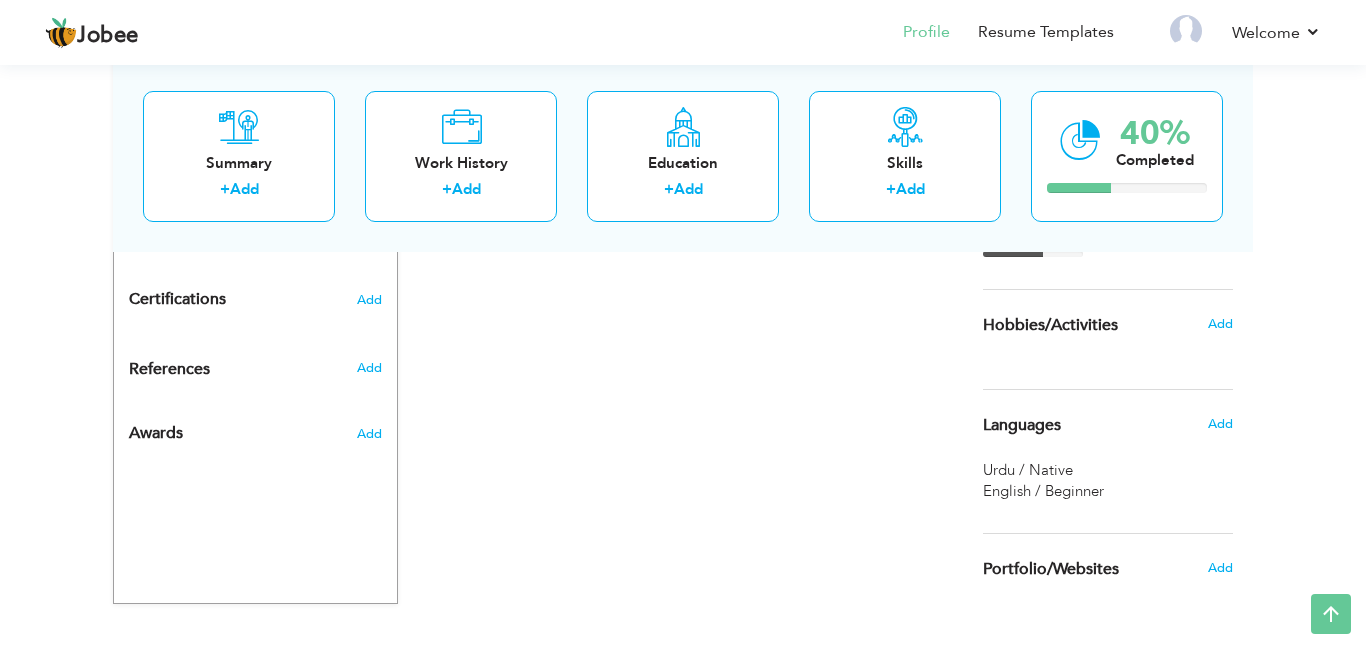 scroll, scrollTop: 851, scrollLeft: 0, axis: vertical 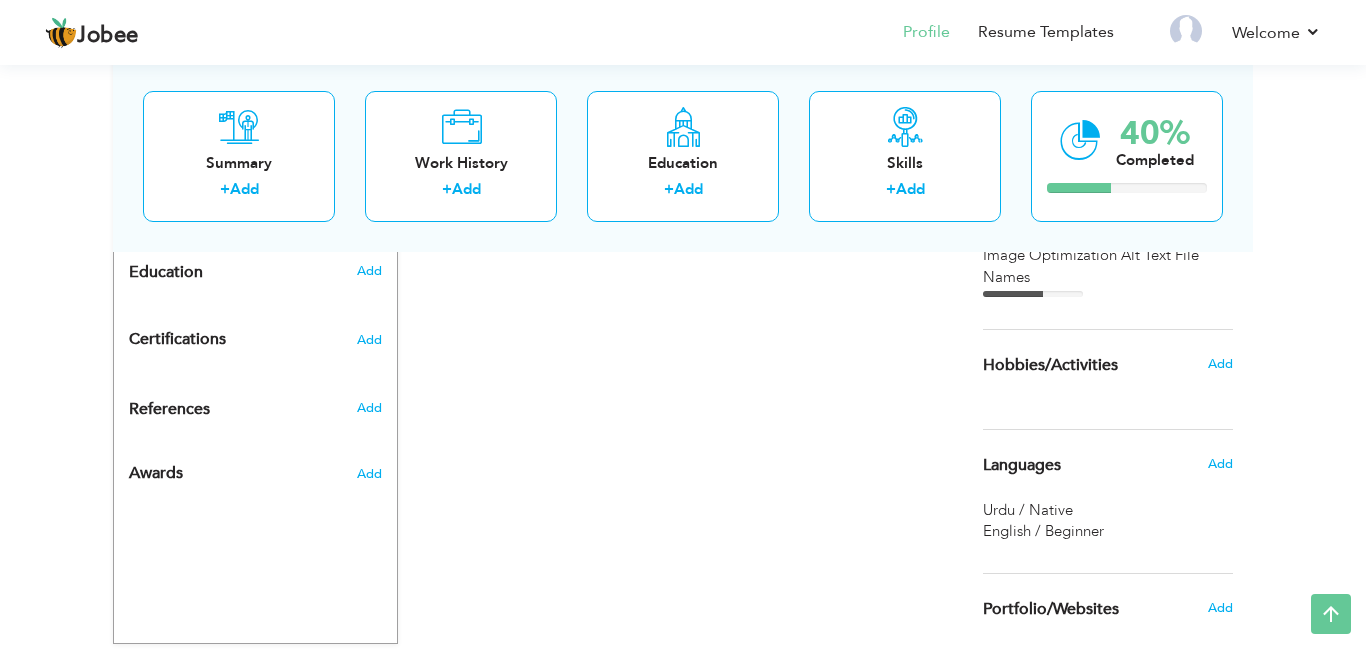 click on "CV Import
Profile Strength
0%
Select an Item from right menu
Work History
* Job Title Tools" at bounding box center [683, 85] 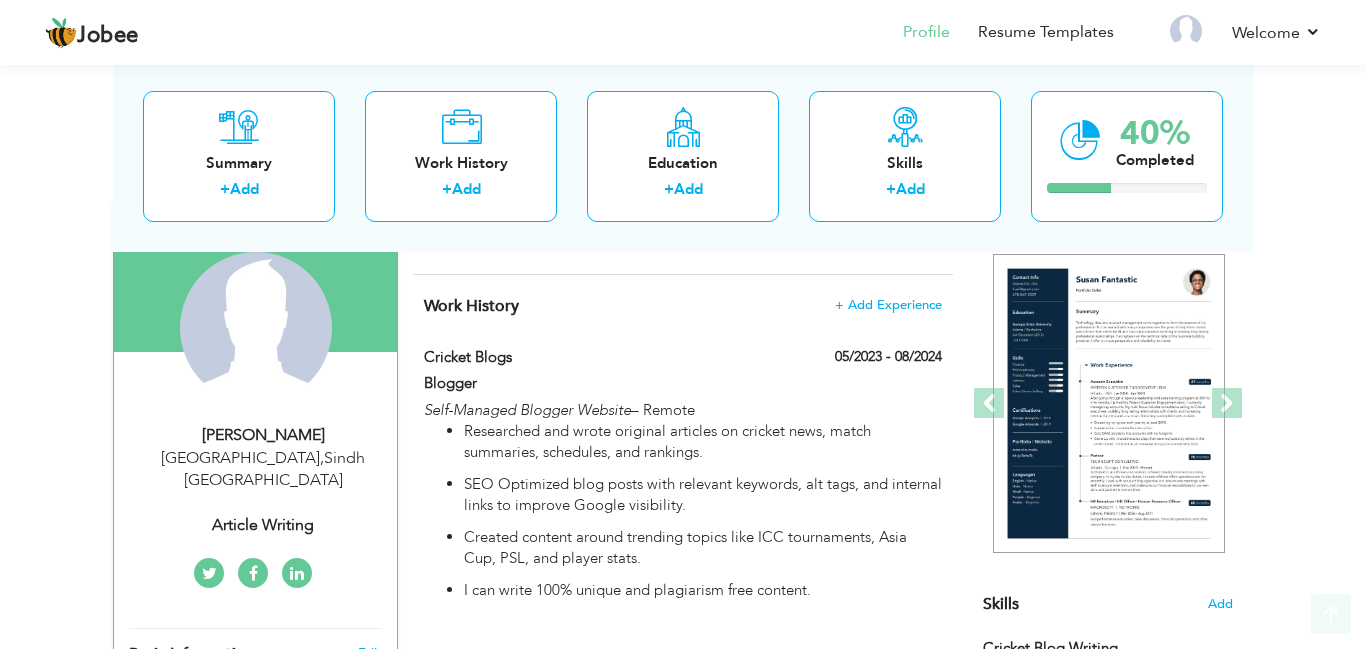 scroll, scrollTop: 240, scrollLeft: 0, axis: vertical 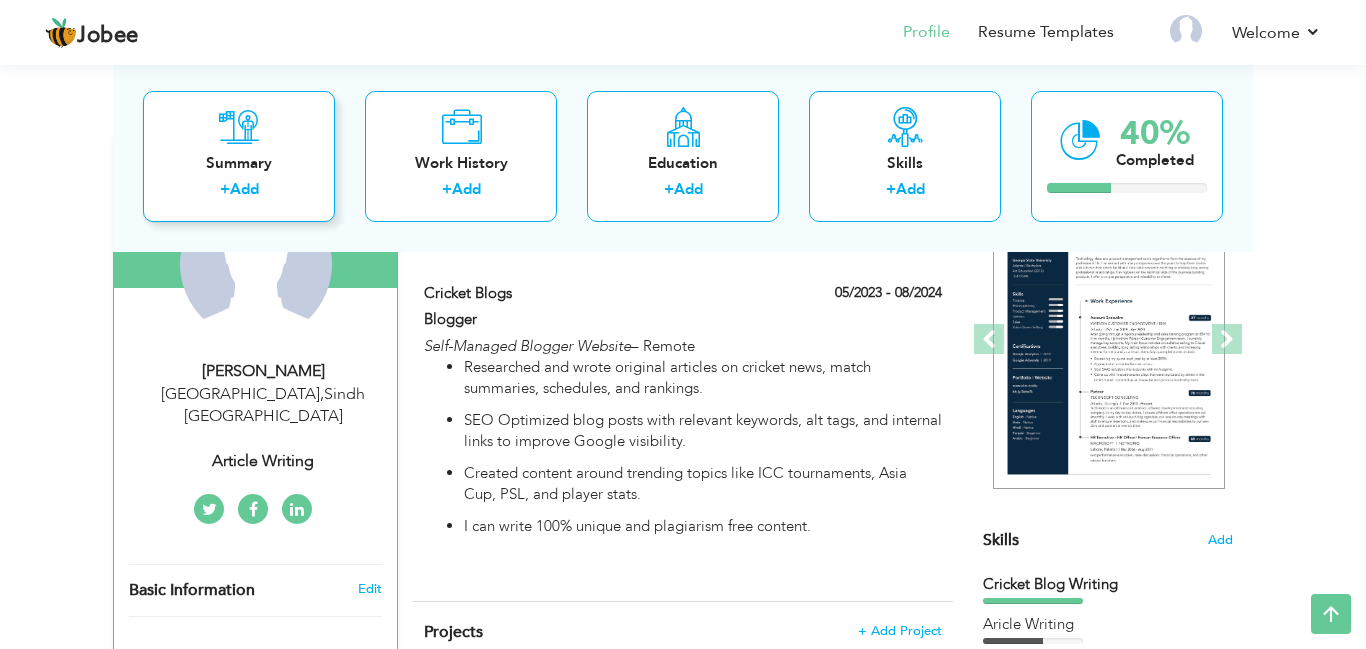 click on "Summary
+  Add" at bounding box center (239, 155) 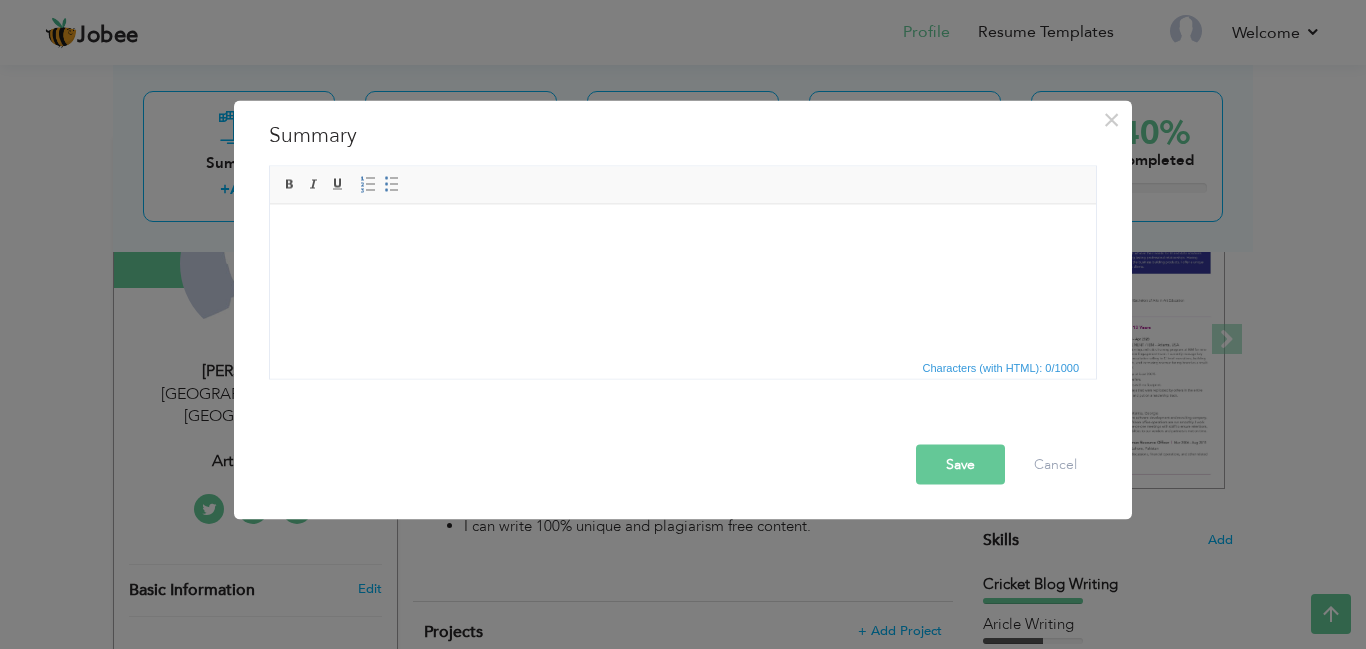 click at bounding box center (683, 234) 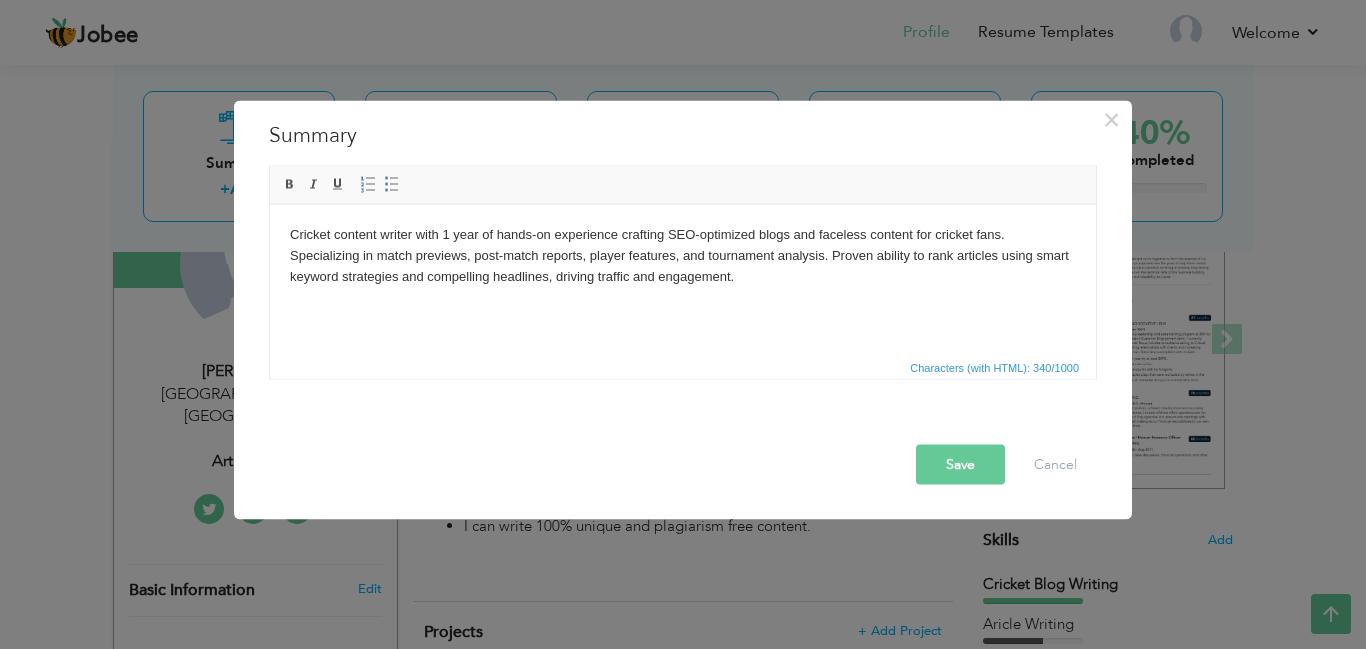 type 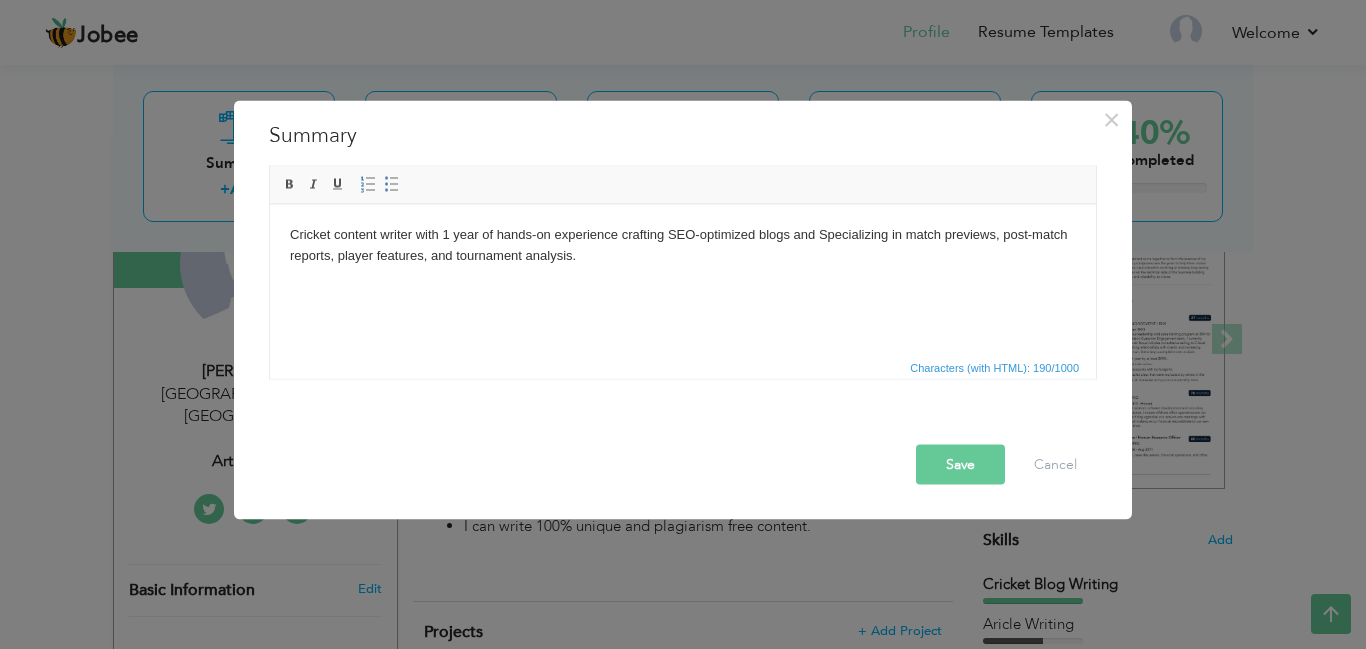click on "Cricket content writer with 1 year of hands-on experience crafting SEO-optimized blogs and Specializing in match previews, post-match reports, player features, and tournament analysis." at bounding box center (683, 245) 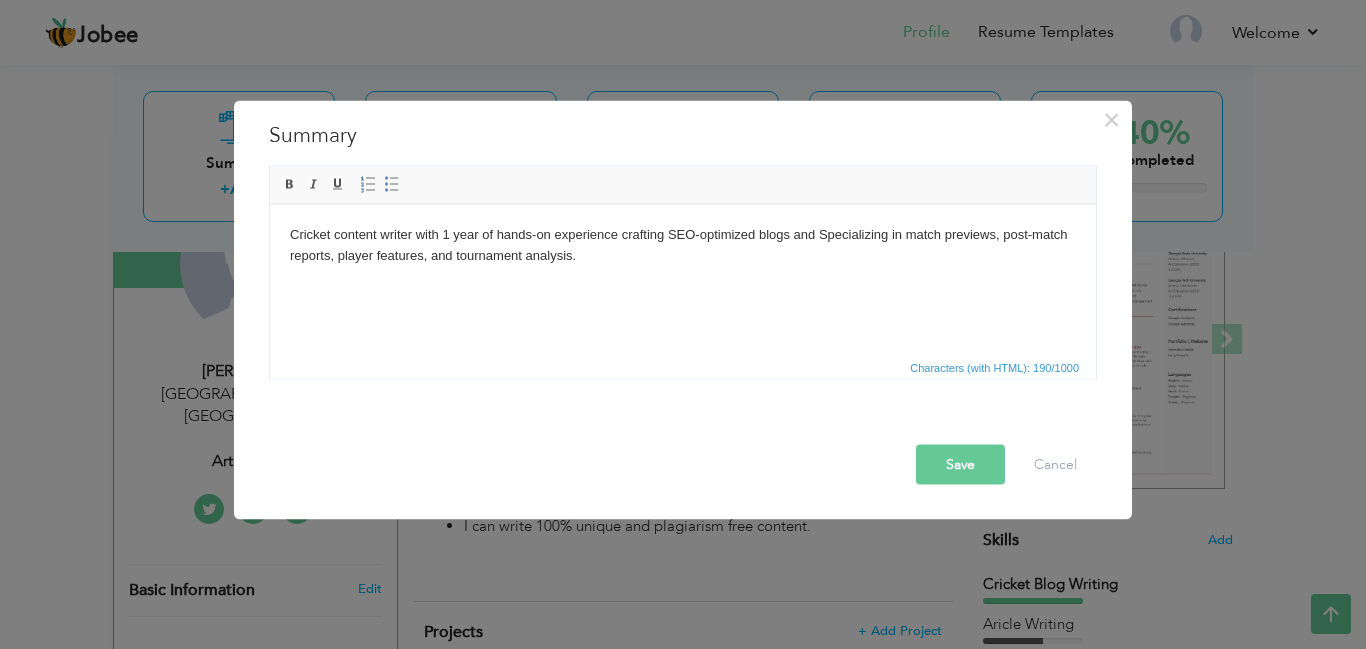 click on "Cricket content writer with 1 year of hands-on experience crafting SEO-optimized blogs and Specializing in match previews, post-match reports, player features, and tournament analysis." at bounding box center (683, 245) 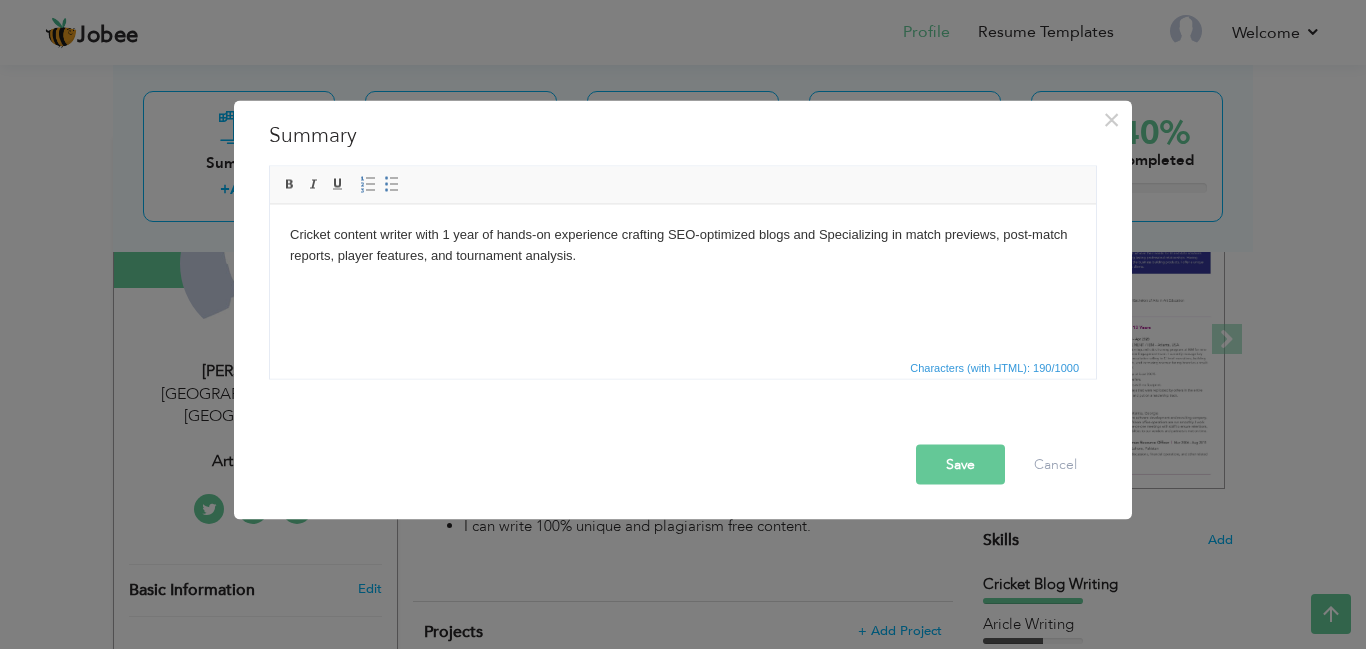 click on "Cricket content writer with 1 year of hands-on experience crafting SEO-optimized blogs and Specializing in match previews, post-match reports, player features, and tournament analysis." at bounding box center (683, 245) 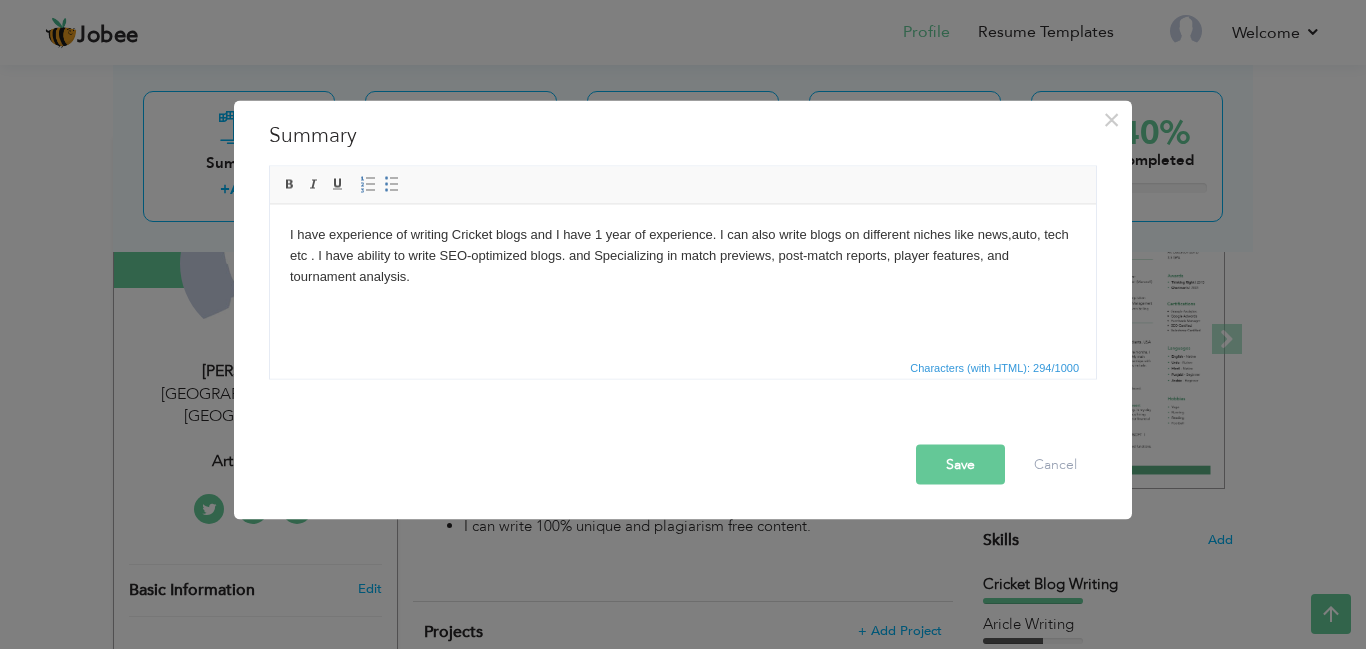 click on "I have experience of writing Cricket blogs and I have 1 year of experience. I can also write blogs on different niches like news,auto, tech etc . I have ability to write SEO-optimized blogs. and Specializing in match previews, post-match reports, player features, and tournament analysis." at bounding box center [683, 255] 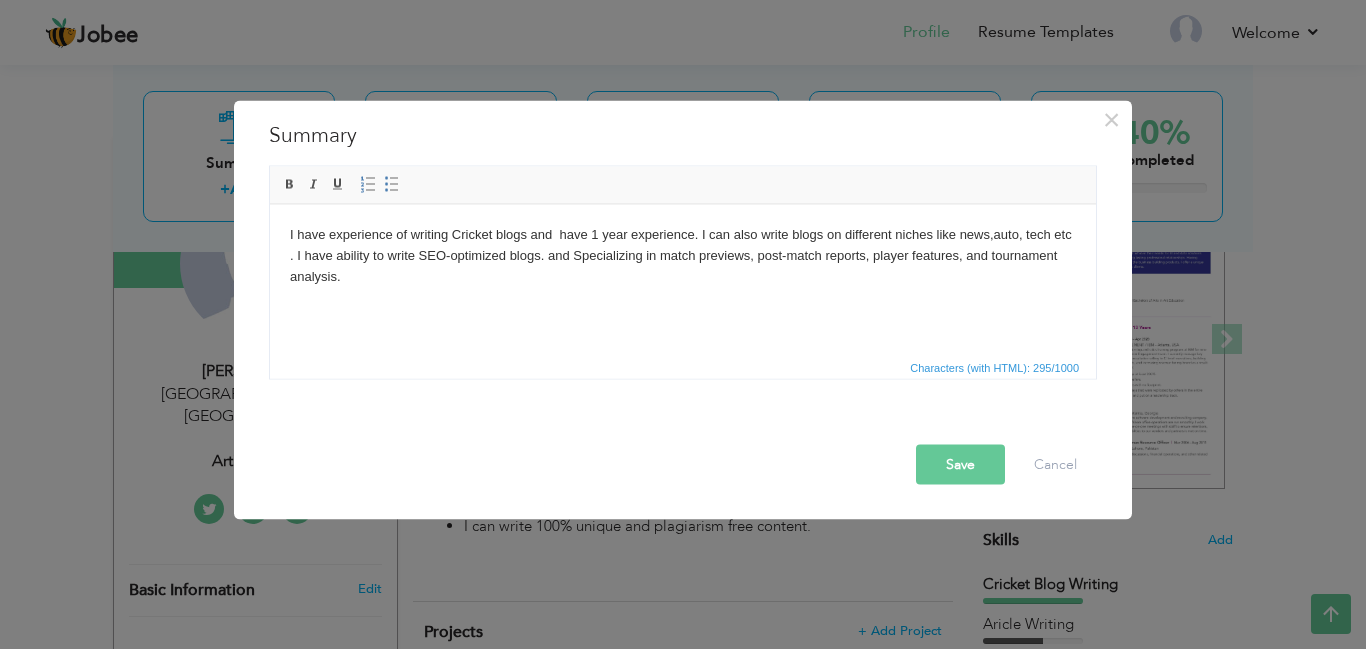 click on "I have experience of writing Cricket blogs and  have 1 year experience. I can also write blogs on different niches like news,auto, tech etc . I have ability to write SEO-optimized blogs. and Specializing in match previews, post-match reports, player features, and tournament analysis." at bounding box center (683, 255) 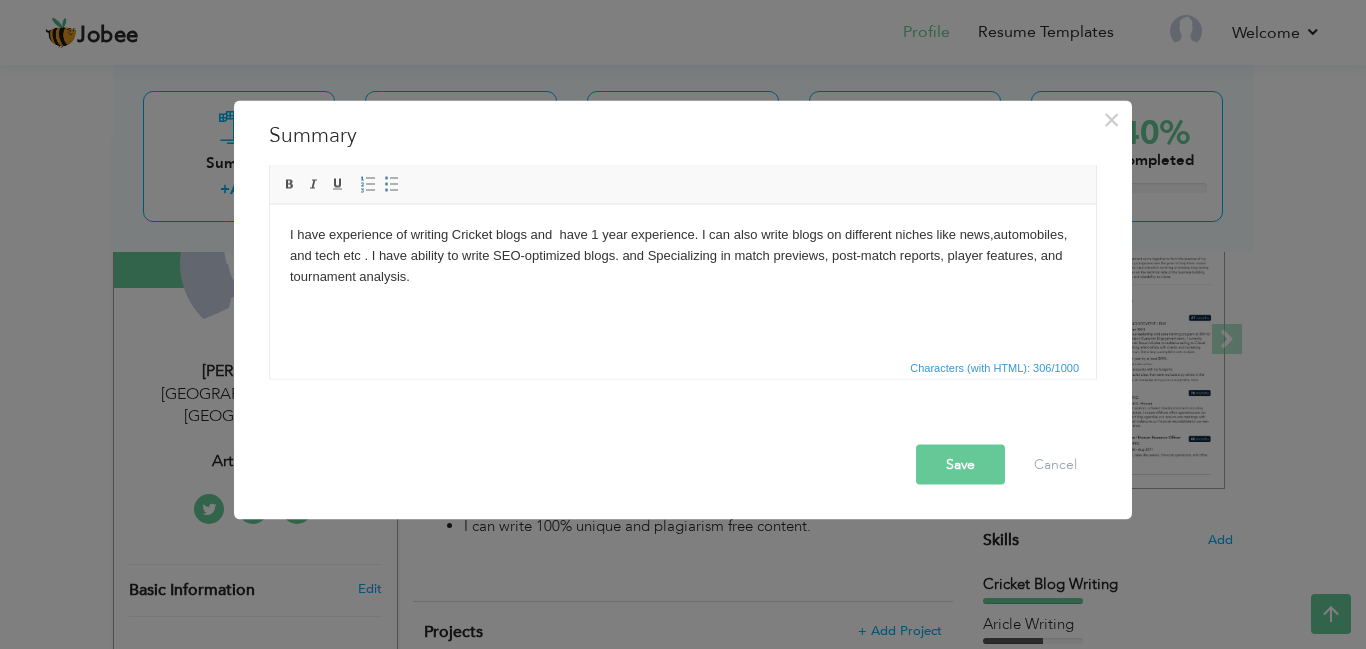 click on "I have experience of writing Cricket blogs and  have 1 year experience. I can also write blogs on different niches like news,automobiles, and tech etc . I have ability to write SEO-optimized blogs. and Specializing in match previews, post-match reports, player features, and tournament analysis." at bounding box center (683, 255) 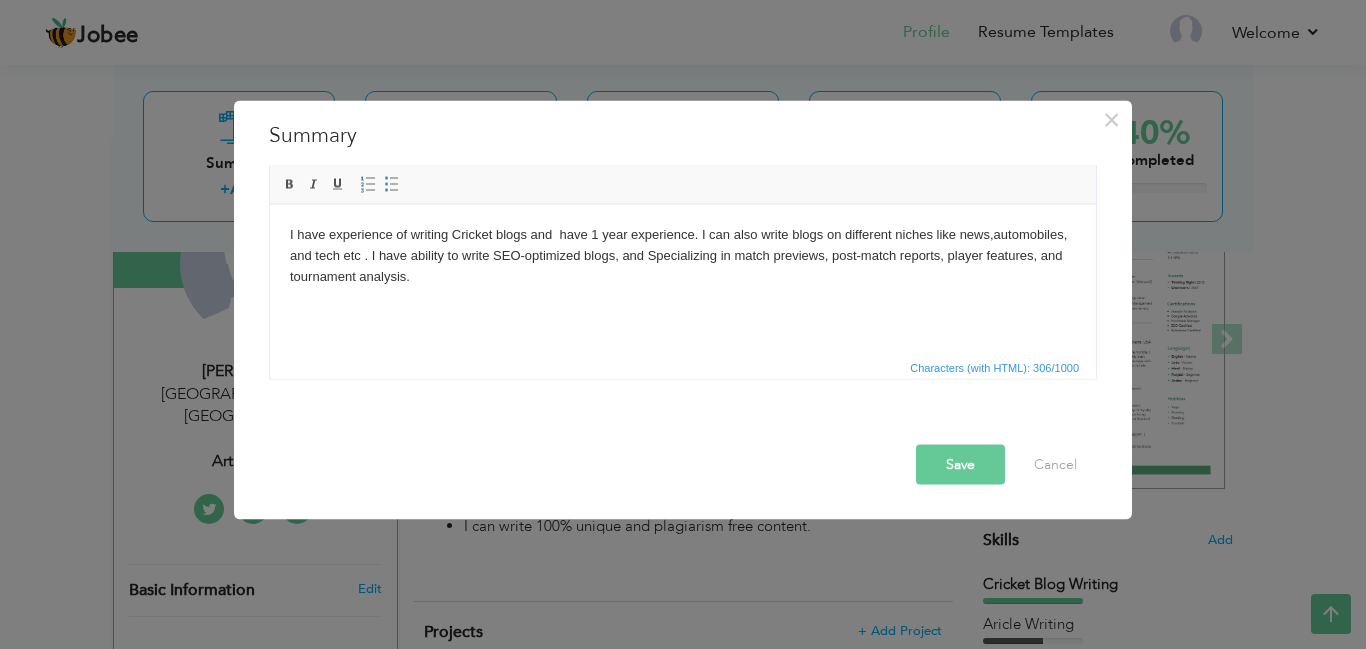 click on "I have experience of writing Cricket blogs and  have 1 year experience. I can also write blogs on different niches like news,automobiles, and tech etc . I have ability to write SEO-optimized blogs, and Specializing in match previews, post-match reports, player features, and tournament analysis." at bounding box center (683, 255) 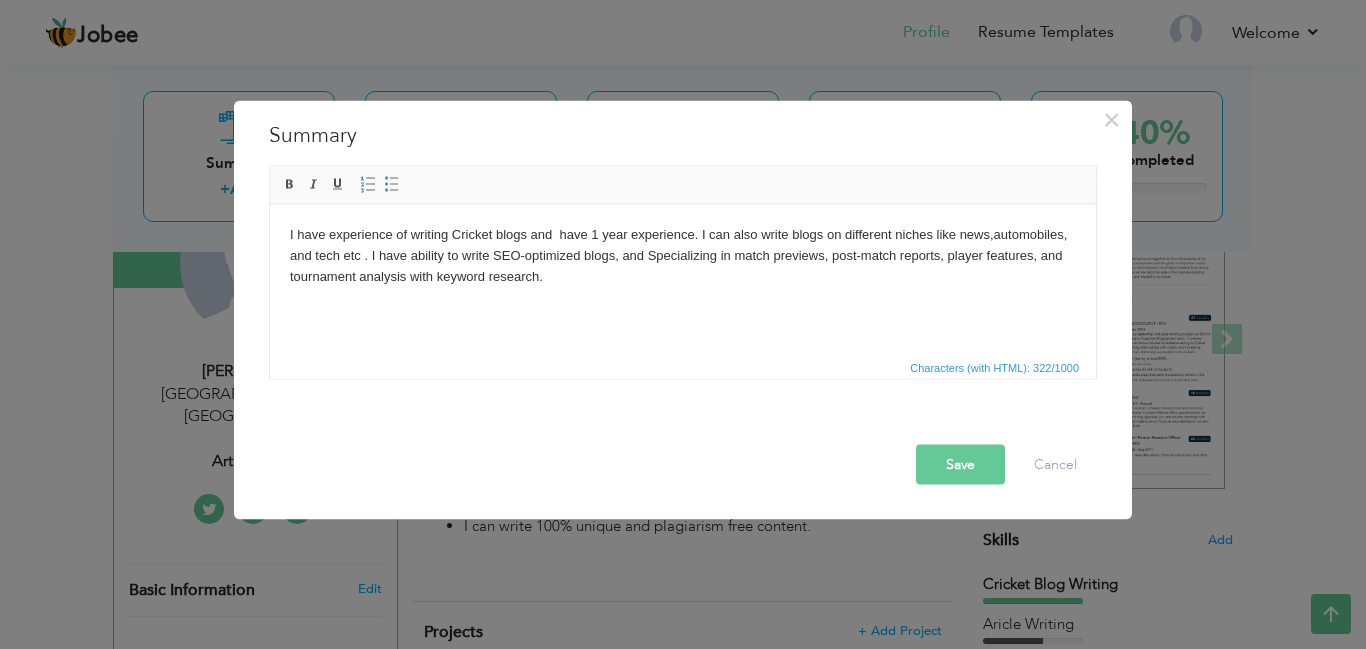 click on "Save" at bounding box center [960, 464] 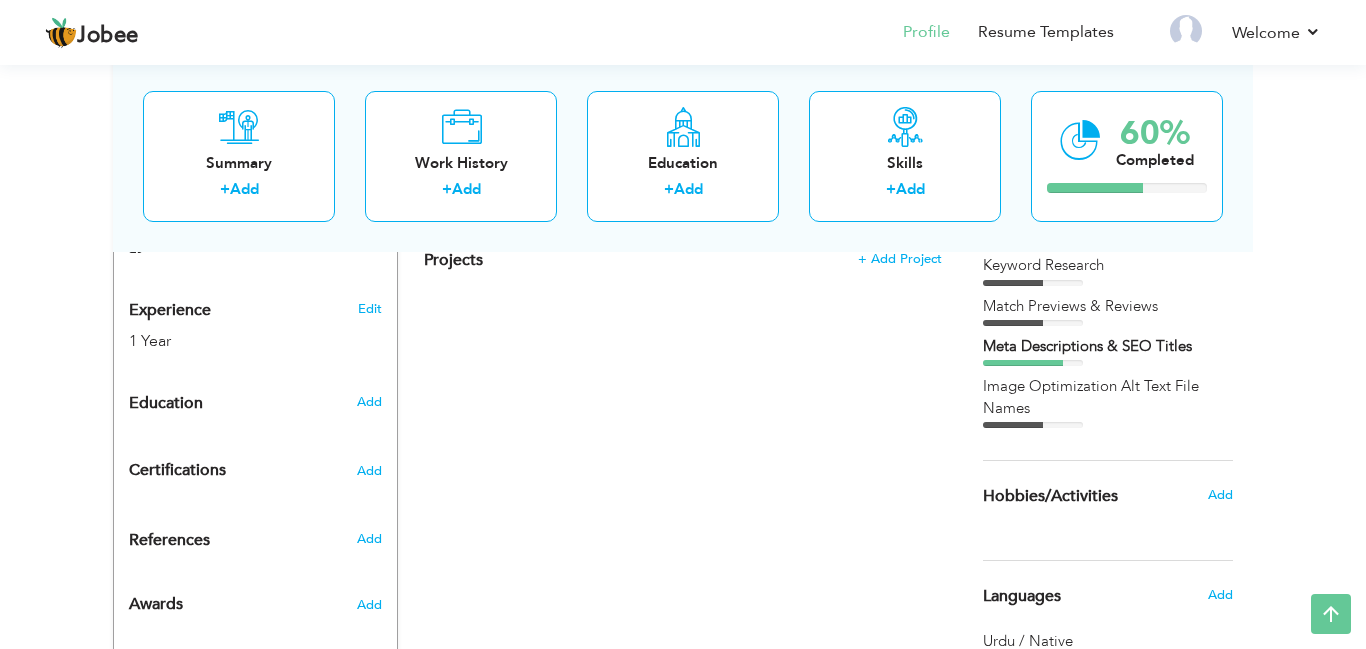 scroll, scrollTop: 760, scrollLeft: 0, axis: vertical 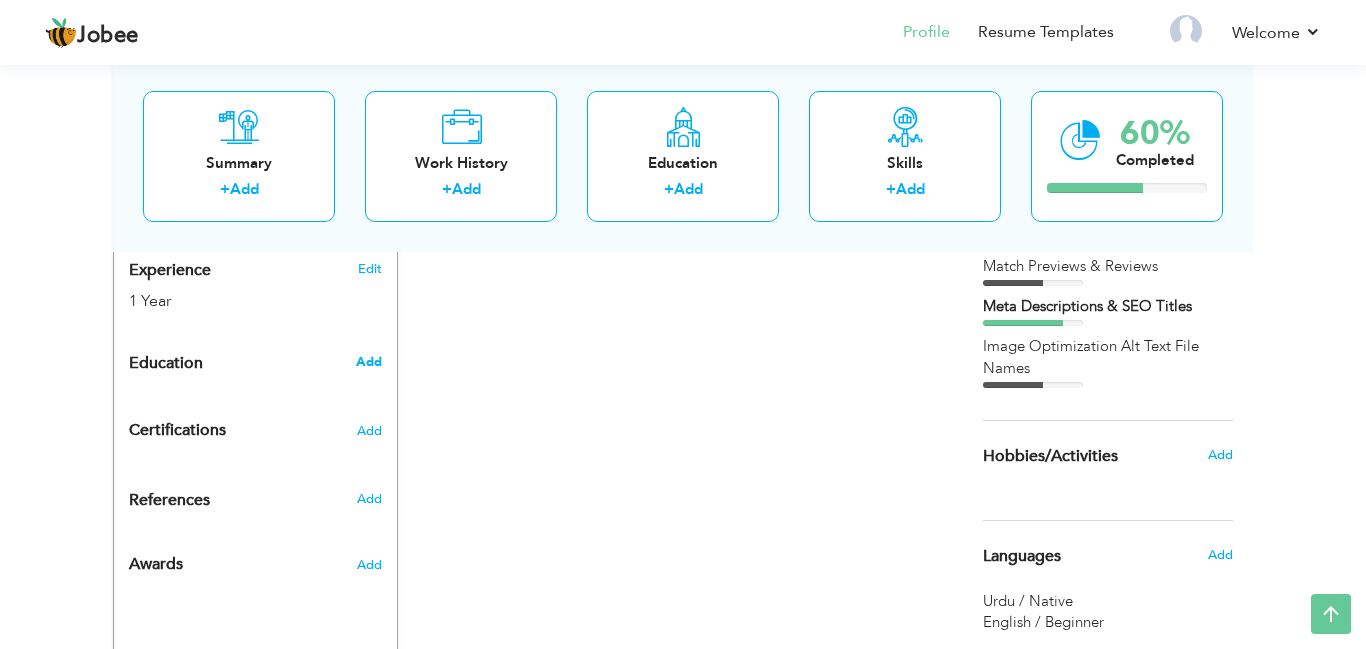 click on "Add" at bounding box center (369, 362) 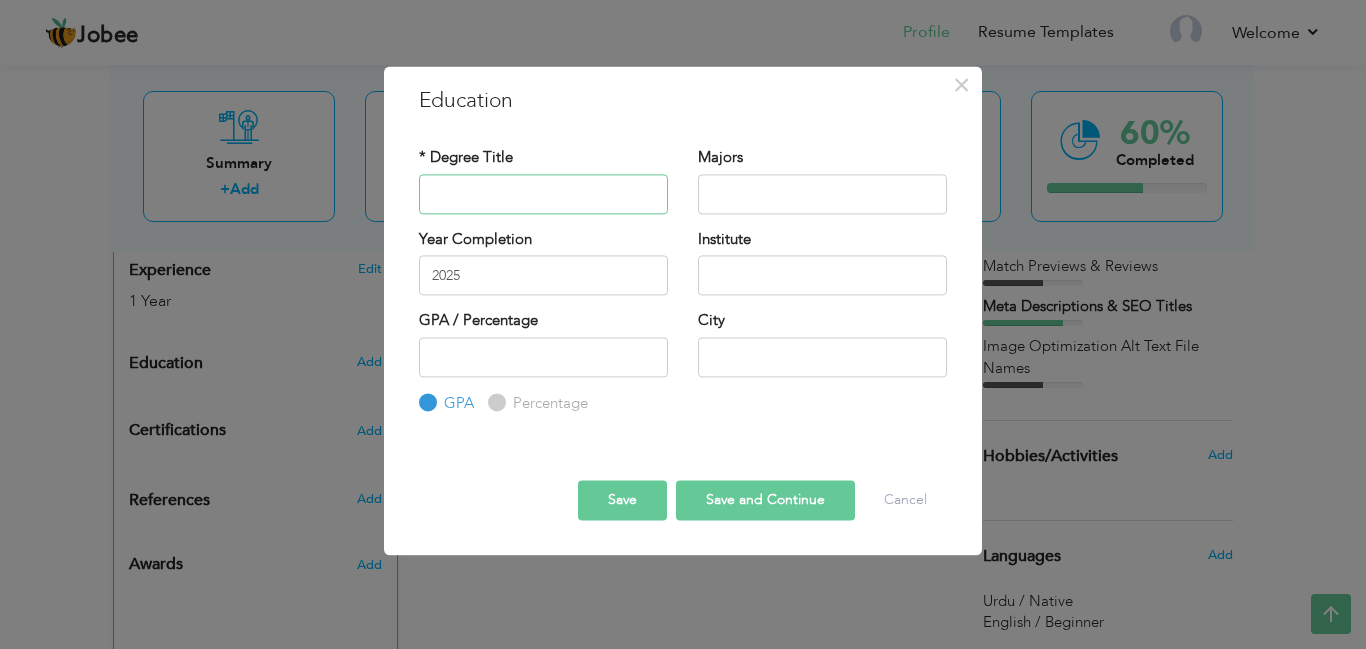 click at bounding box center (543, 194) 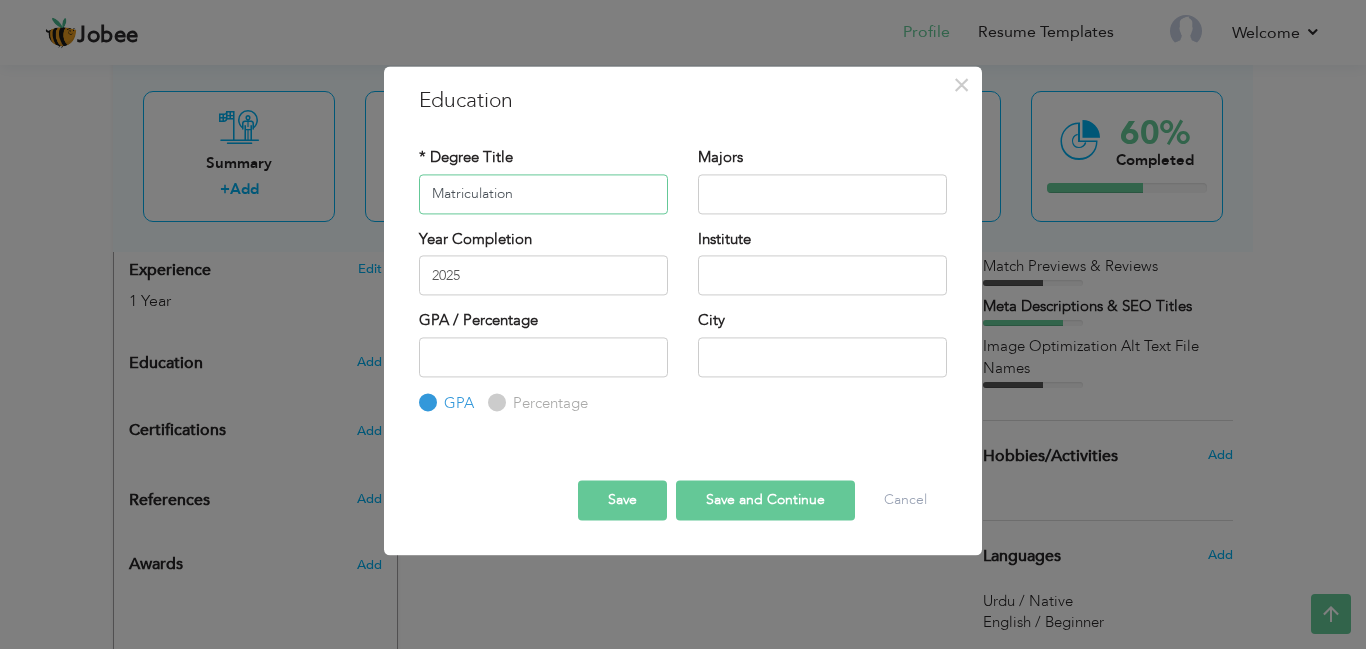 type on "Matriculation" 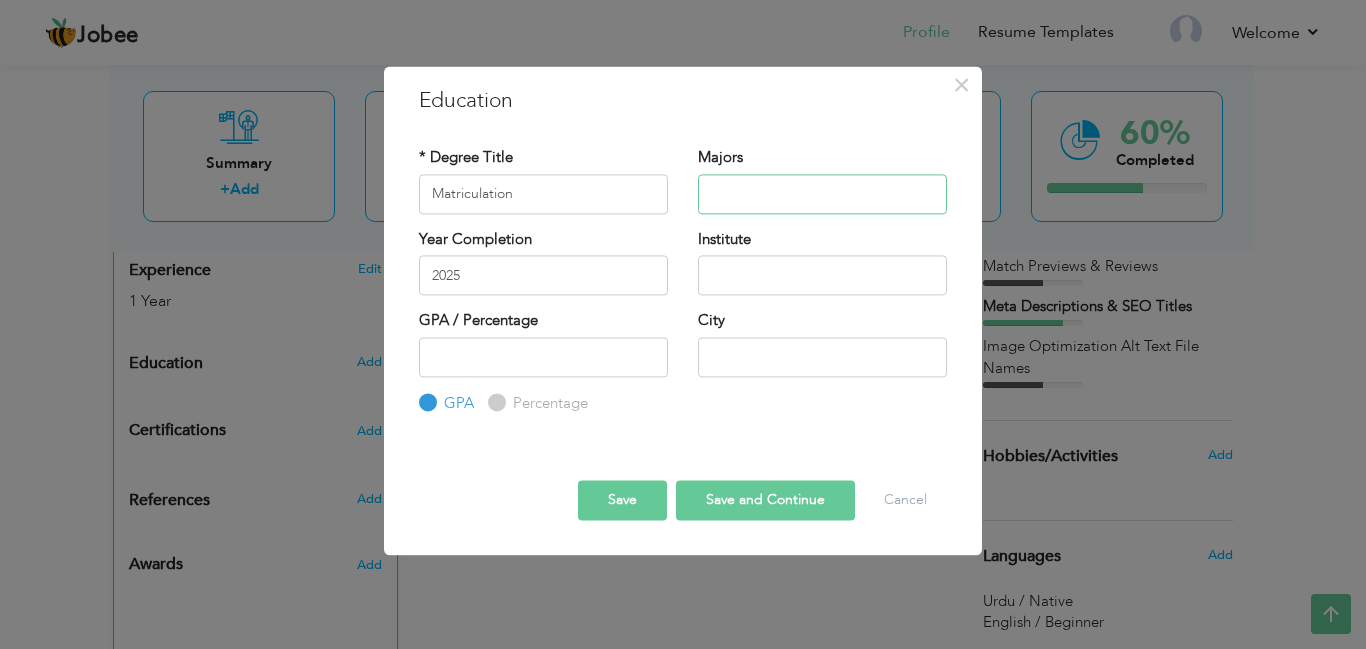 click at bounding box center (822, 194) 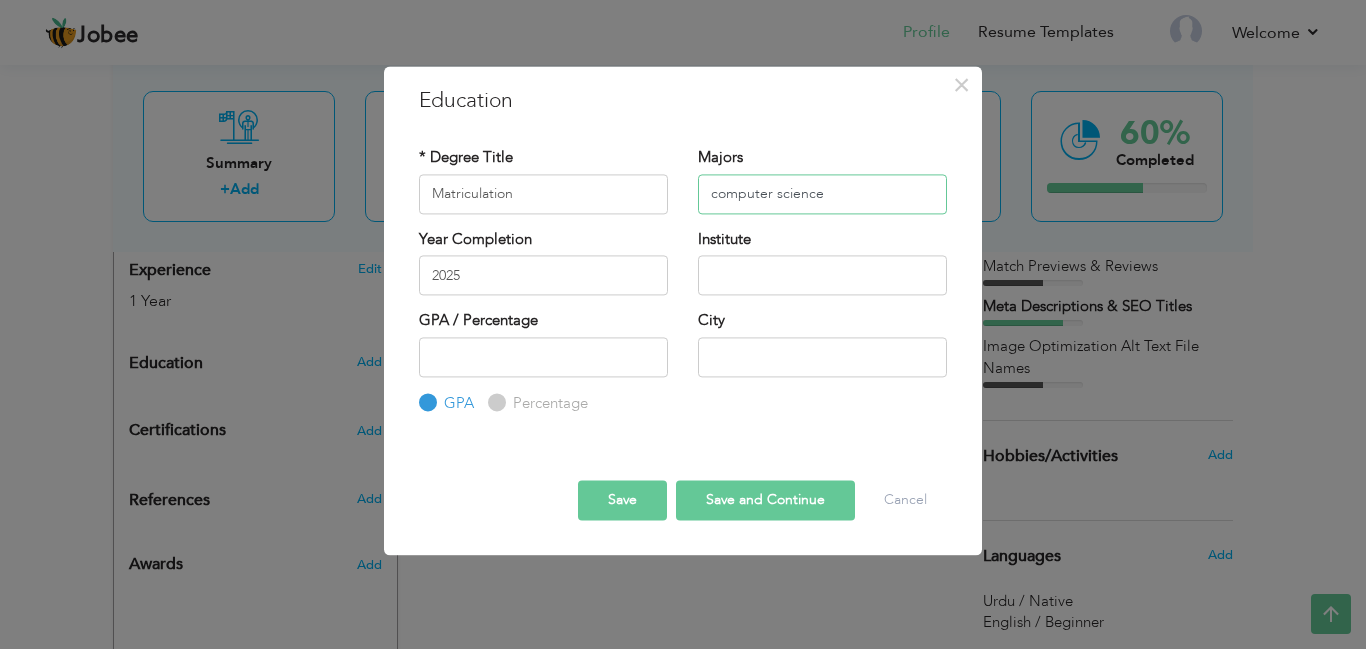 type on "computer science" 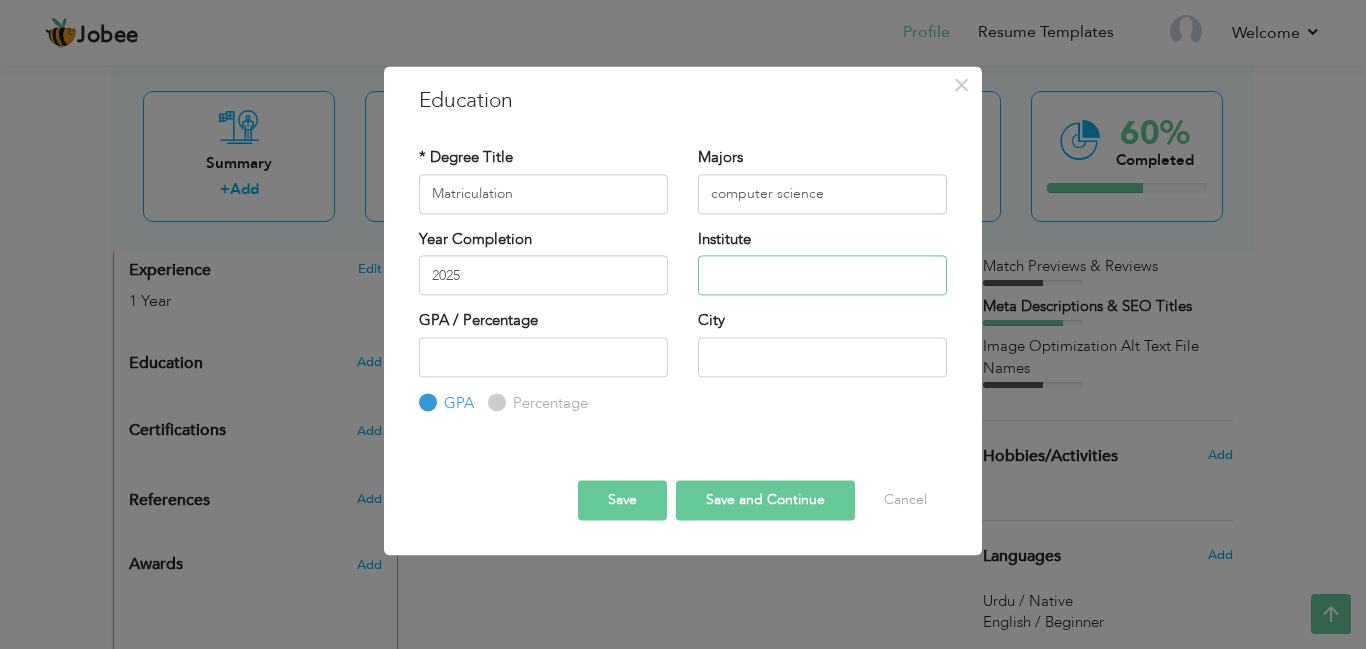click at bounding box center [822, 275] 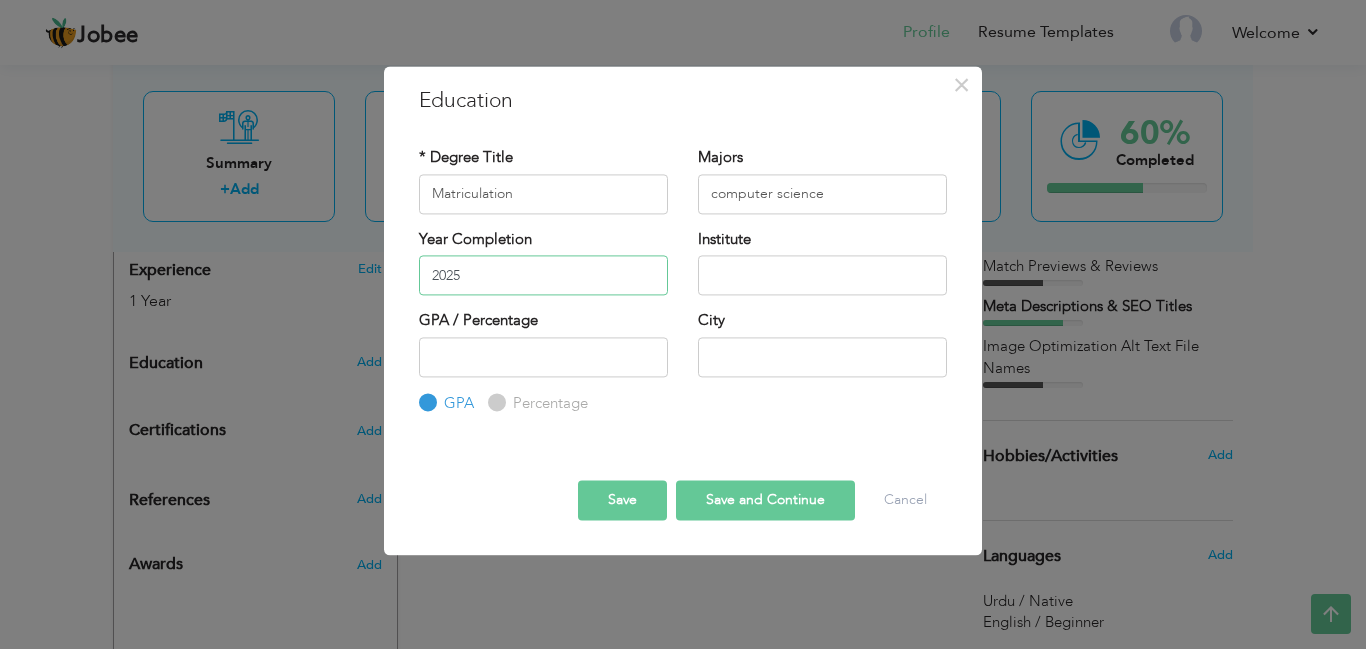 click on "2025" at bounding box center [543, 275] 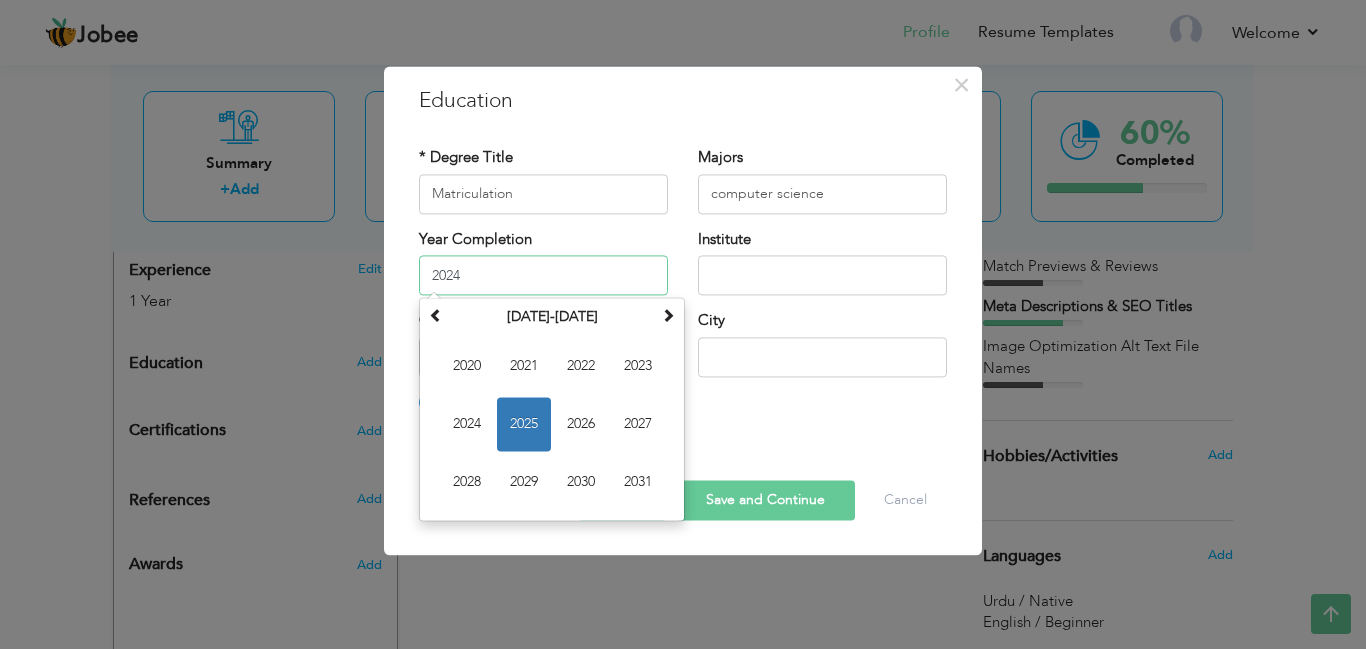 type on "2024" 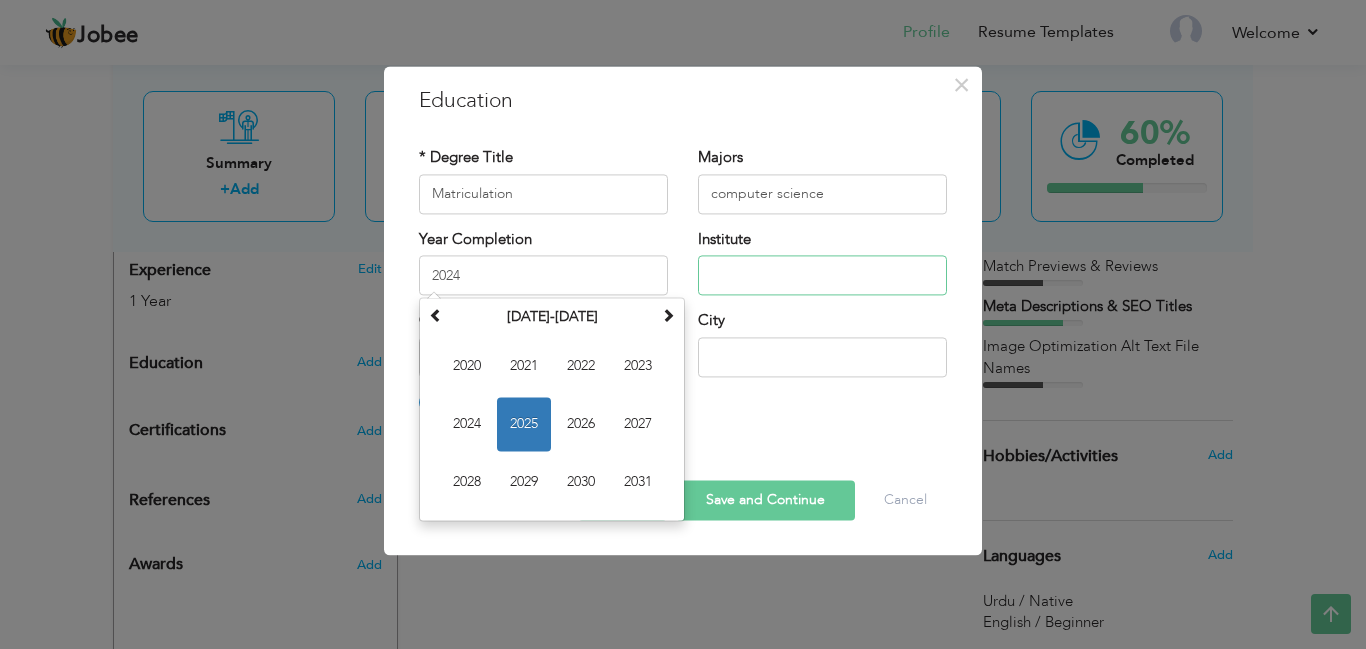 click at bounding box center [822, 275] 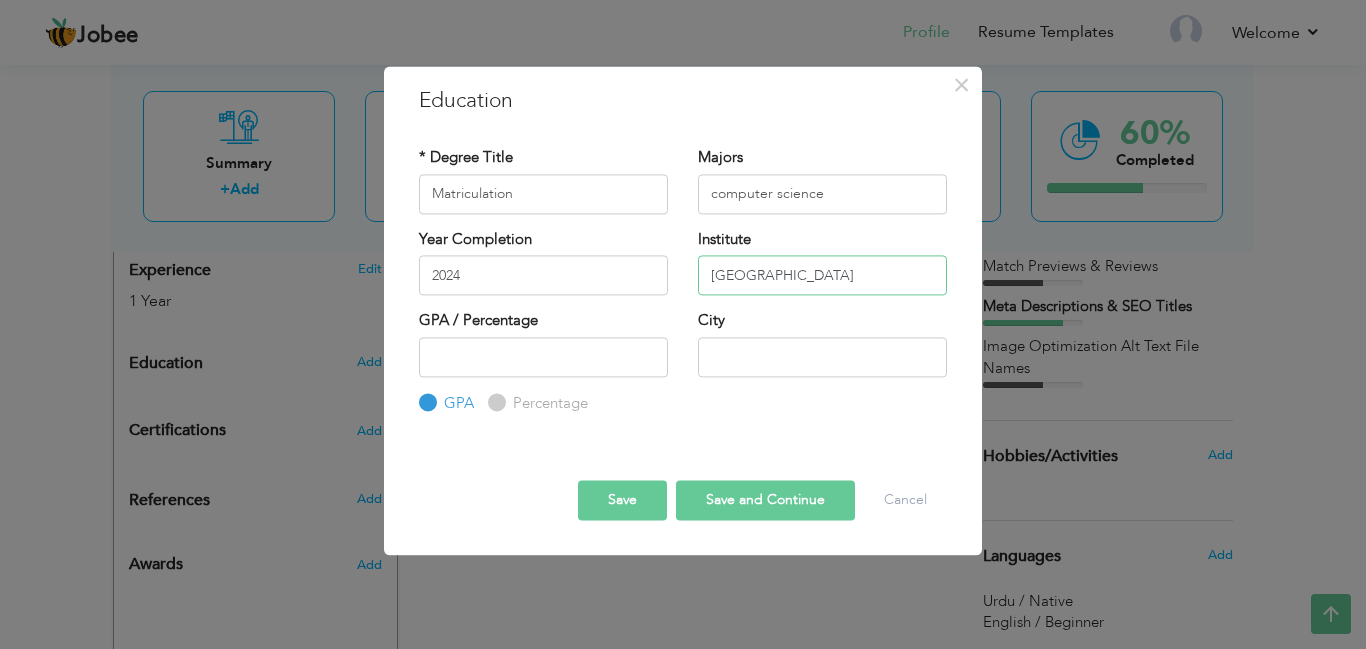type on "[GEOGRAPHIC_DATA]" 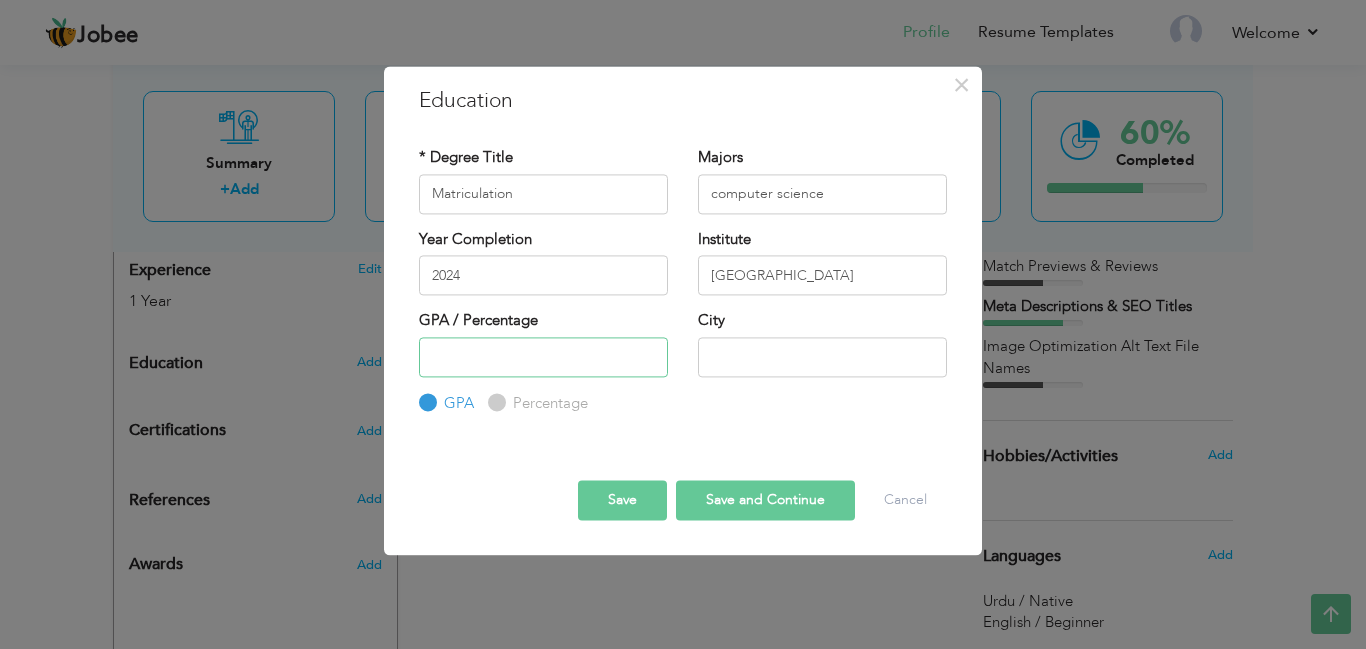 click at bounding box center [543, 357] 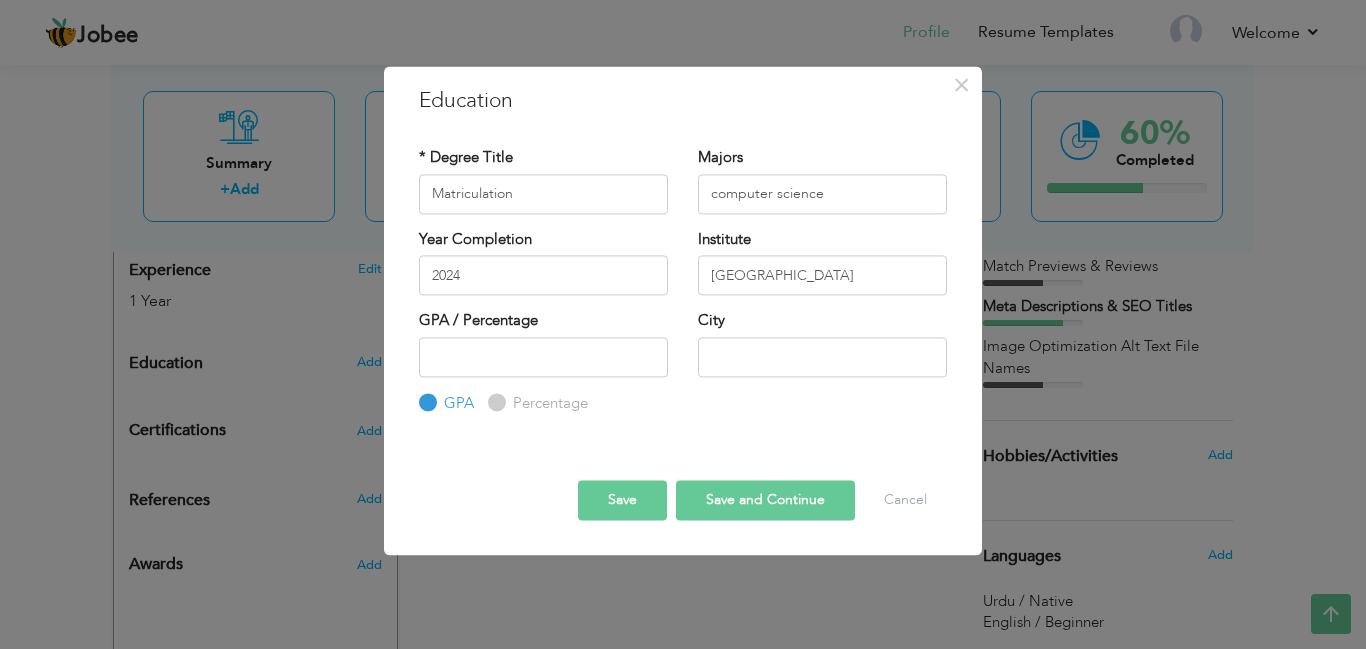 click on "Percentage" at bounding box center [494, 402] 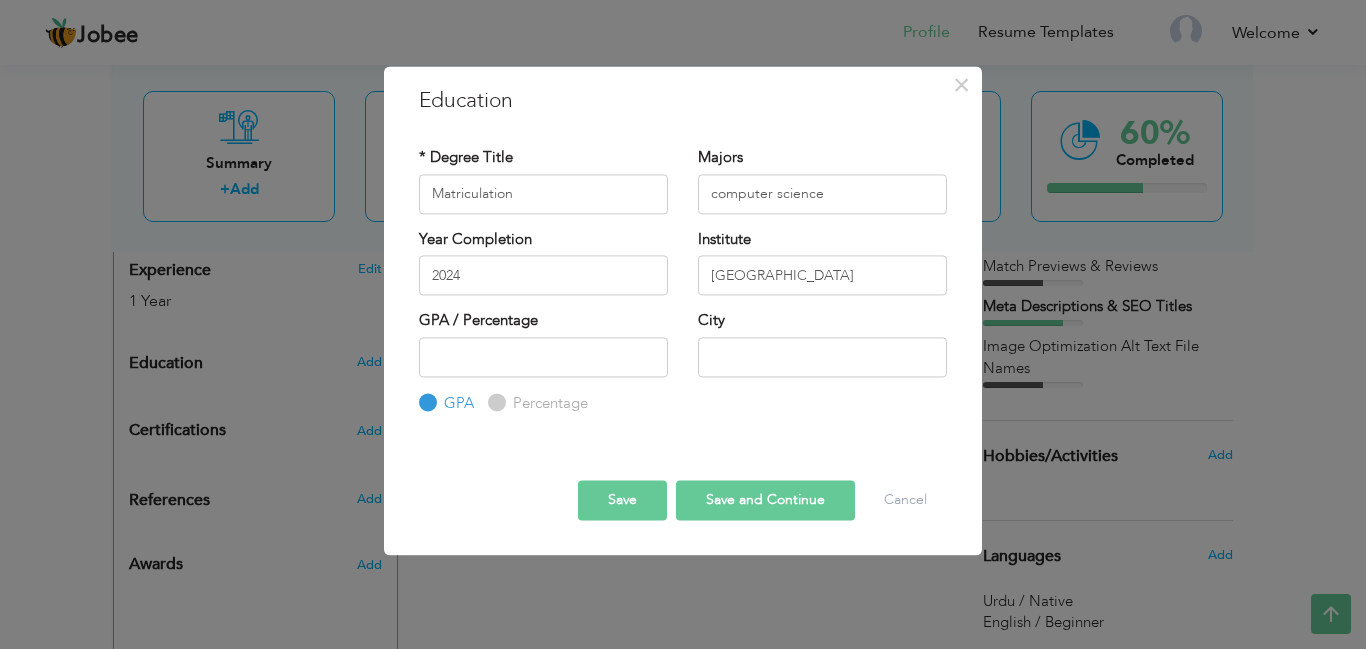 radio on "true" 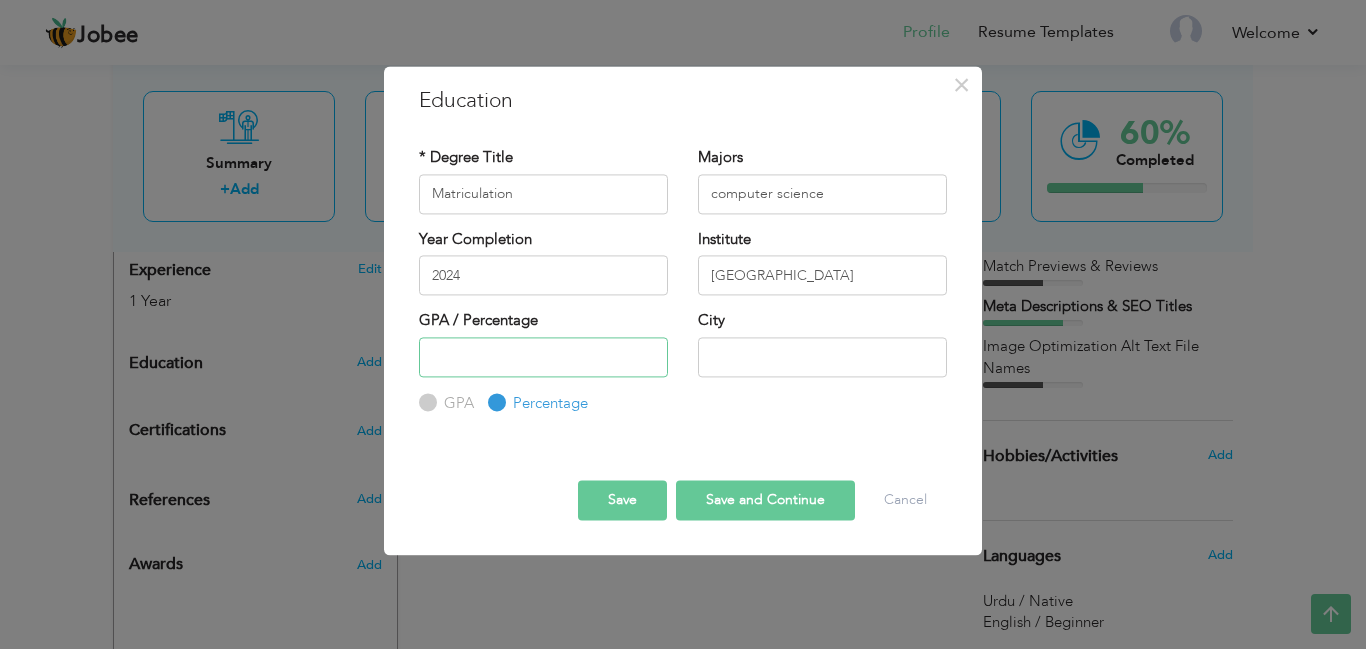 click at bounding box center (543, 357) 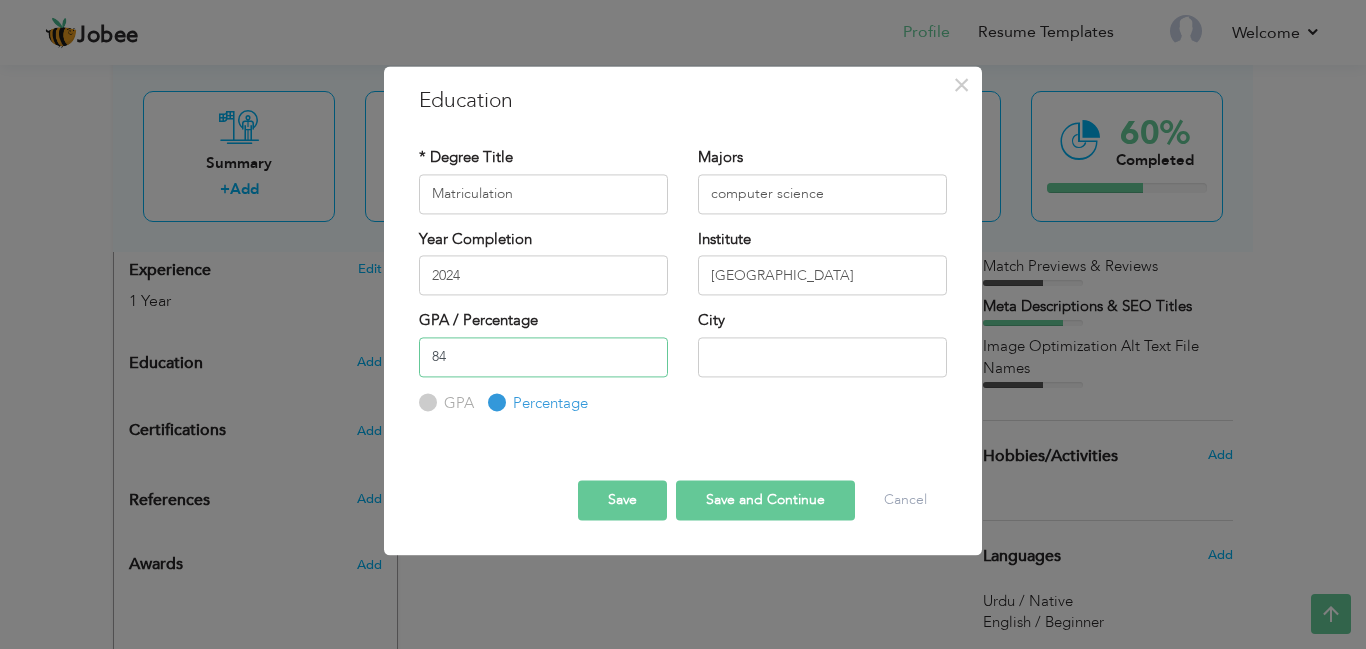 type on "84" 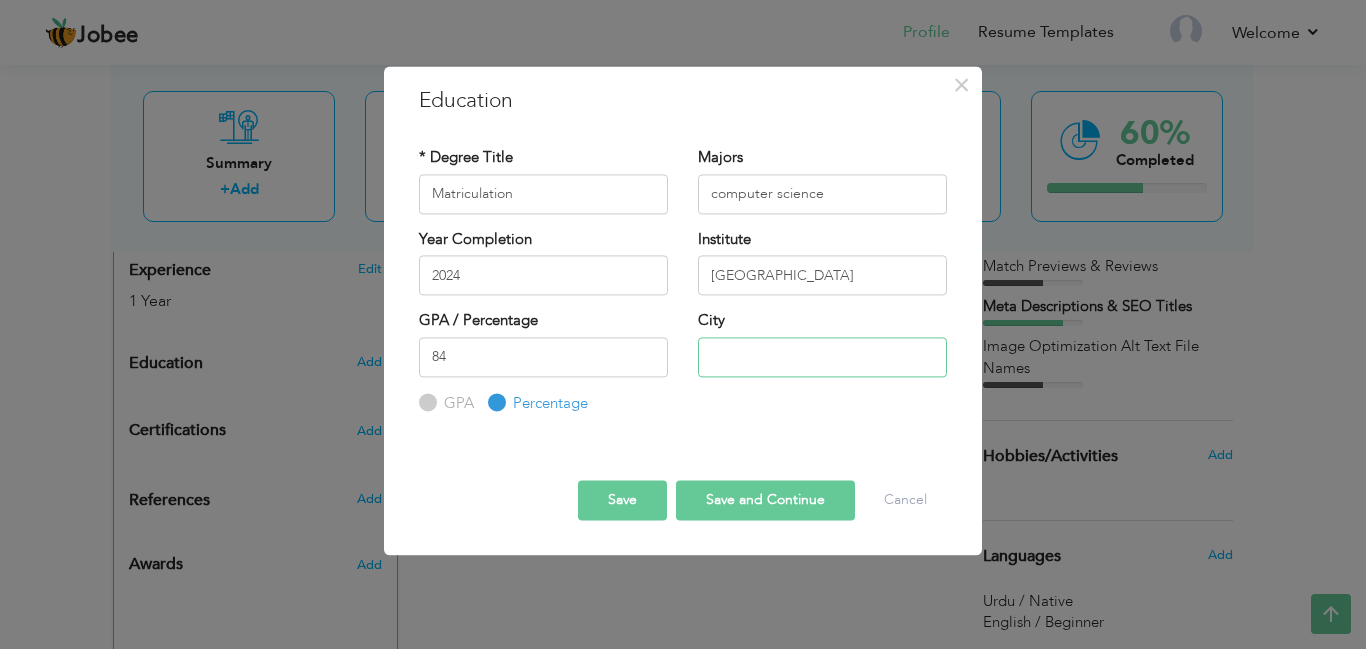 click at bounding box center [822, 357] 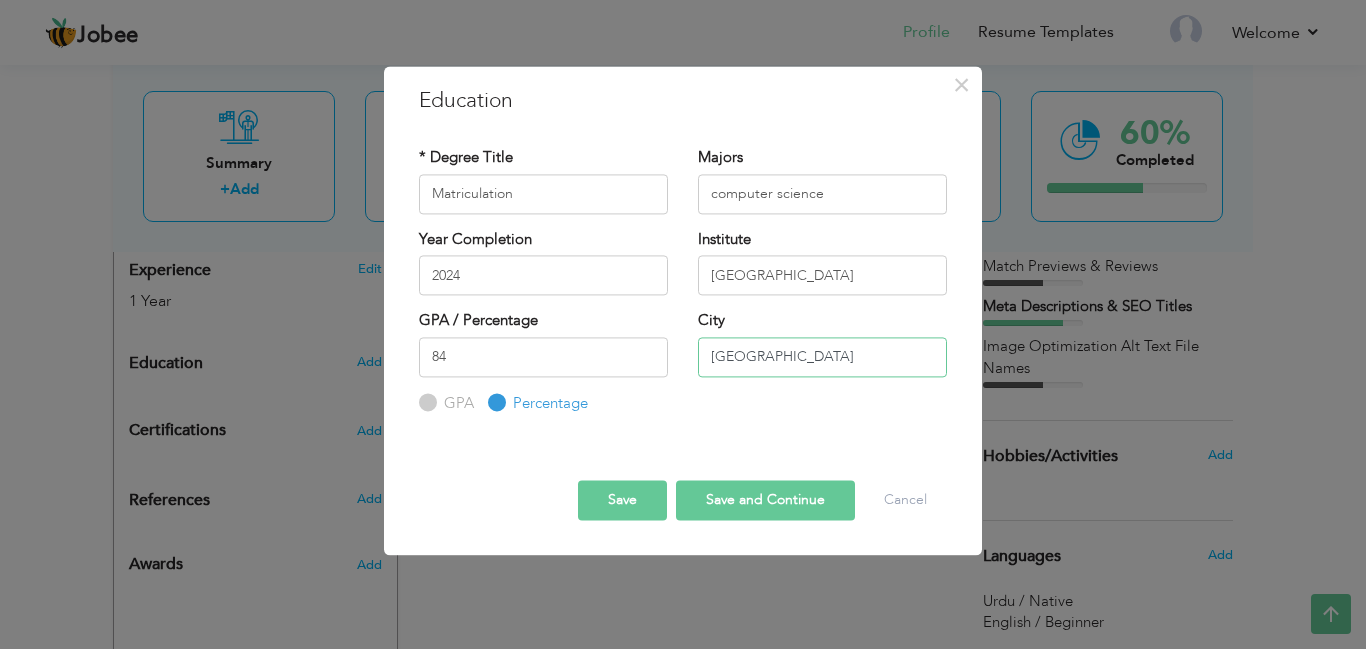 type on "[GEOGRAPHIC_DATA]" 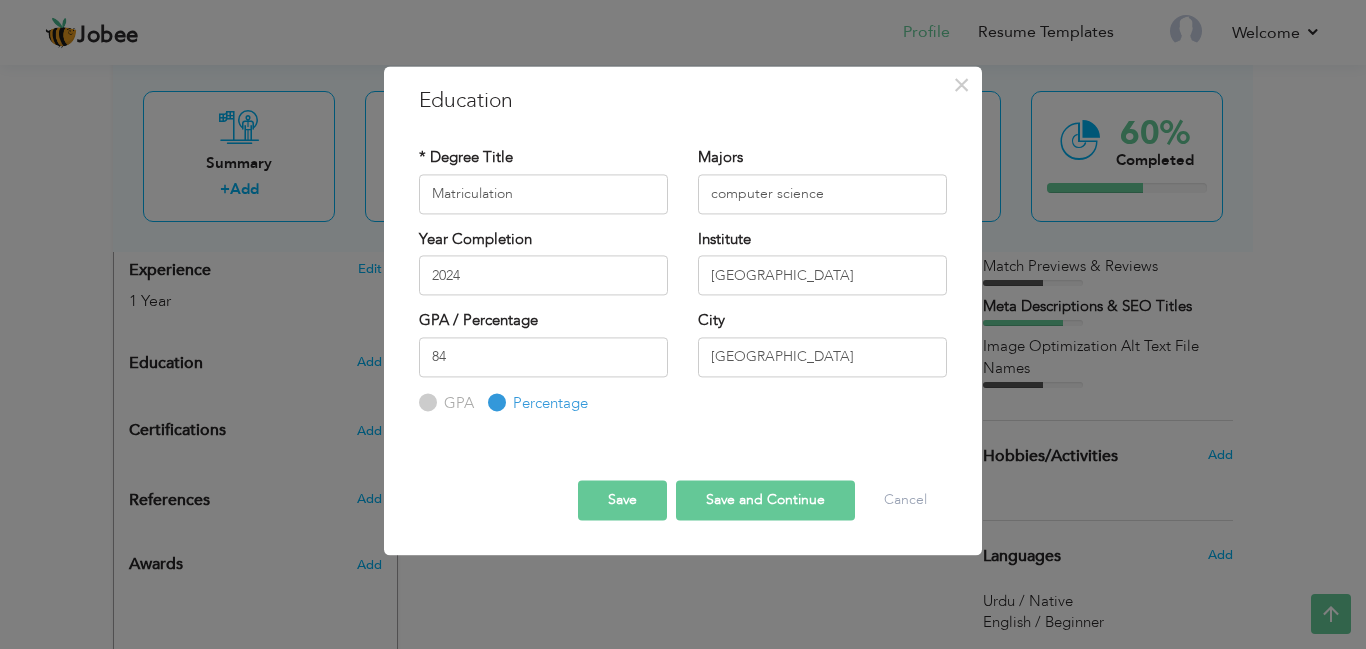 click on "Save" at bounding box center [622, 501] 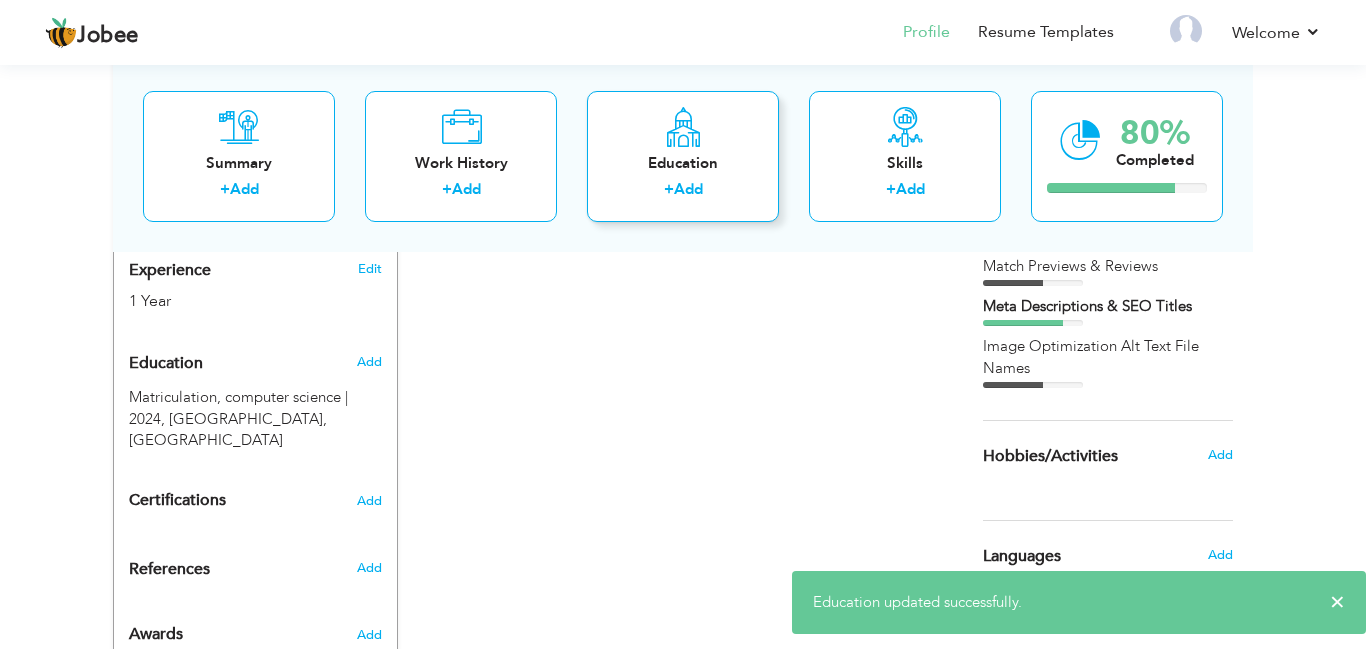 click on "Add" at bounding box center (688, 189) 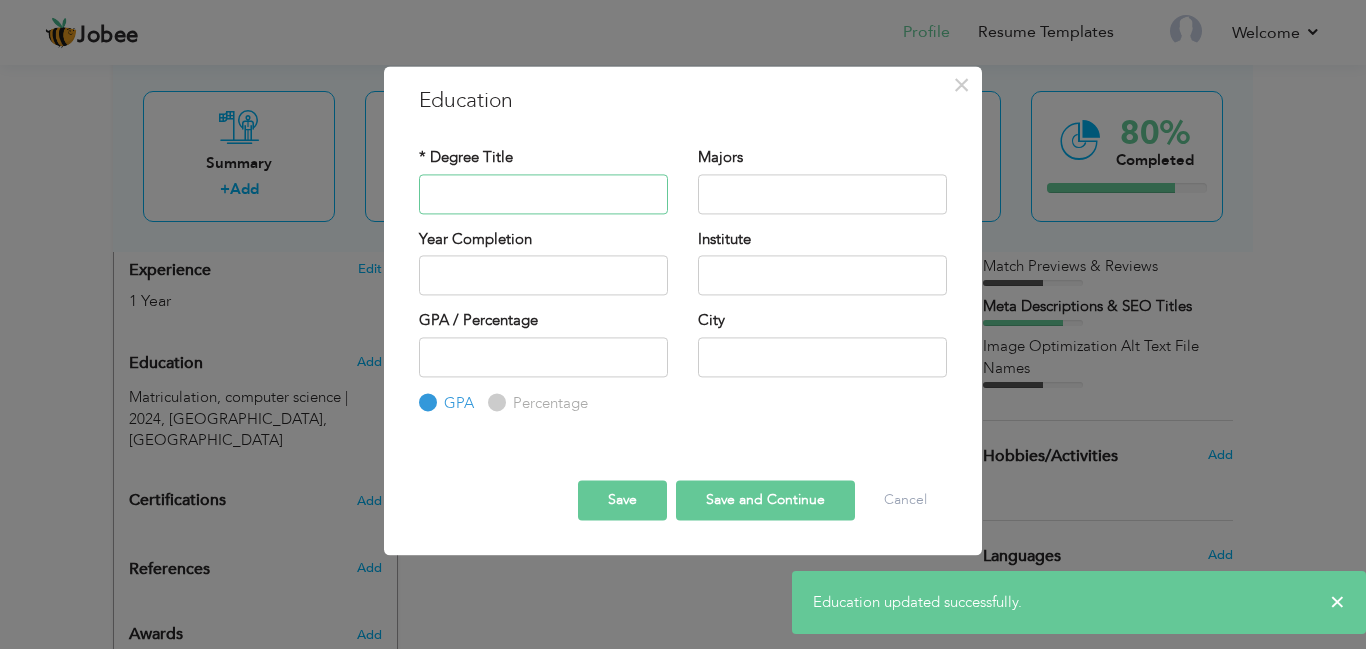 click at bounding box center (543, 194) 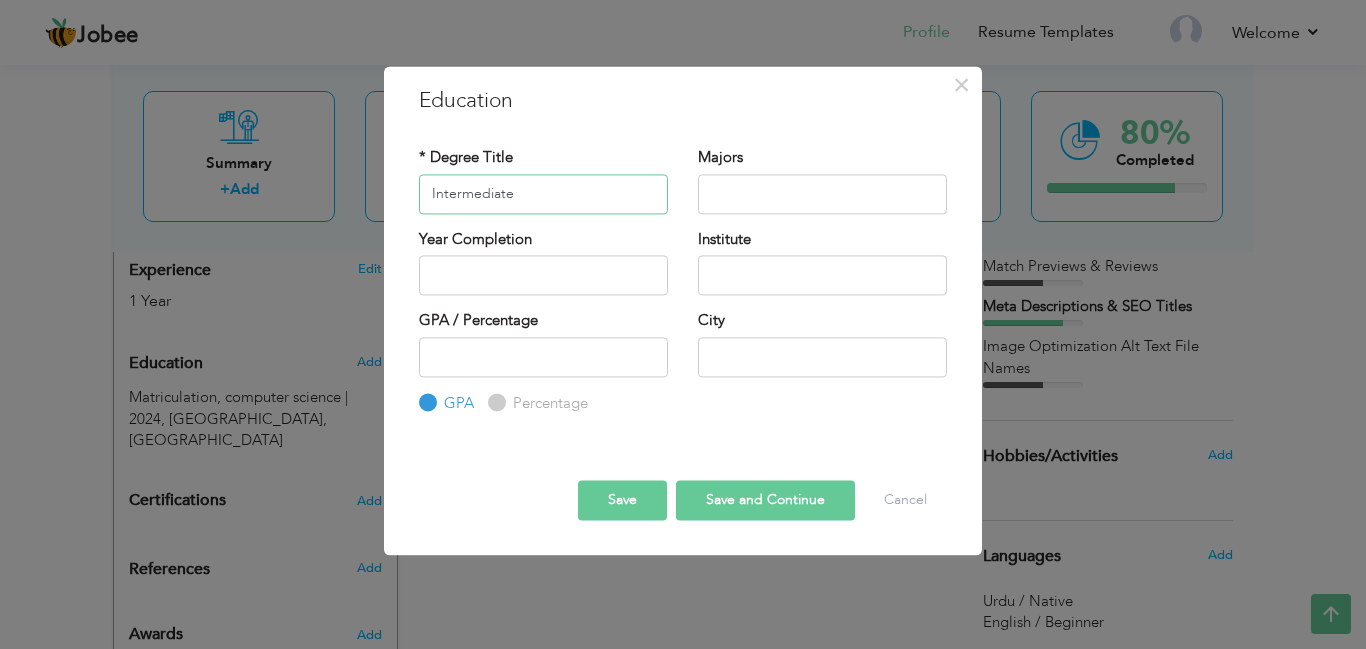 type on "Intermediate" 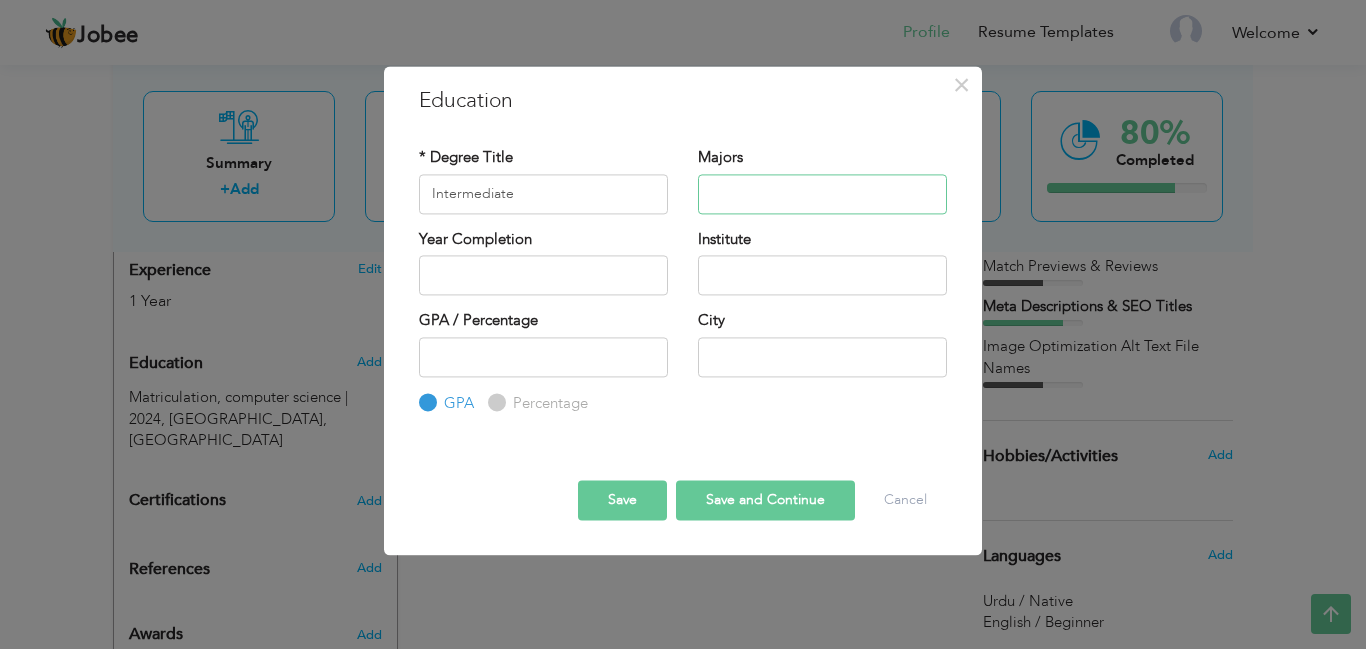 click at bounding box center [822, 194] 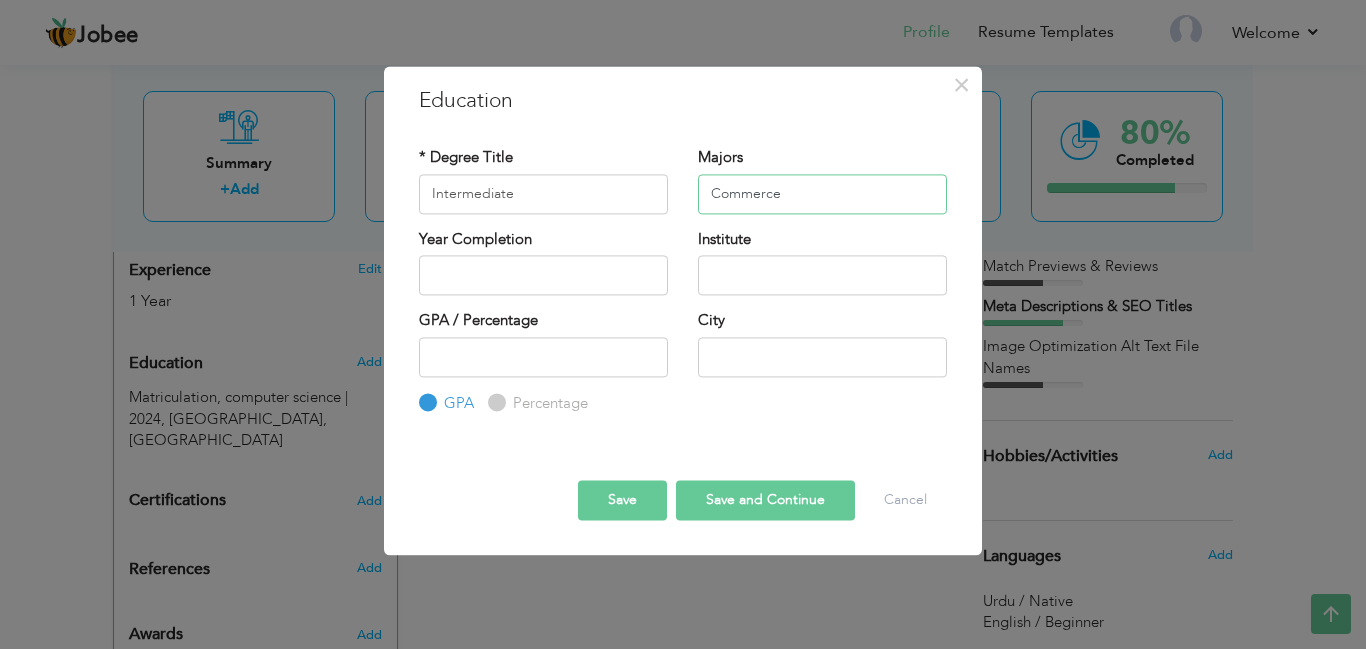 type on "Commerce" 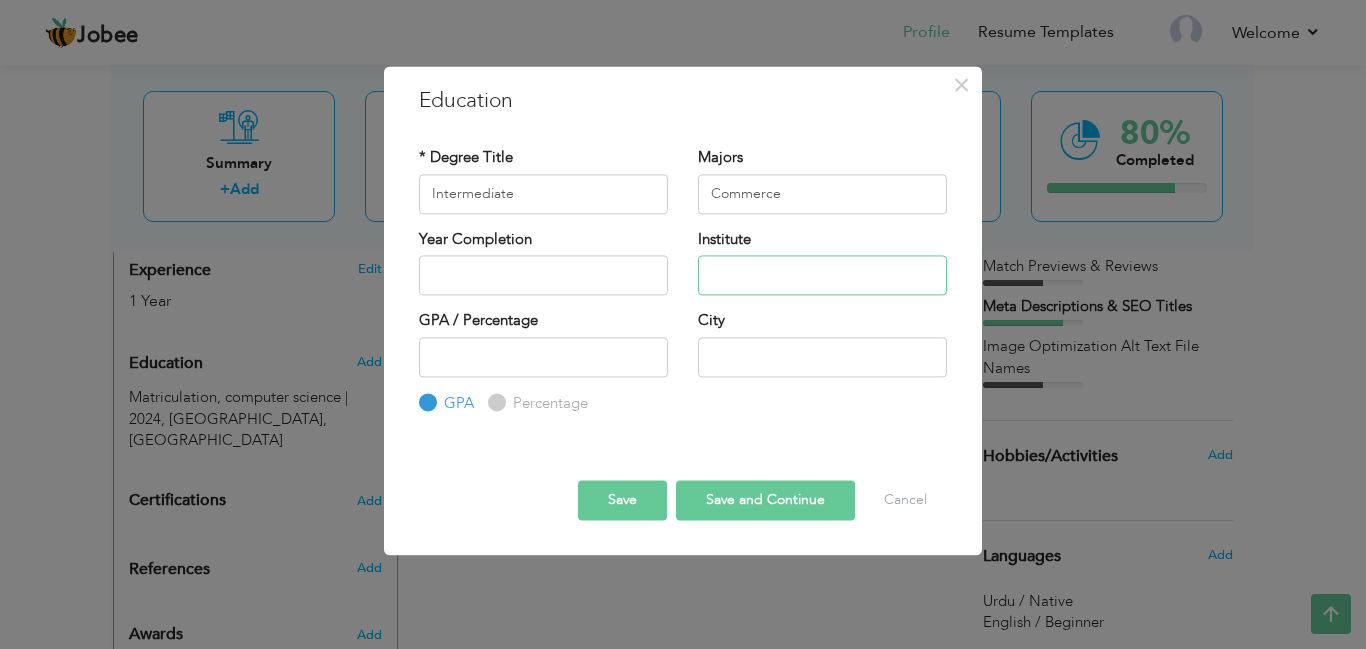 click at bounding box center [822, 275] 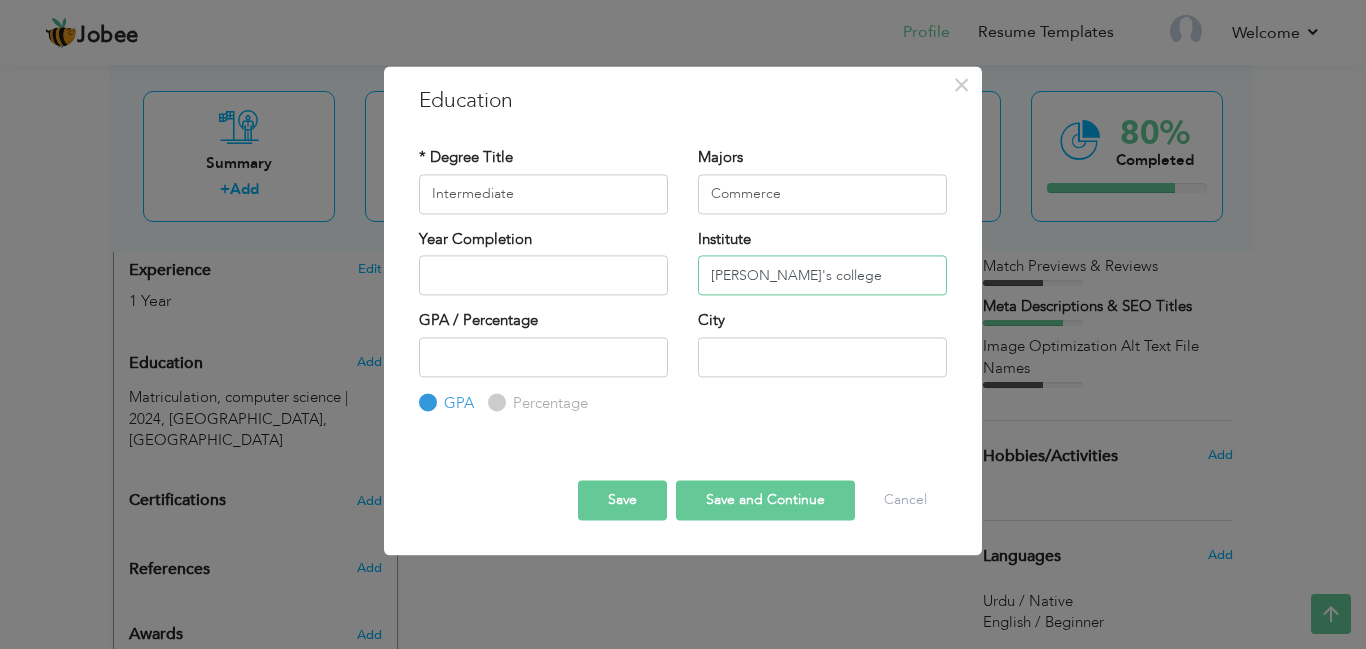 type on "[PERSON_NAME]'s college" 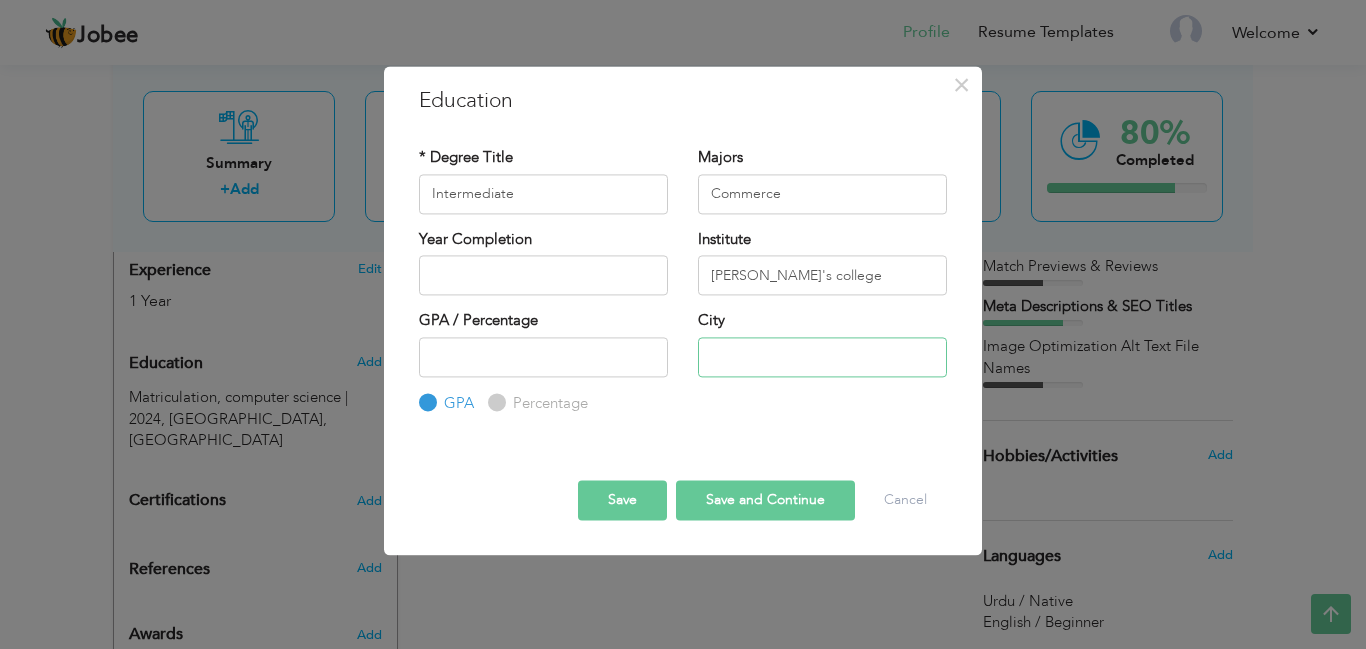 click at bounding box center [822, 357] 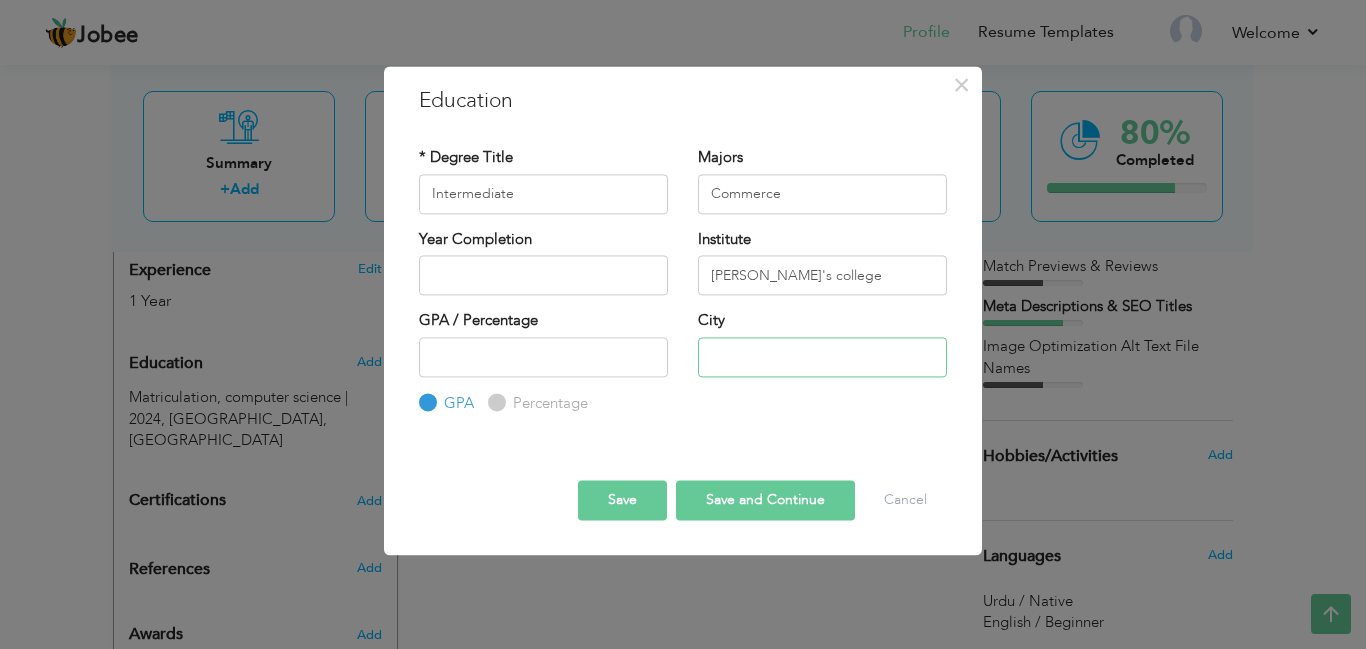 type on "[GEOGRAPHIC_DATA]" 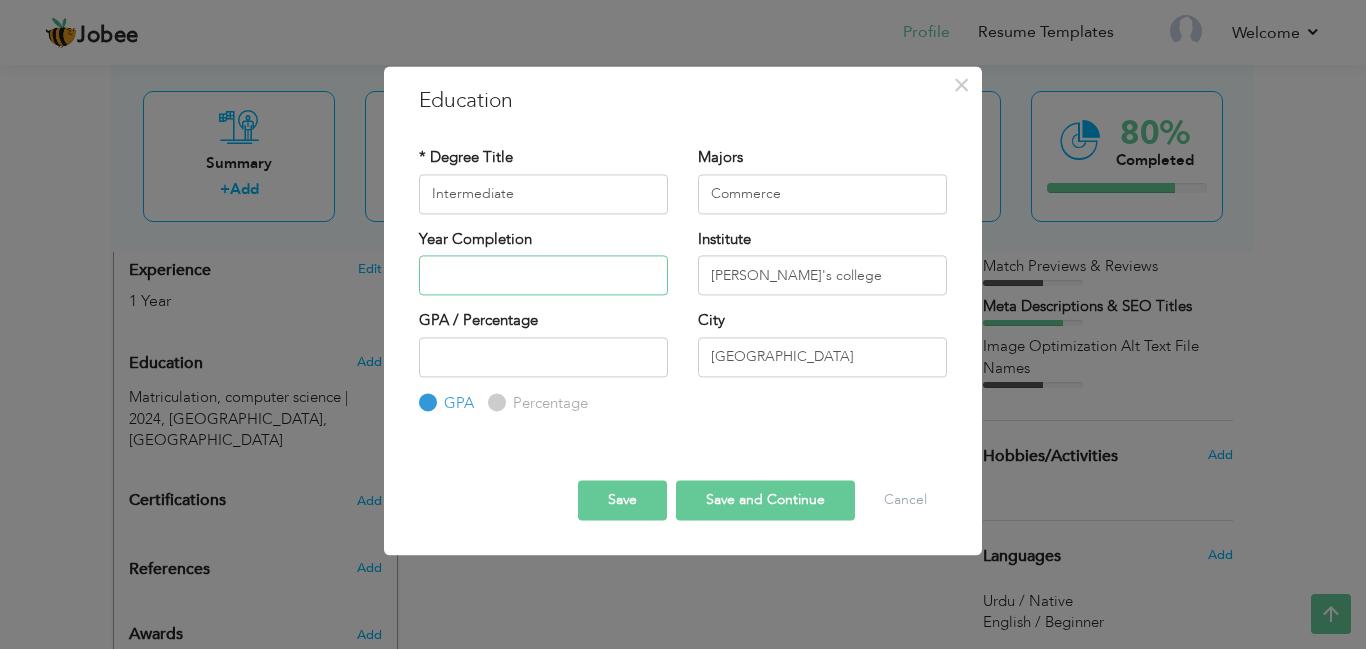 click at bounding box center (543, 275) 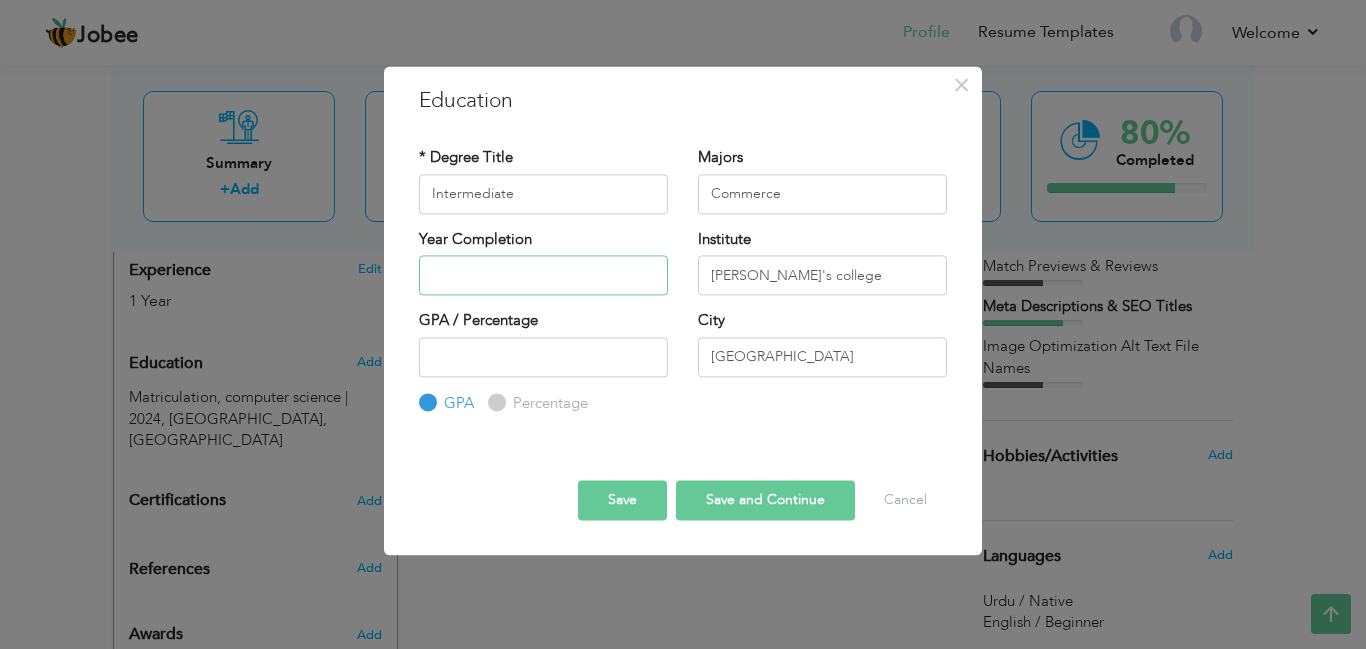 click at bounding box center [543, 275] 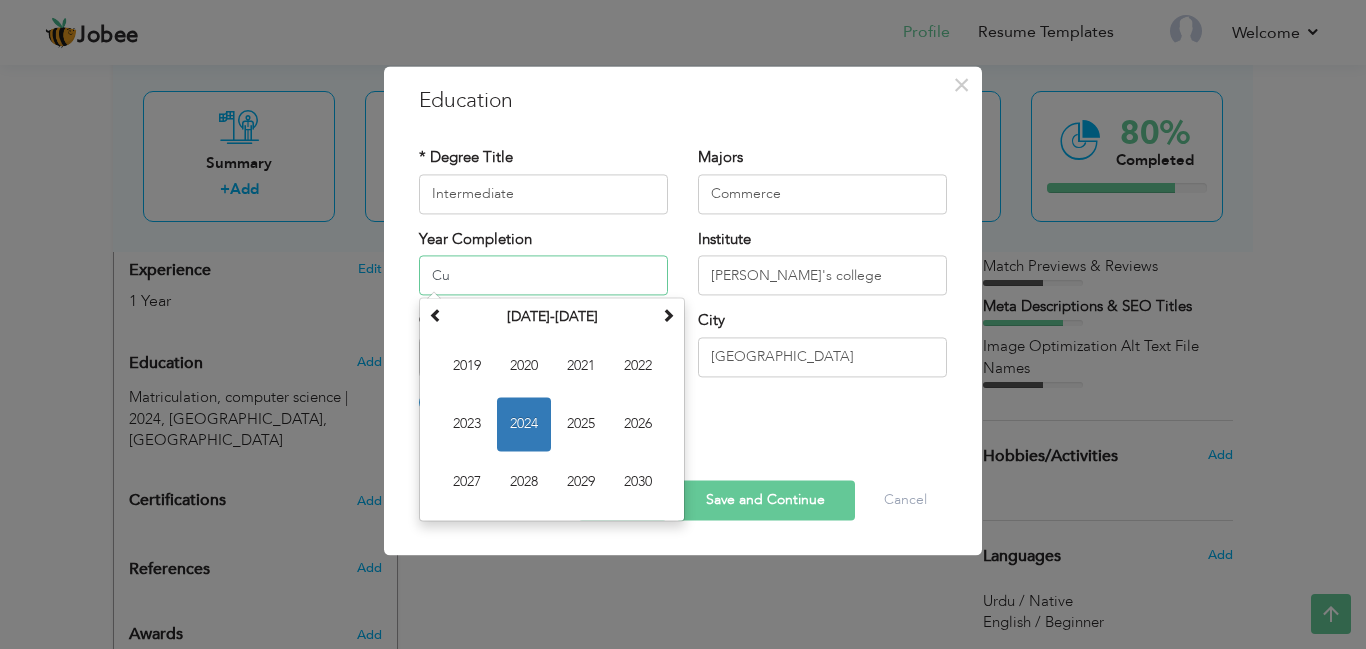 type on "C" 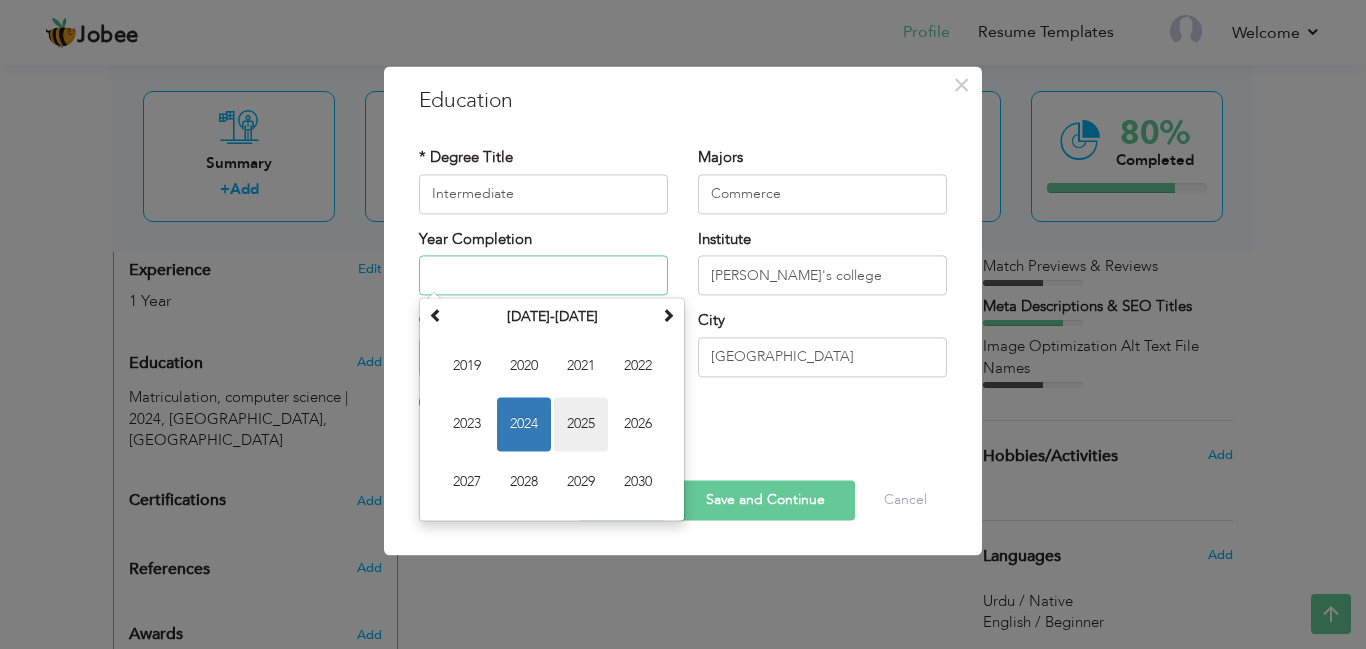 click on "2025" at bounding box center (581, 424) 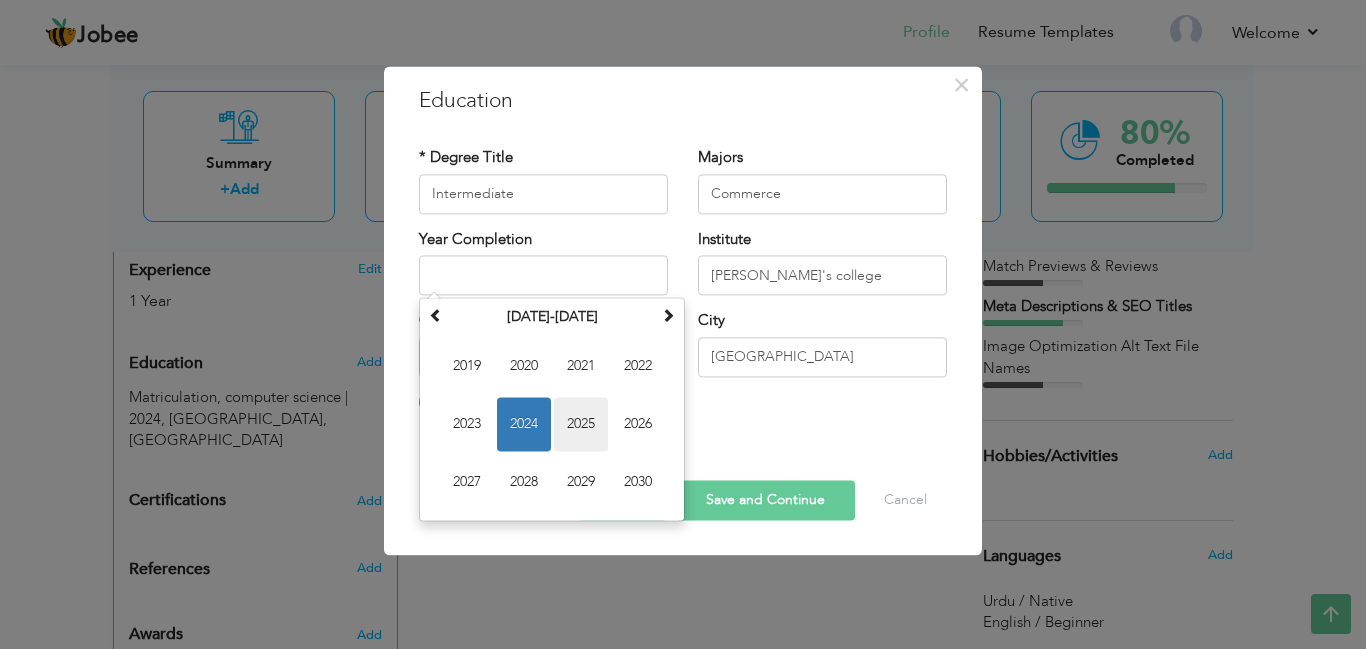 type on "2025" 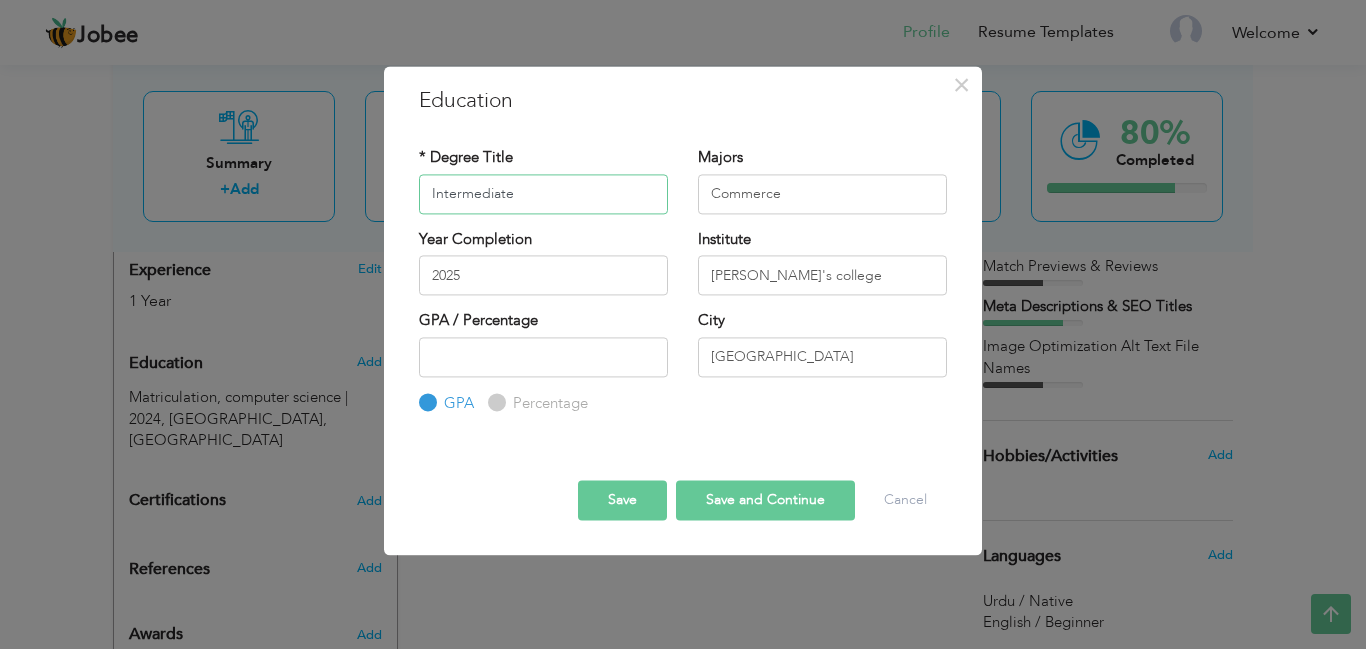 click on "Intermediate" at bounding box center (543, 194) 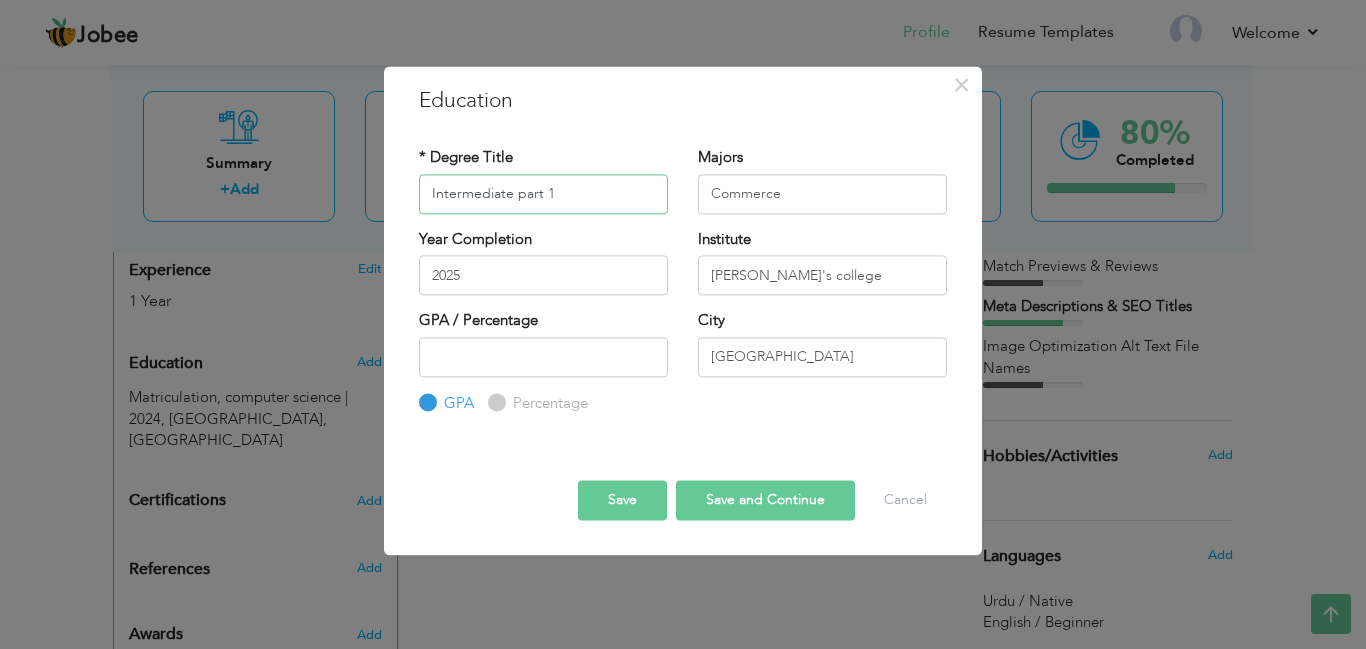 type on "Intermediate part 1" 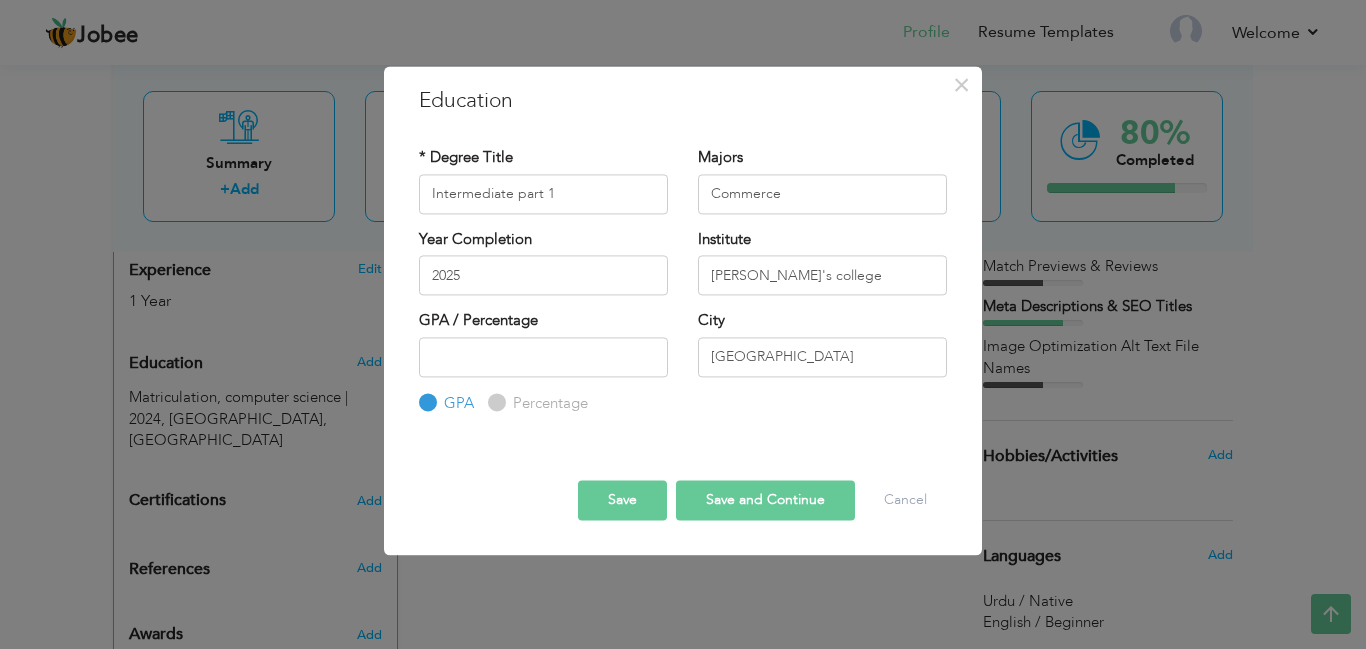 click on "Save" at bounding box center (622, 501) 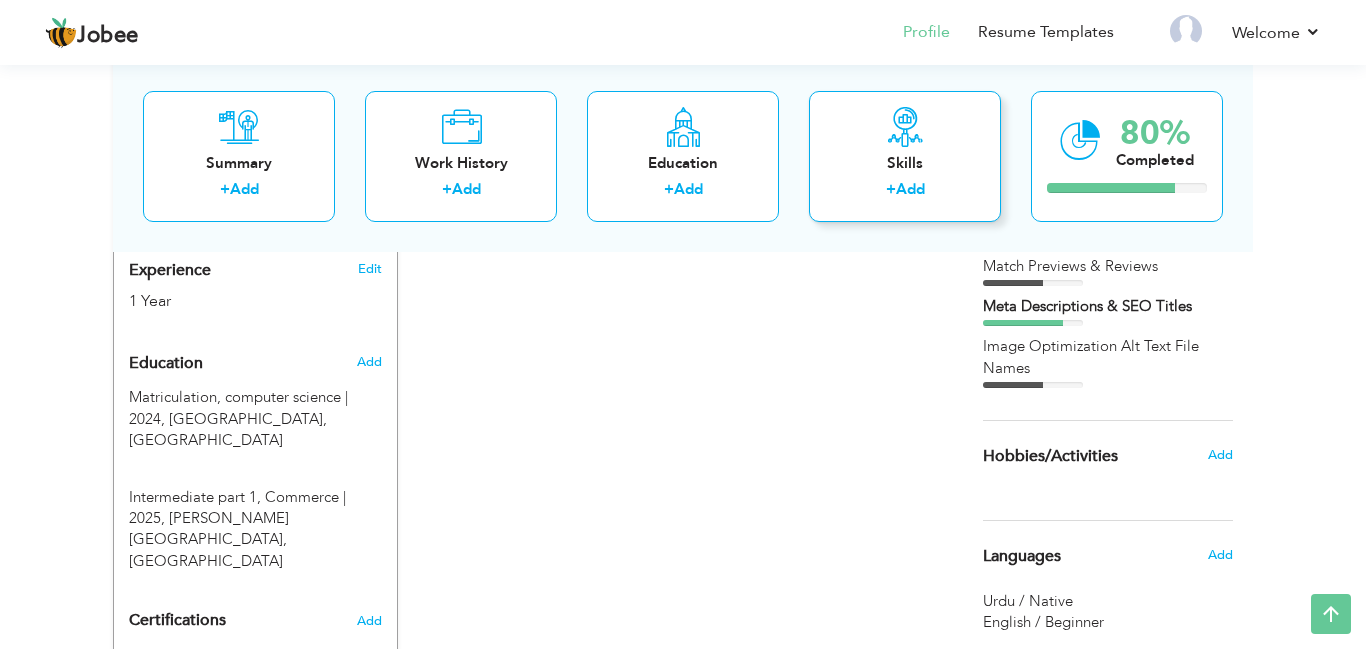 click on "Add" at bounding box center [910, 189] 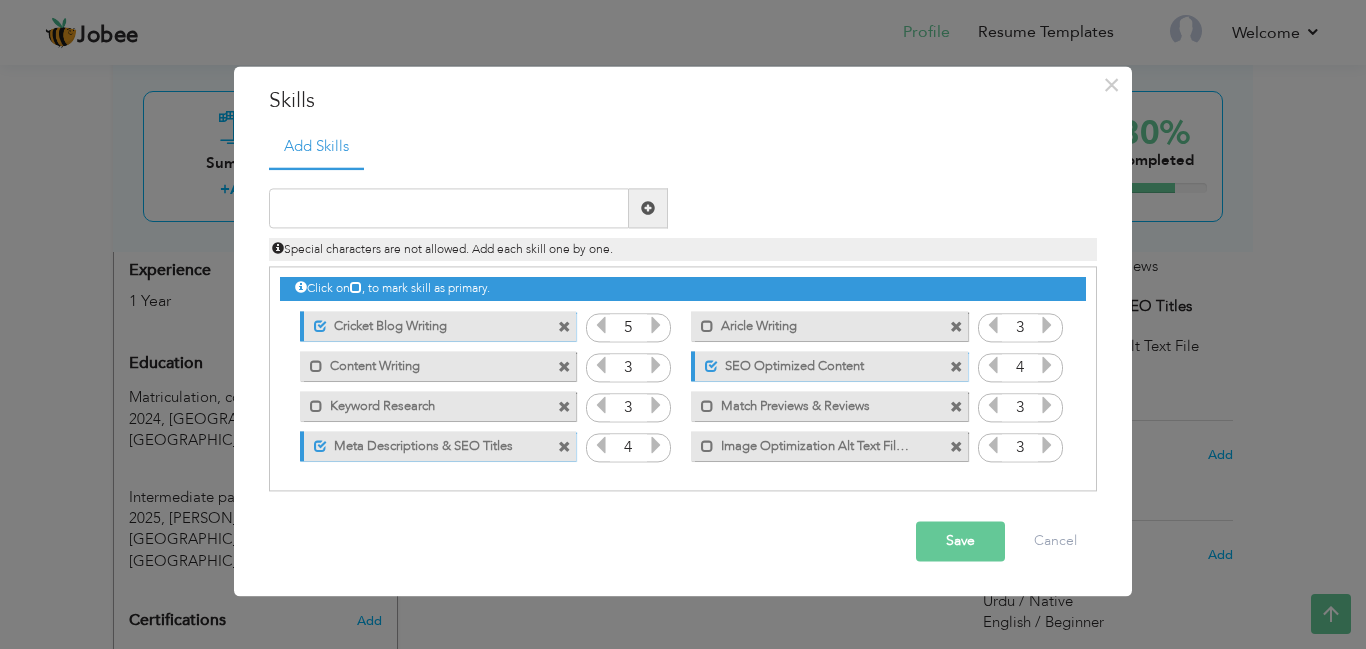 click on "Save" at bounding box center (960, 542) 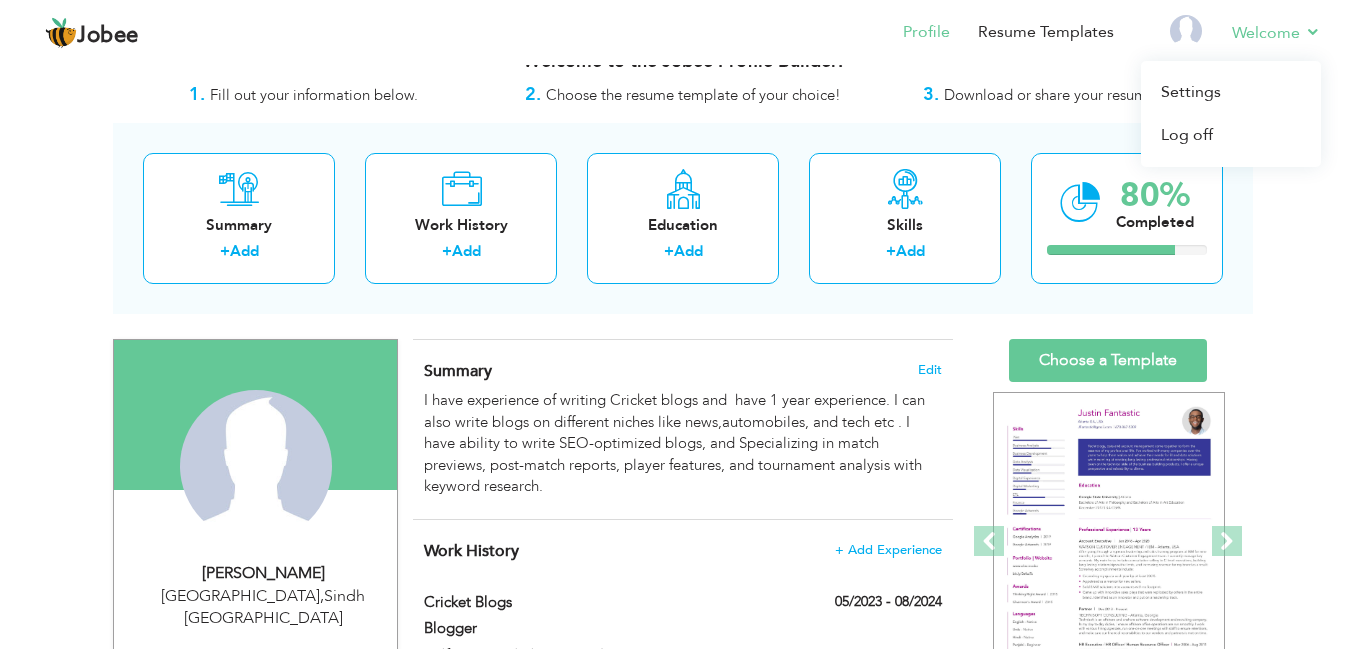 scroll, scrollTop: 40, scrollLeft: 0, axis: vertical 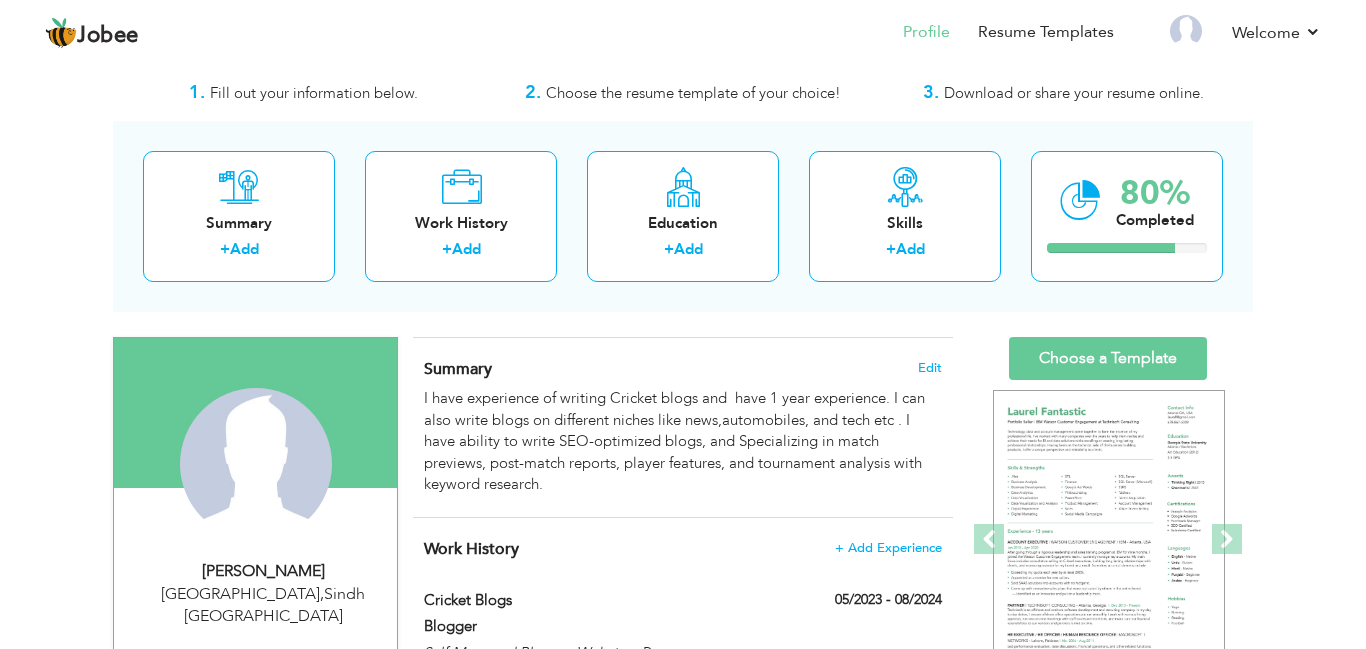 click on "Summary
+  Add
Work History
+  Add
Education
+  Add
Skills
+  Add
80%
Completed" at bounding box center (683, 216) 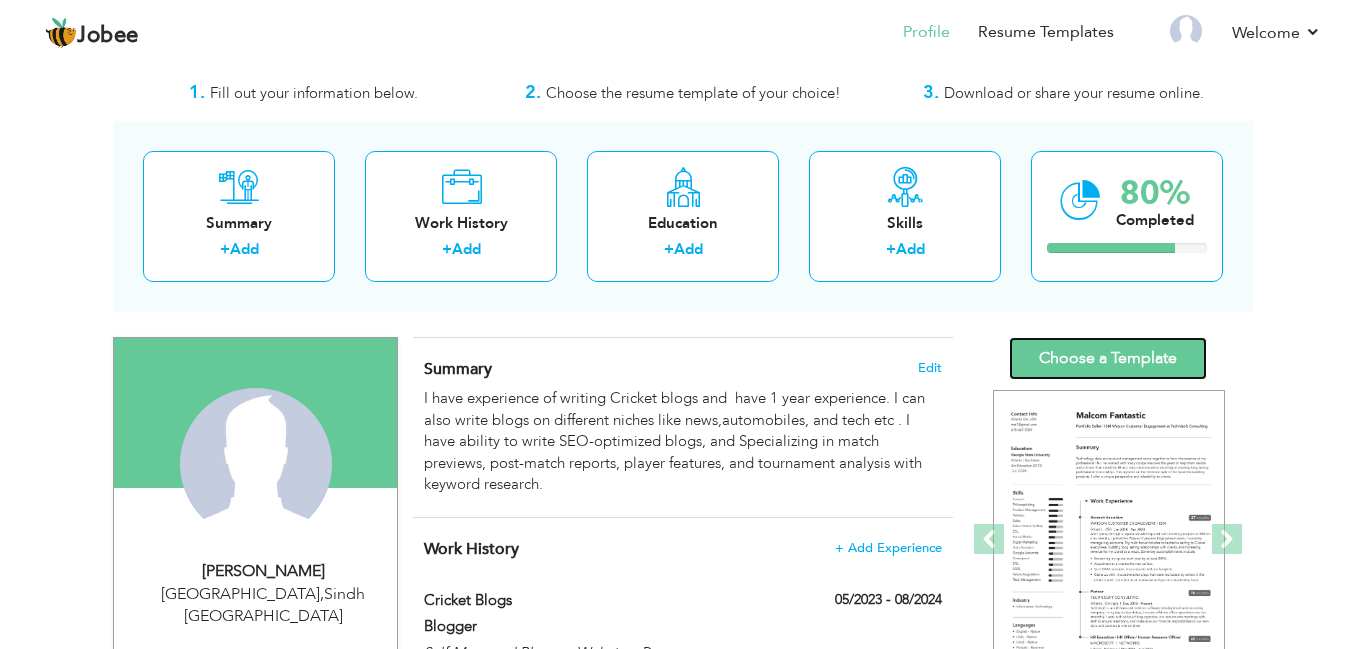 click on "Choose a Template" at bounding box center (1108, 358) 